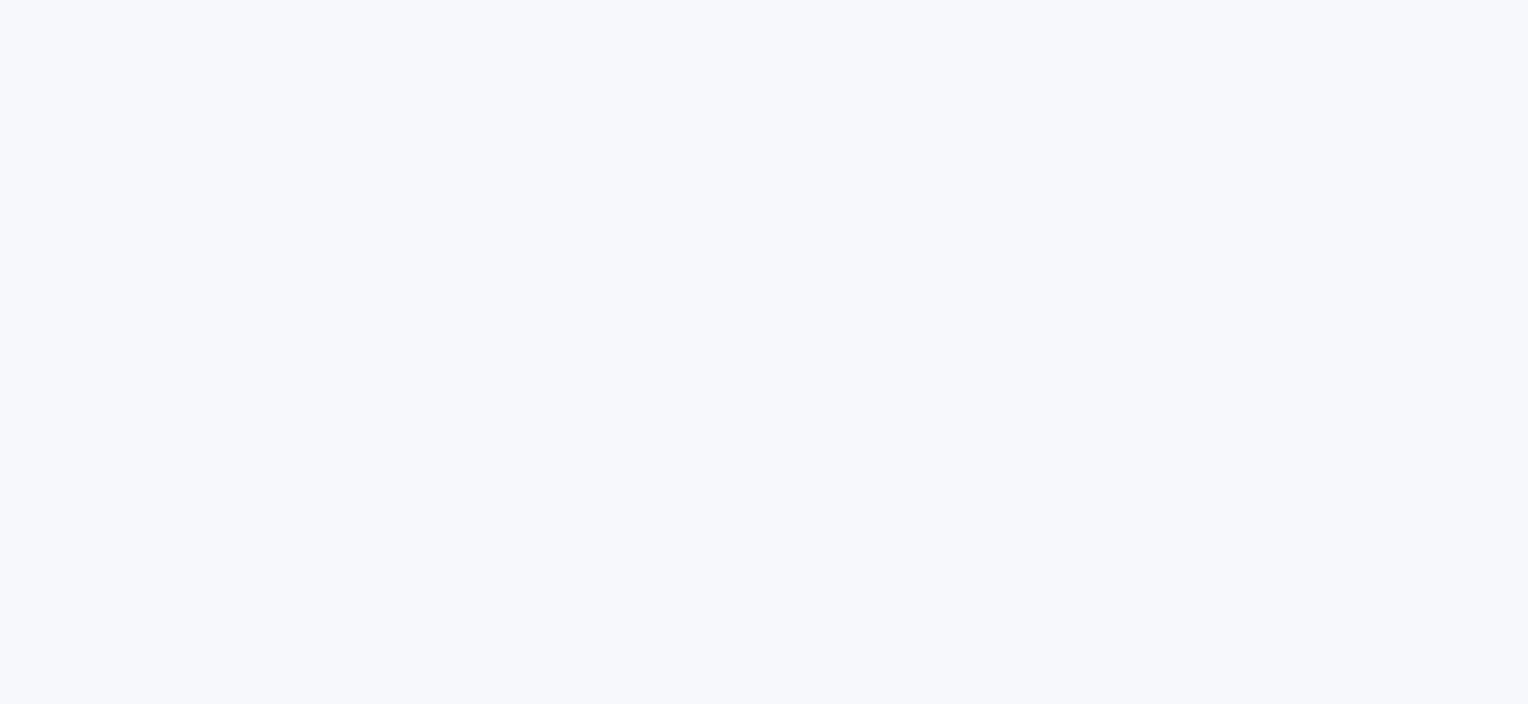 scroll, scrollTop: 0, scrollLeft: 0, axis: both 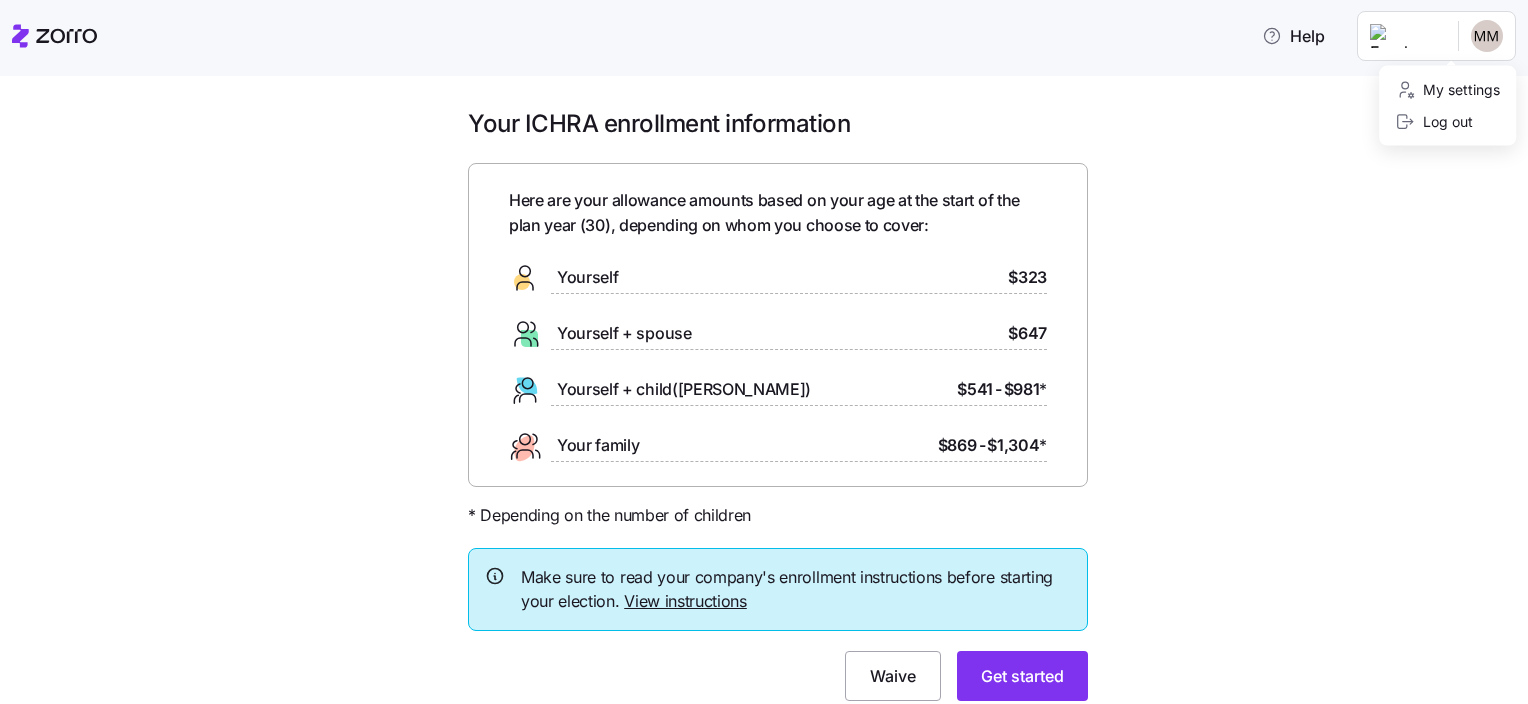 click on "Help Your ICHRA enrollment information Here are your allowance amounts based on your age at the start of the plan year ( 30 ), depending on whom you choose to cover: Yourself $323 Yourself + spouse $647 Yourself + child(ren) $541 - $981 * Your family $869 - $1,304 * * Depending on the number of children Make sure to read your company's enrollment instructions before starting your election.   View instructions Waive Get started Personalized allowance | Zorro My settings Log out" at bounding box center (764, 346) 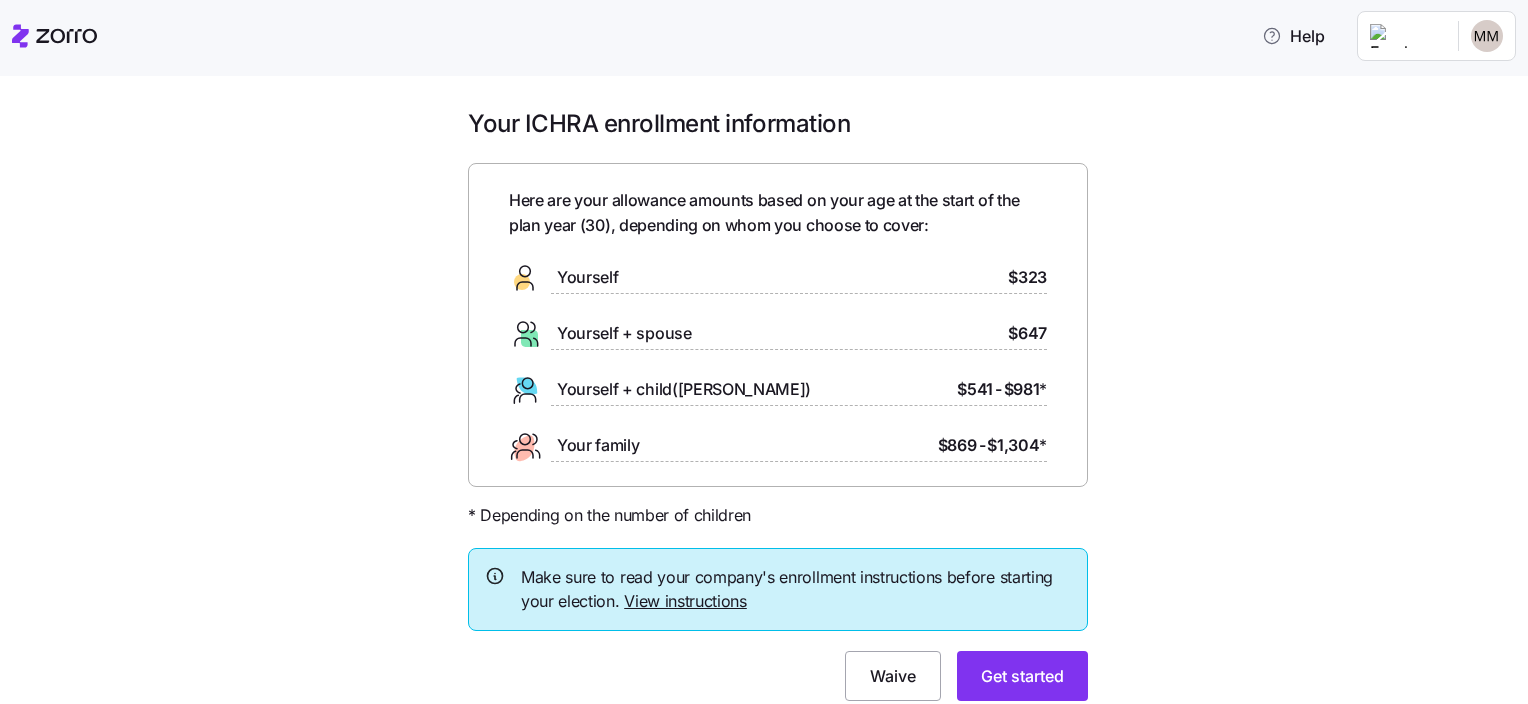 click on "Help Your ICHRA enrollment information Here are your allowance amounts based on your age at the start of the plan year ( 30 ), depending on whom you choose to cover: Yourself $323 Yourself + spouse $647 Yourself + child(ren) $541 - $981 * Your family $869 - $1,304 * * Depending on the number of children Make sure to read your company's enrollment instructions before starting your election.   View instructions Waive Get started Personalized allowance | Zorro" at bounding box center [764, 346] 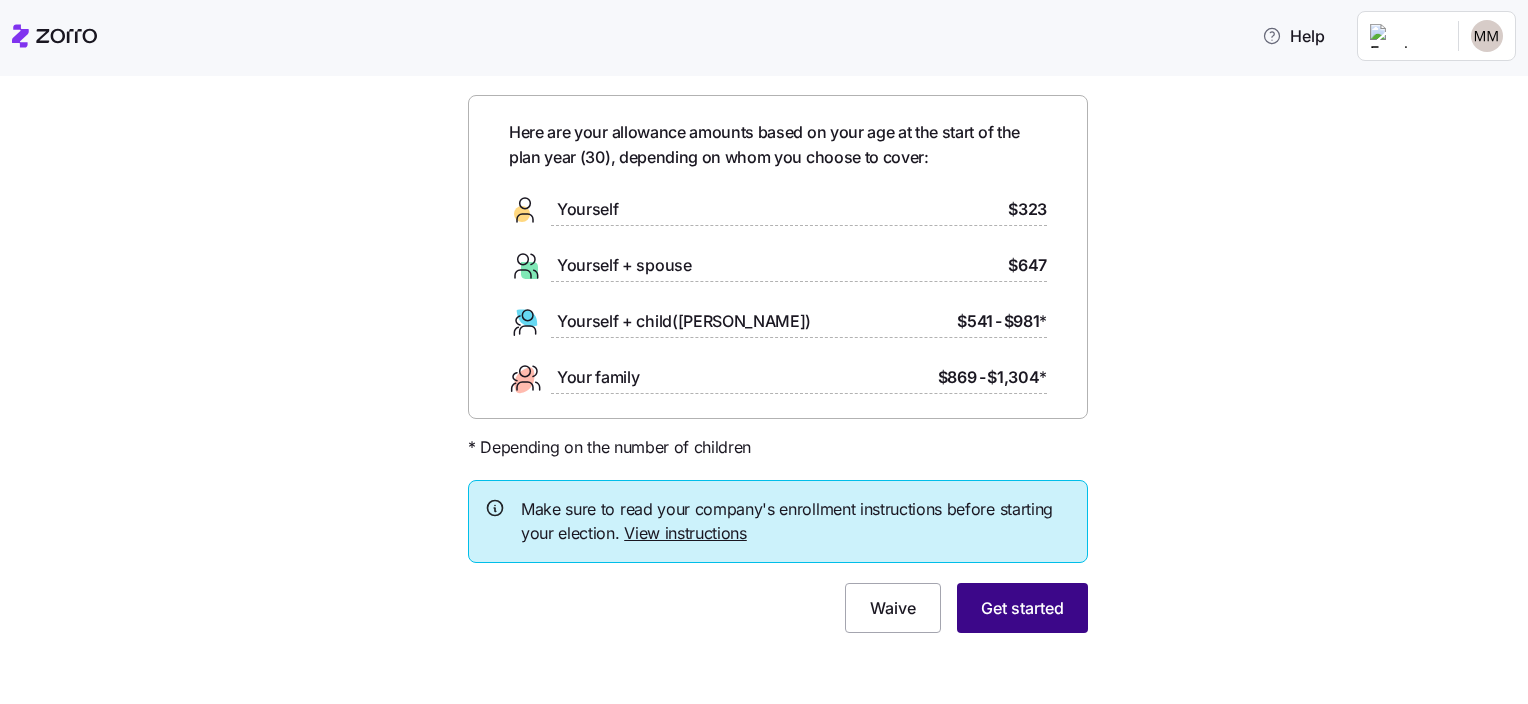 click on "Get started" at bounding box center [1022, 608] 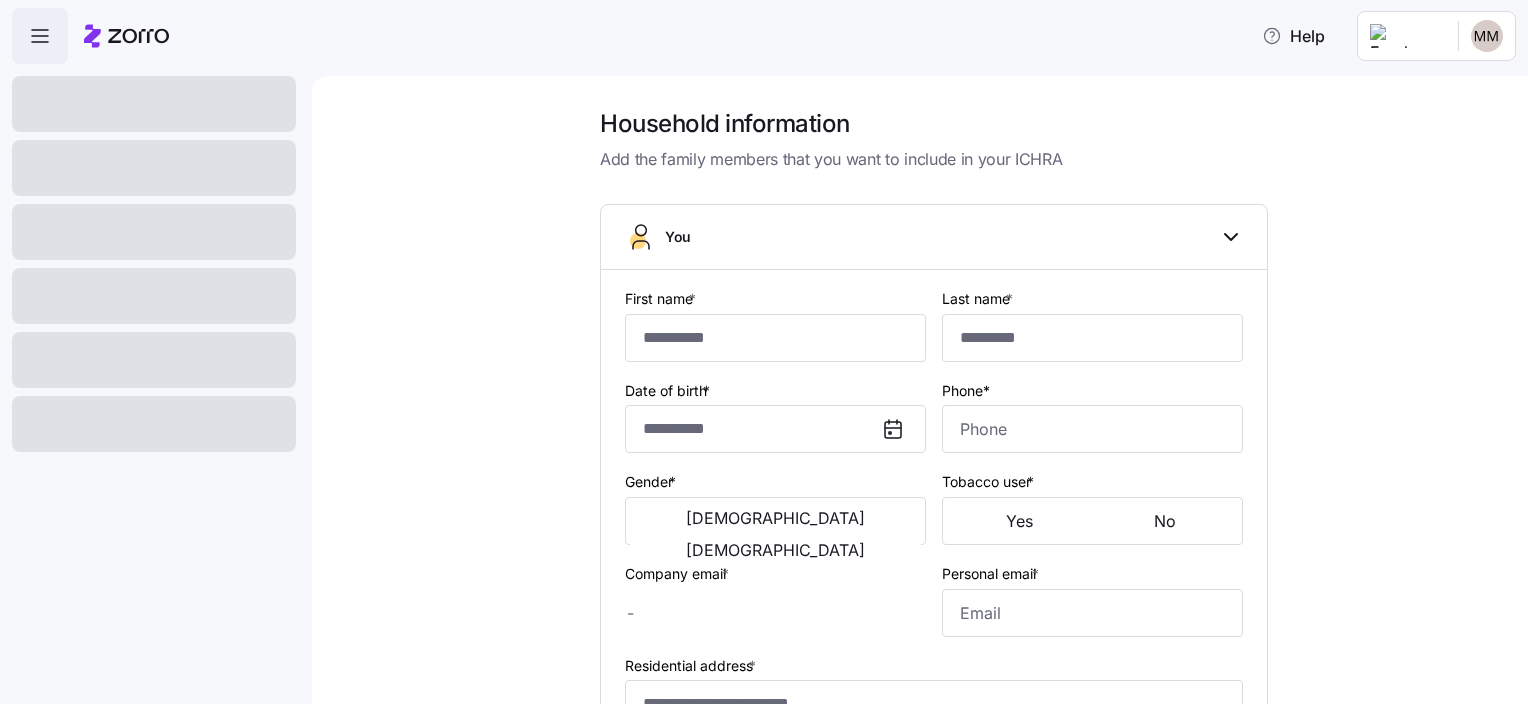 type on "*******" 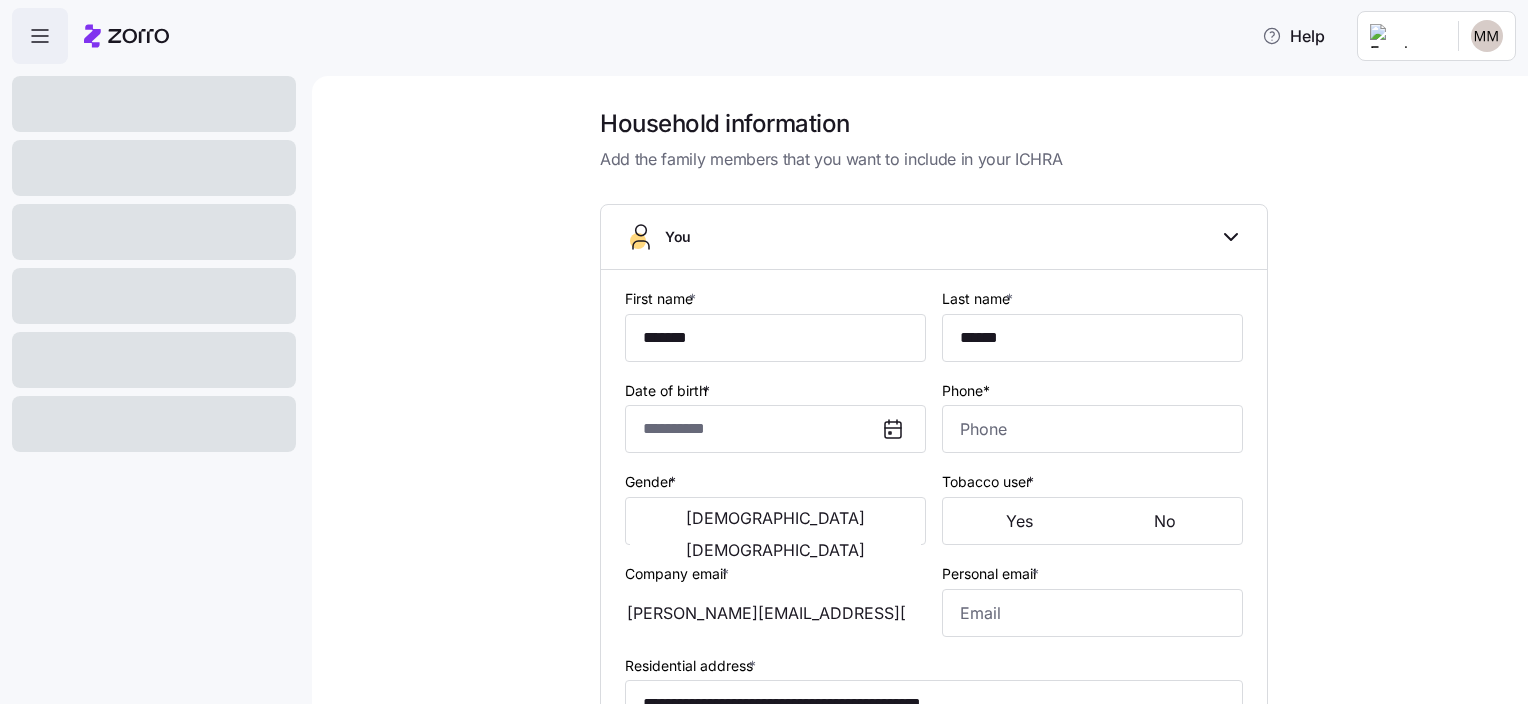 type on "**********" 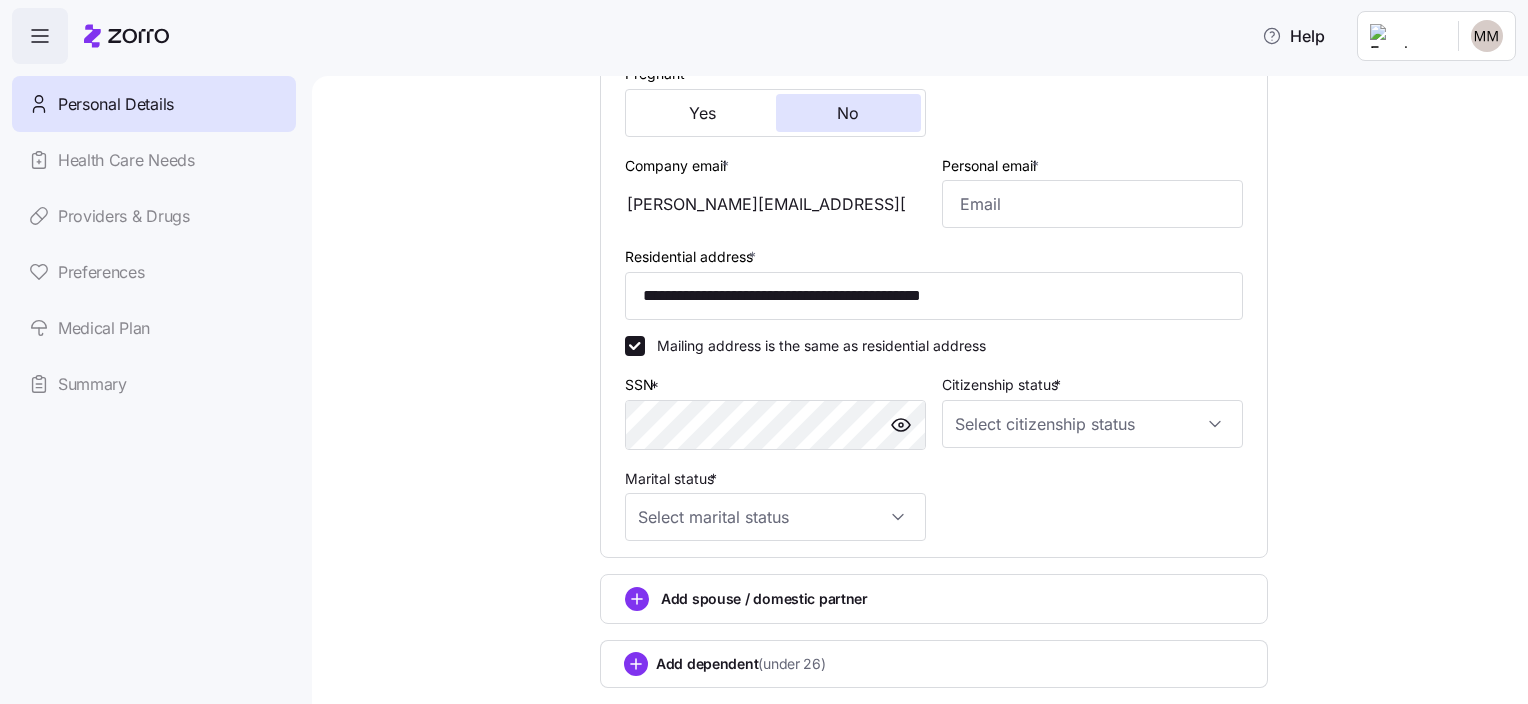 scroll, scrollTop: 618, scrollLeft: 0, axis: vertical 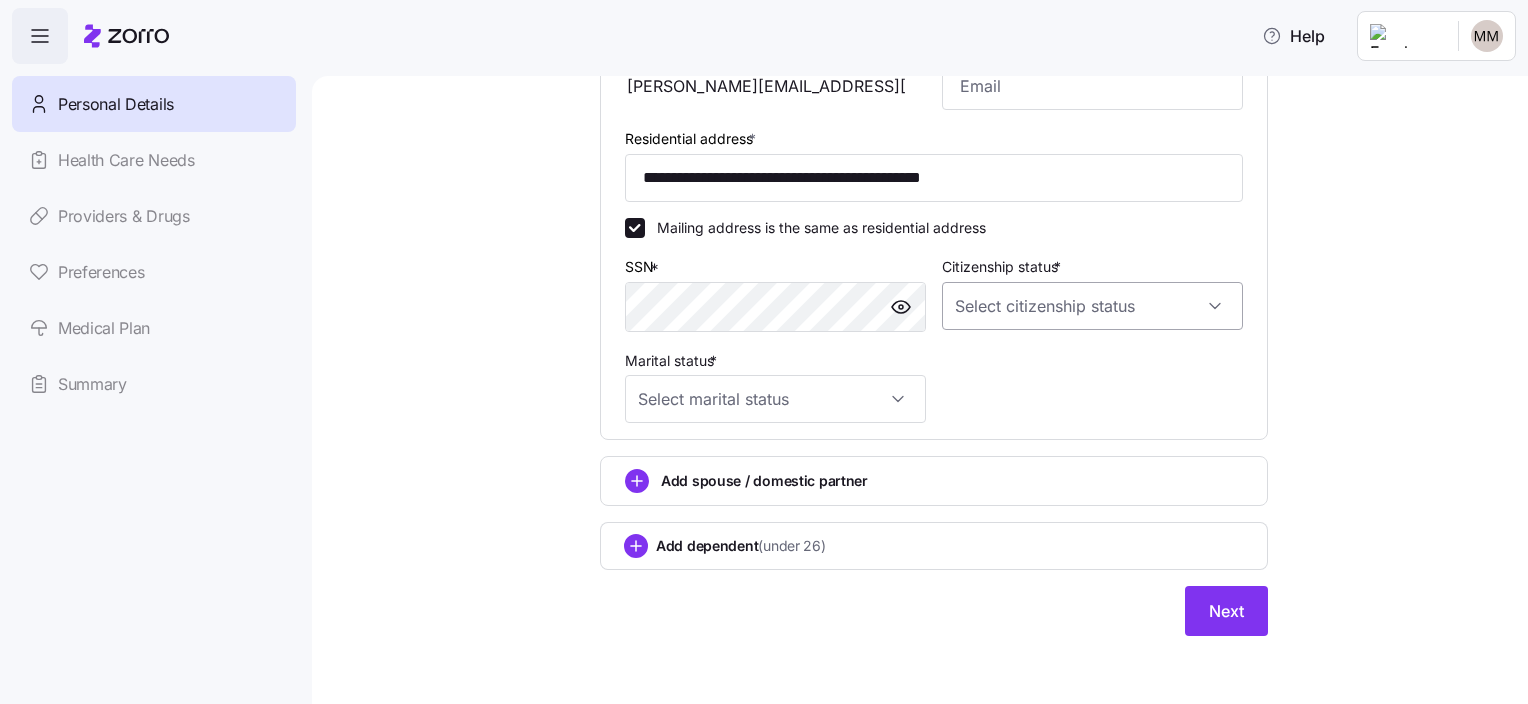 click on "Citizenship status  *" at bounding box center [1092, 306] 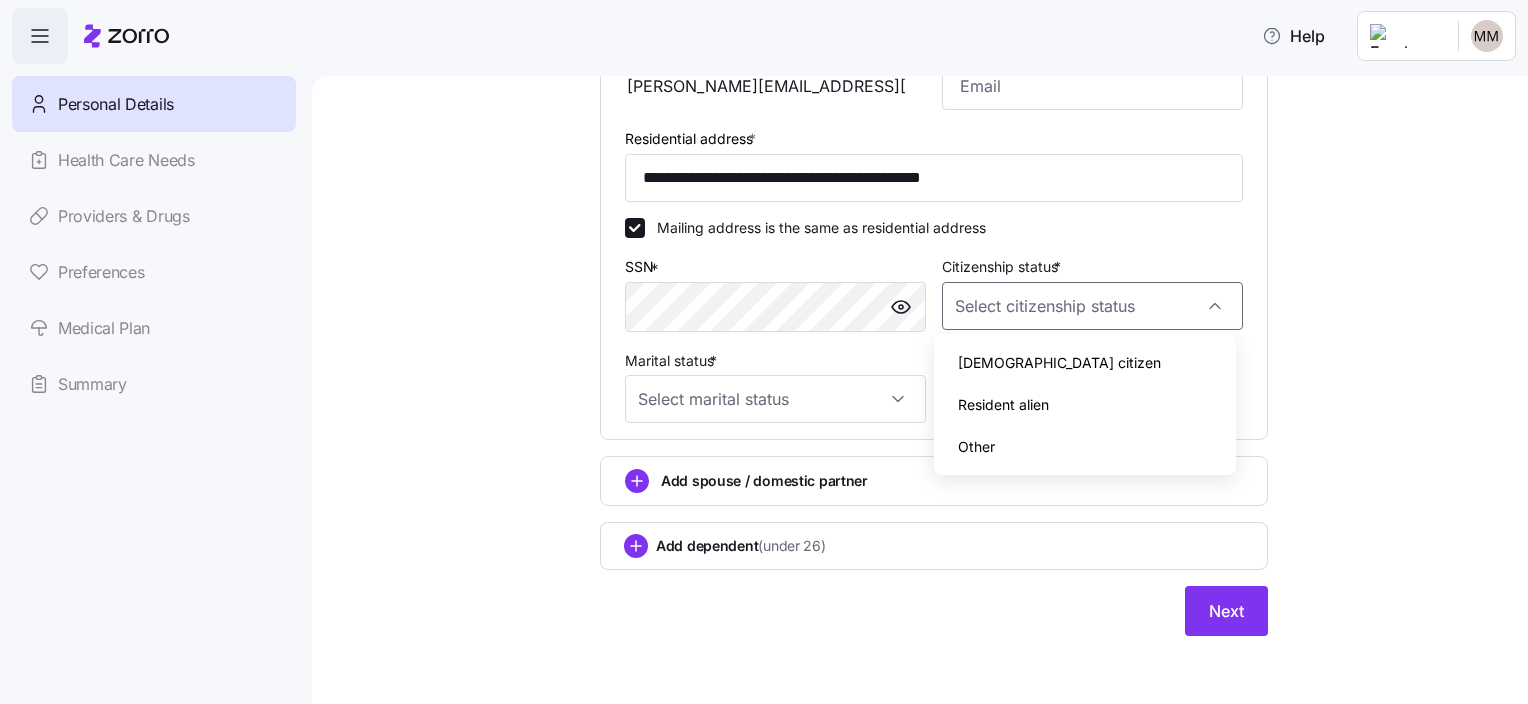click on "US citizen" at bounding box center [1059, 363] 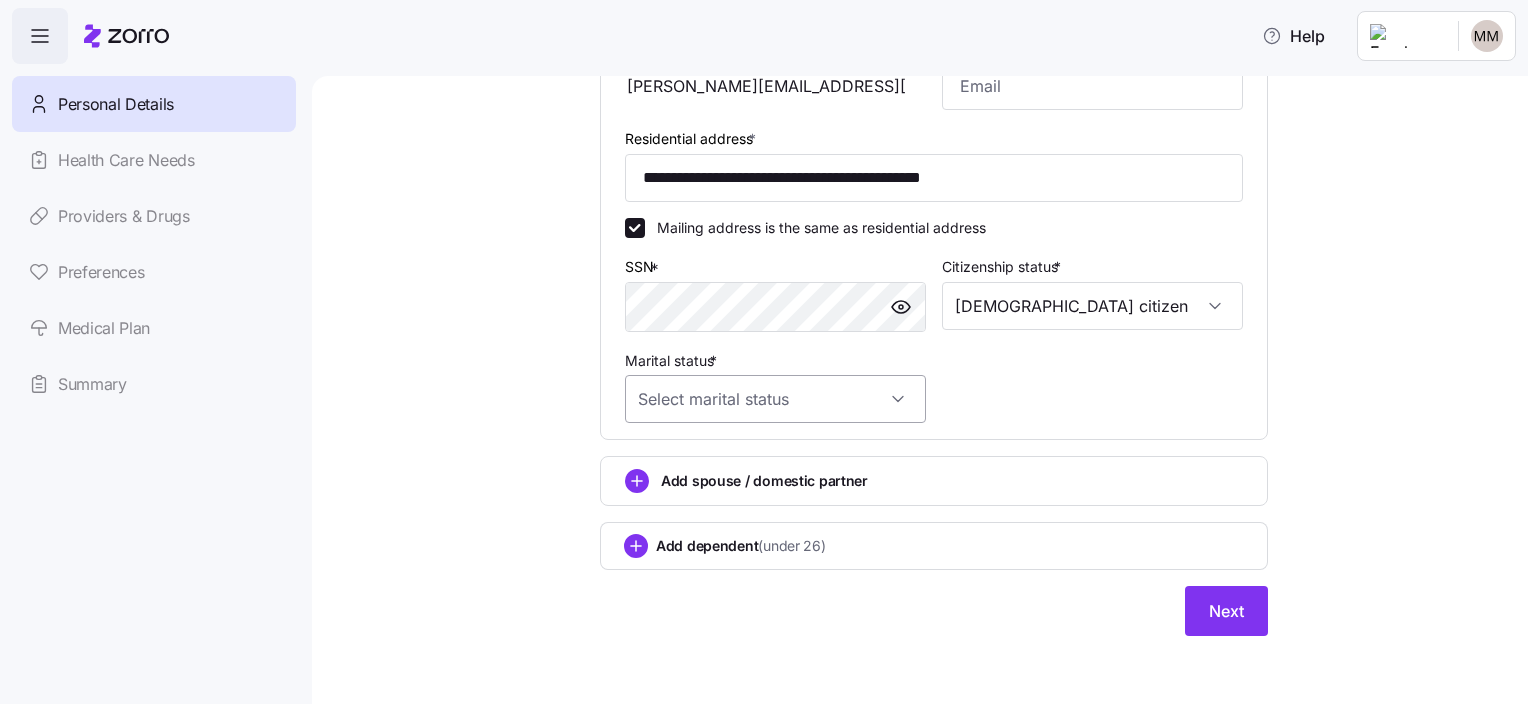 click on "Marital status  *" at bounding box center (775, 399) 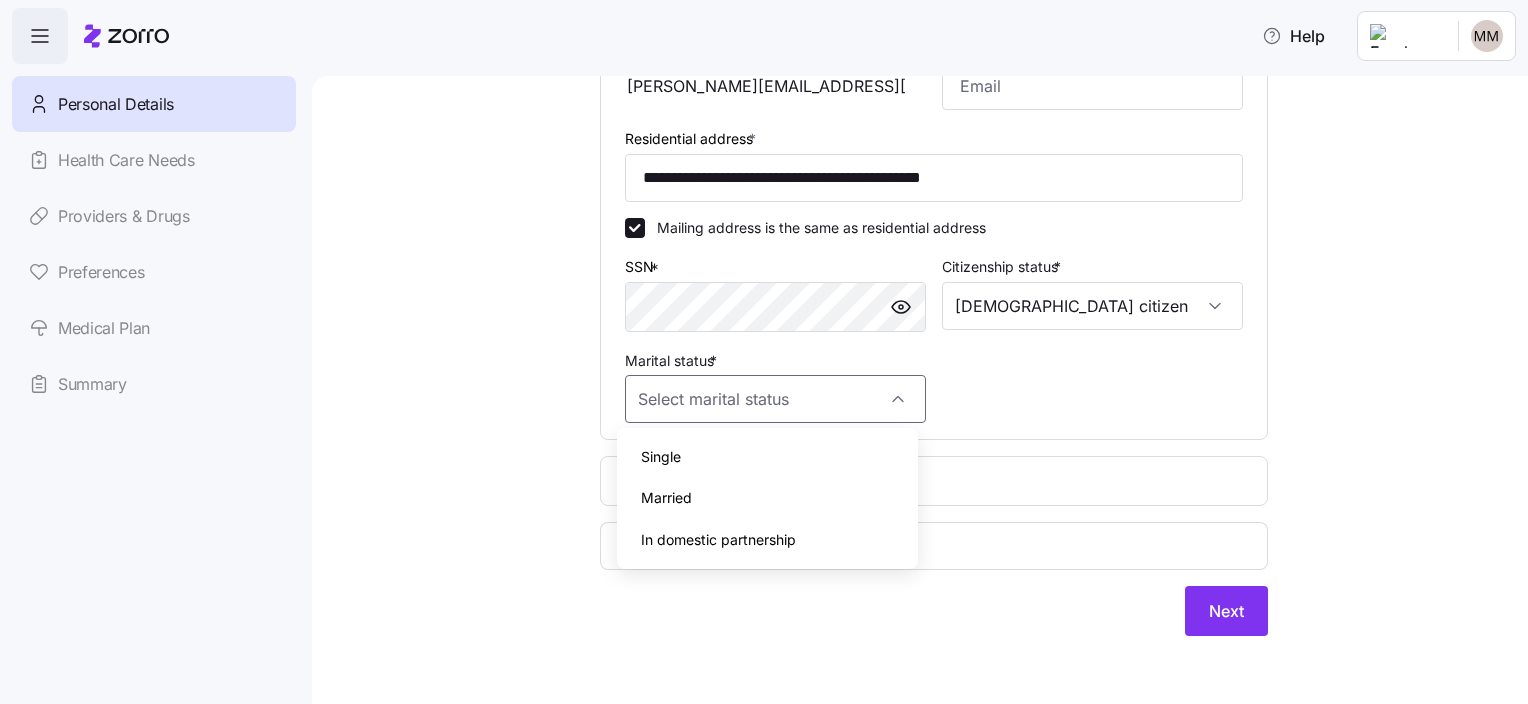 click on "In domestic partnership" at bounding box center (718, 540) 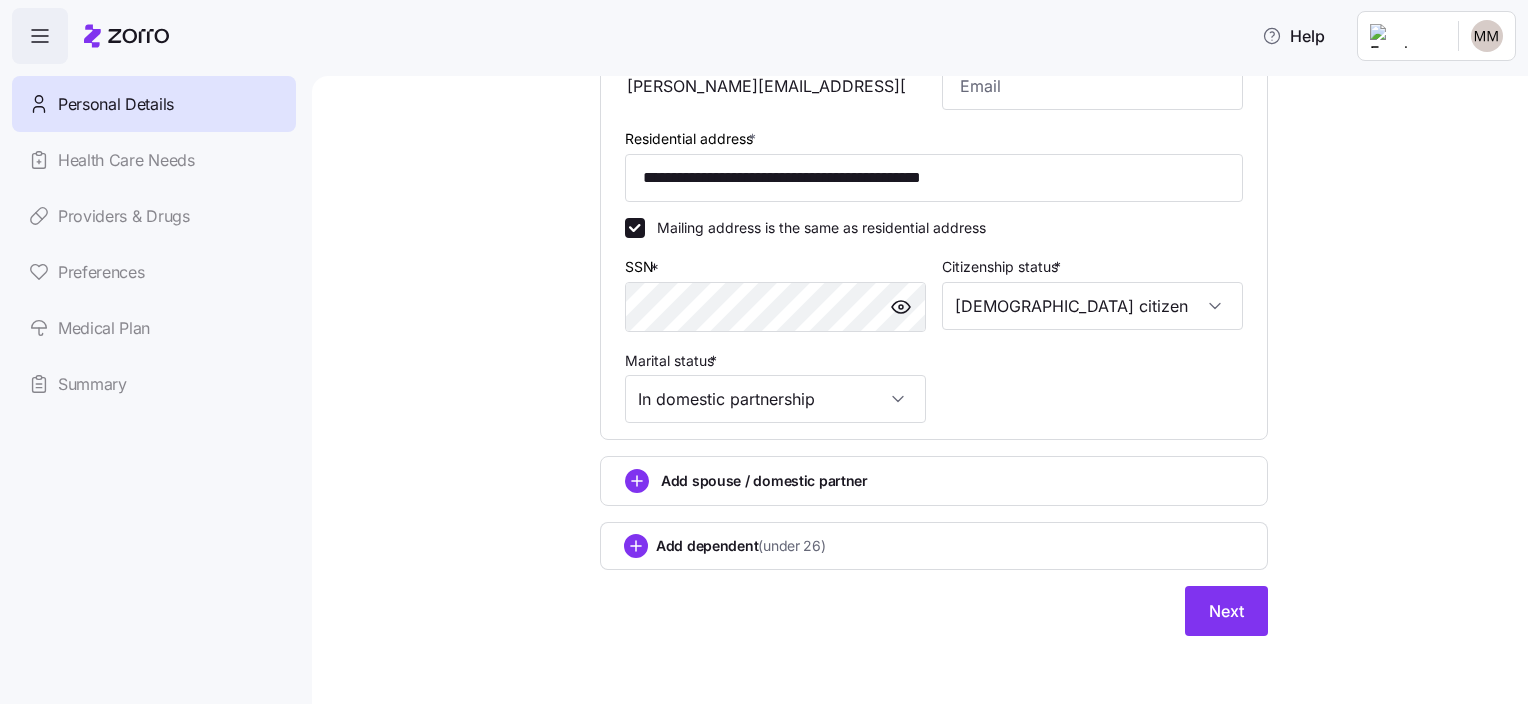 click on "**********" at bounding box center (934, 46) 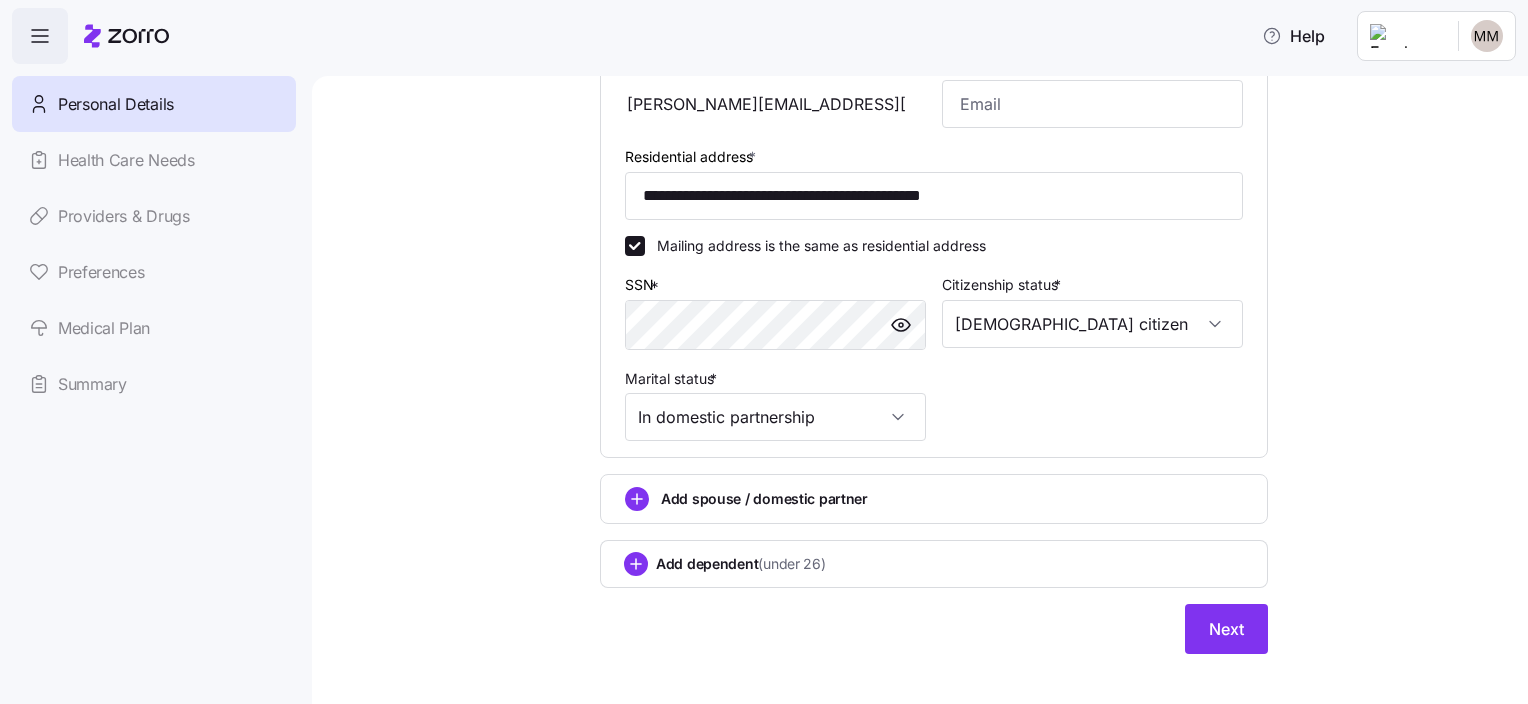scroll, scrollTop: 618, scrollLeft: 0, axis: vertical 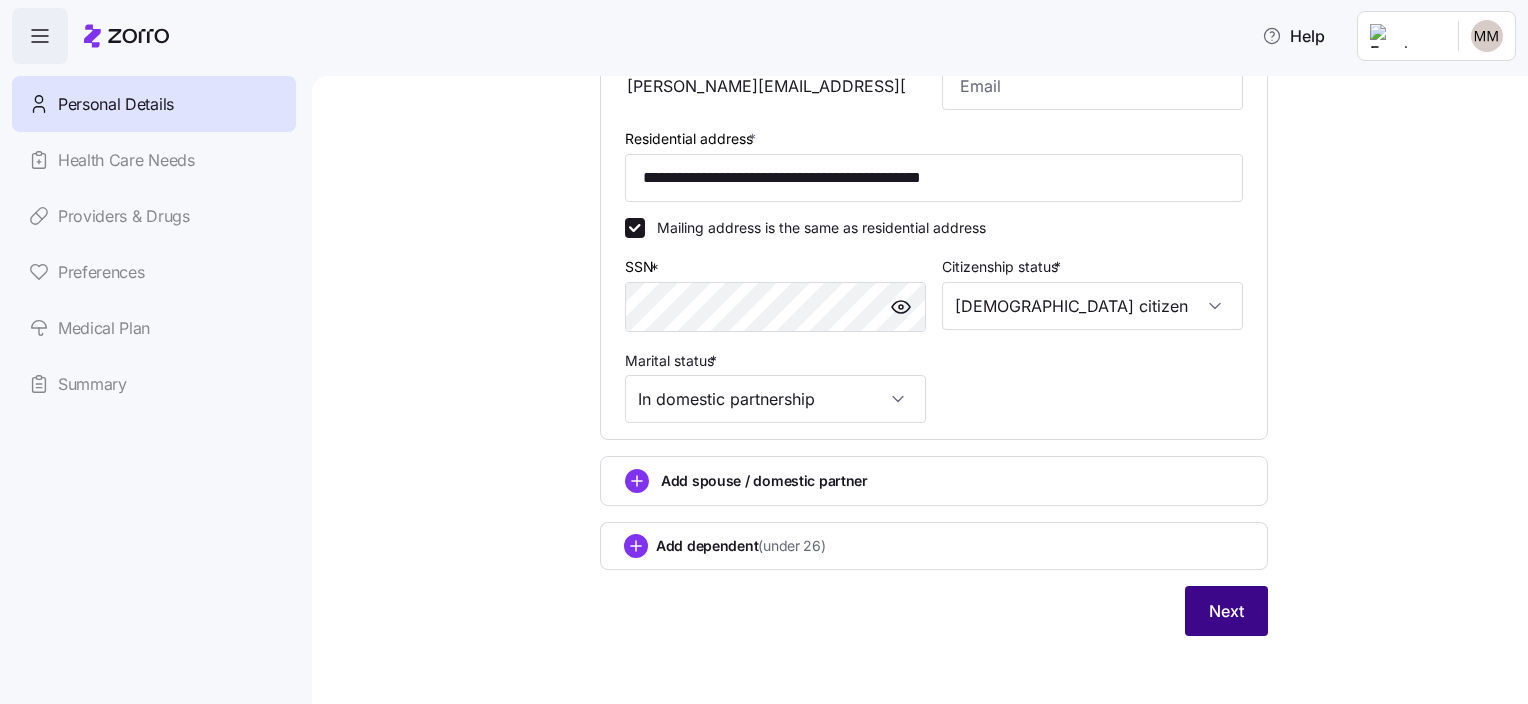 click on "Next" at bounding box center (1226, 611) 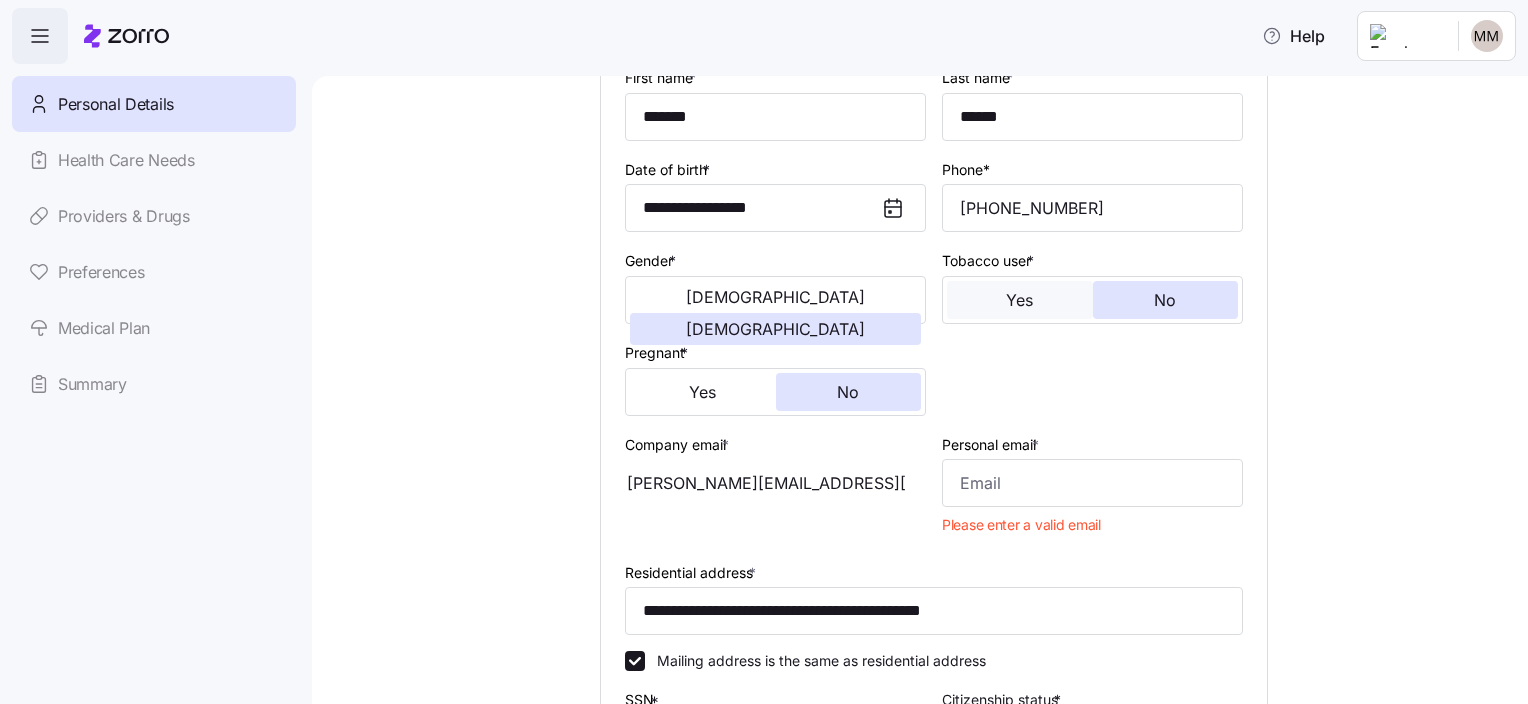 scroll, scrollTop: 218, scrollLeft: 0, axis: vertical 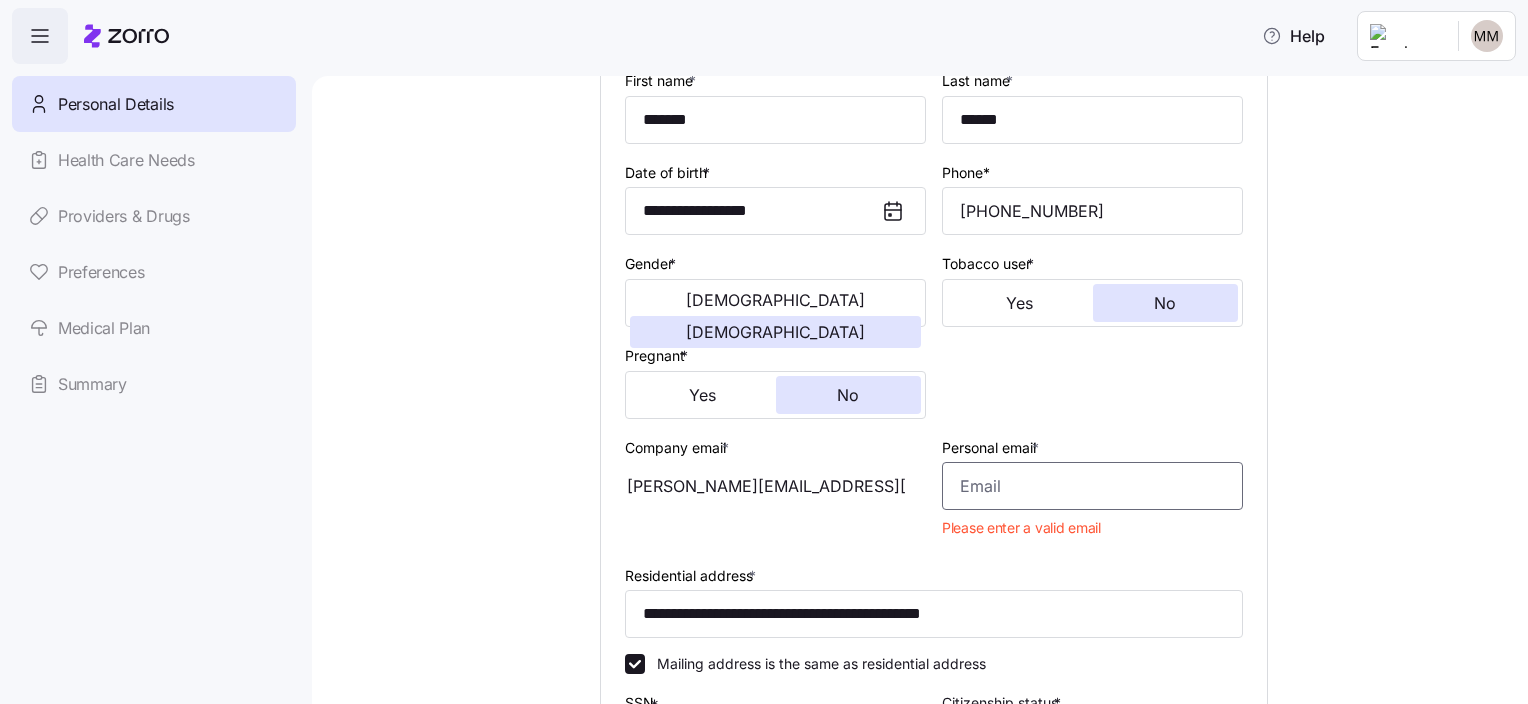click on "Personal email  *" at bounding box center (1092, 486) 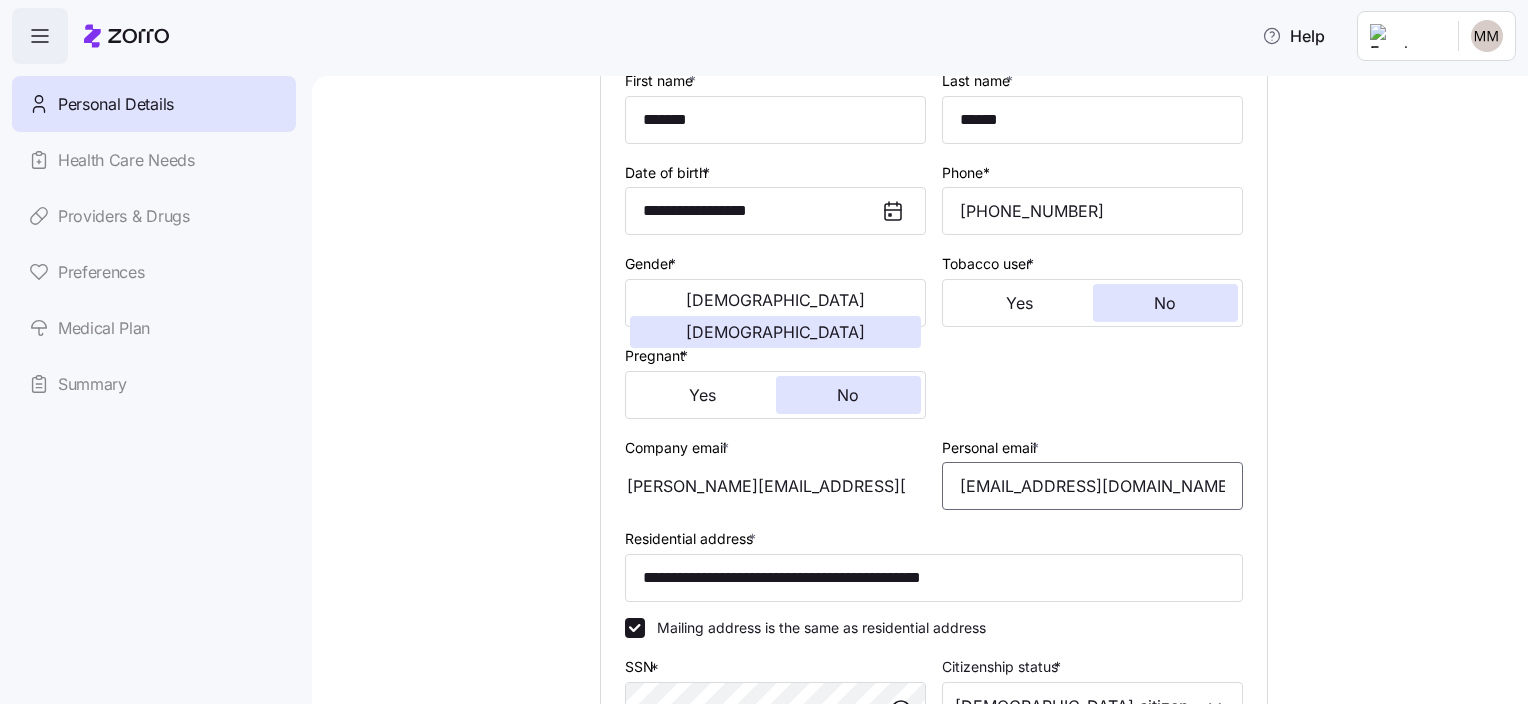 type on "randilee1@gmail.com" 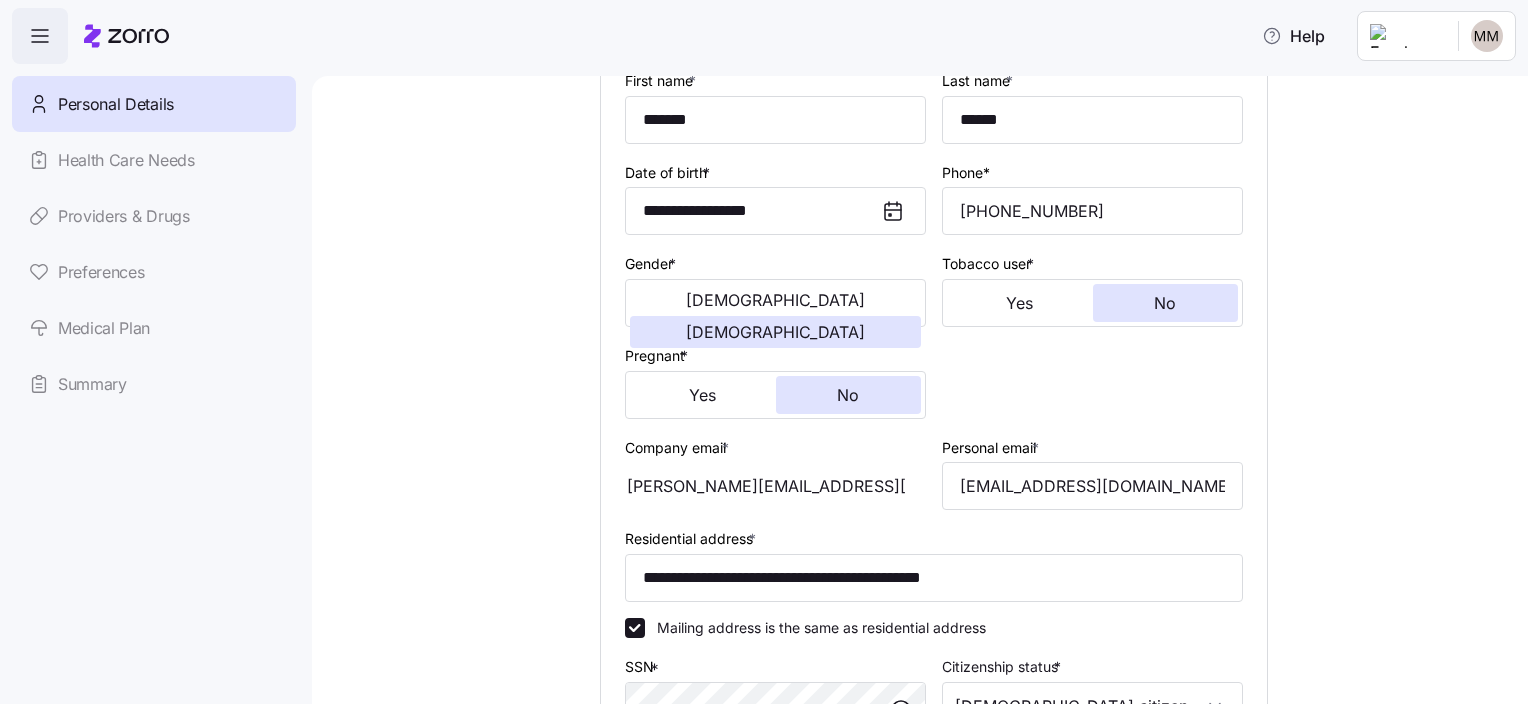 click on "**********" at bounding box center [934, 475] 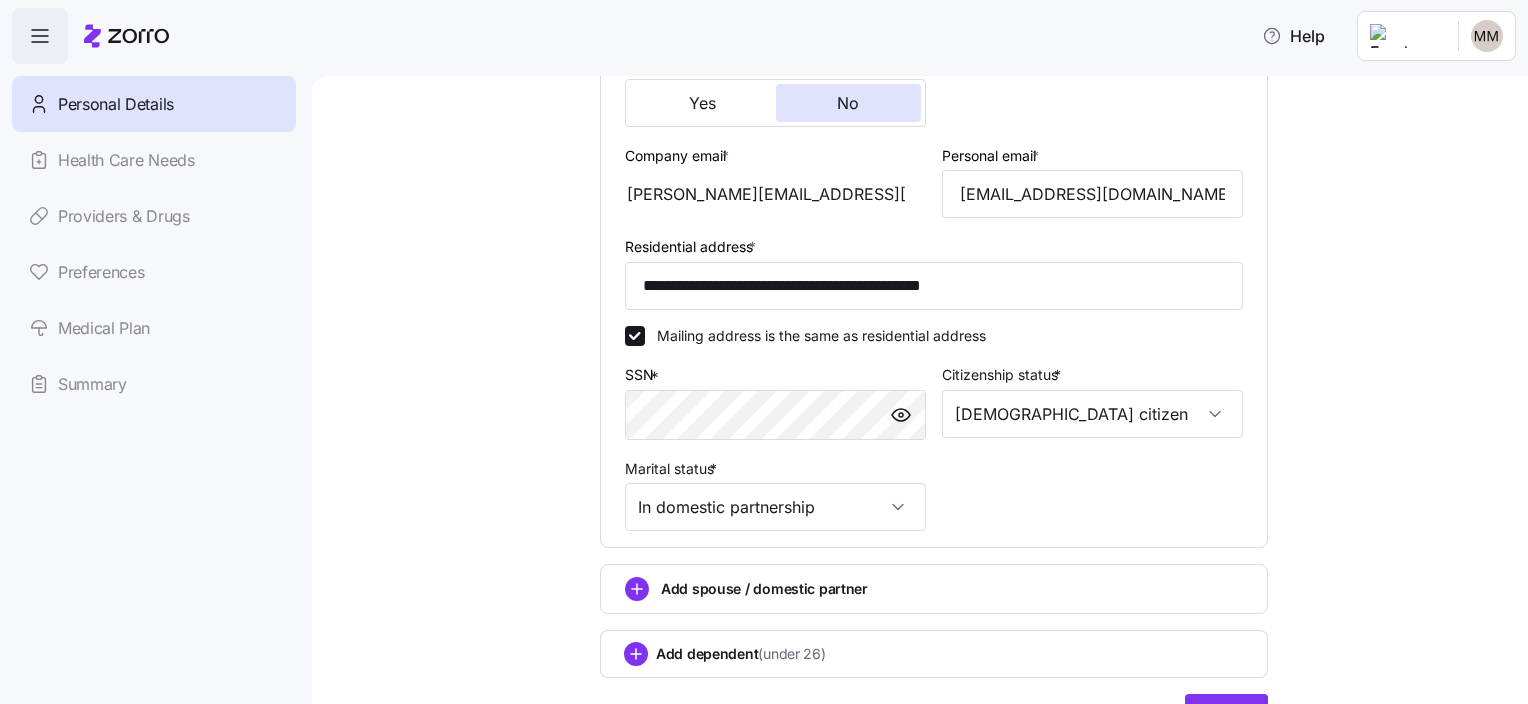 scroll, scrollTop: 618, scrollLeft: 0, axis: vertical 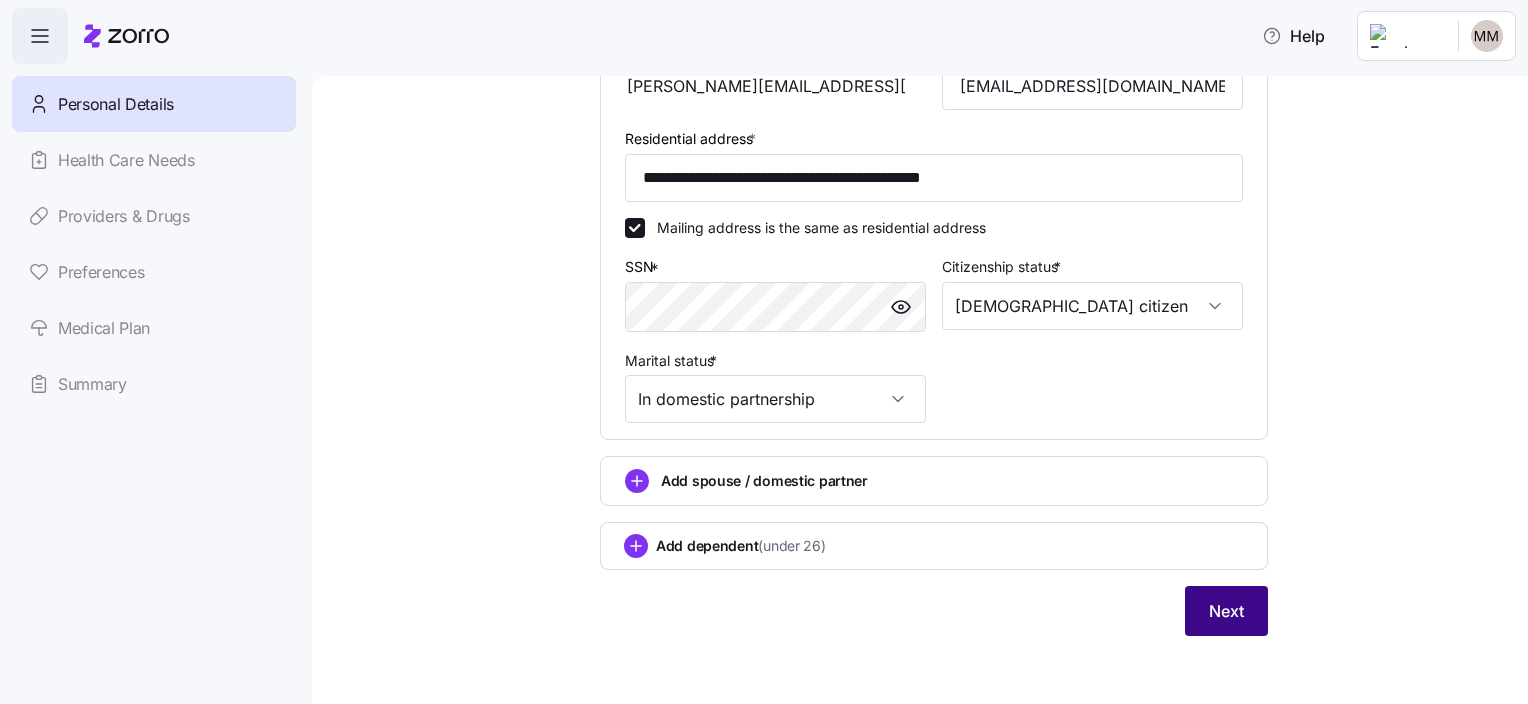 click on "Next" at bounding box center (1226, 611) 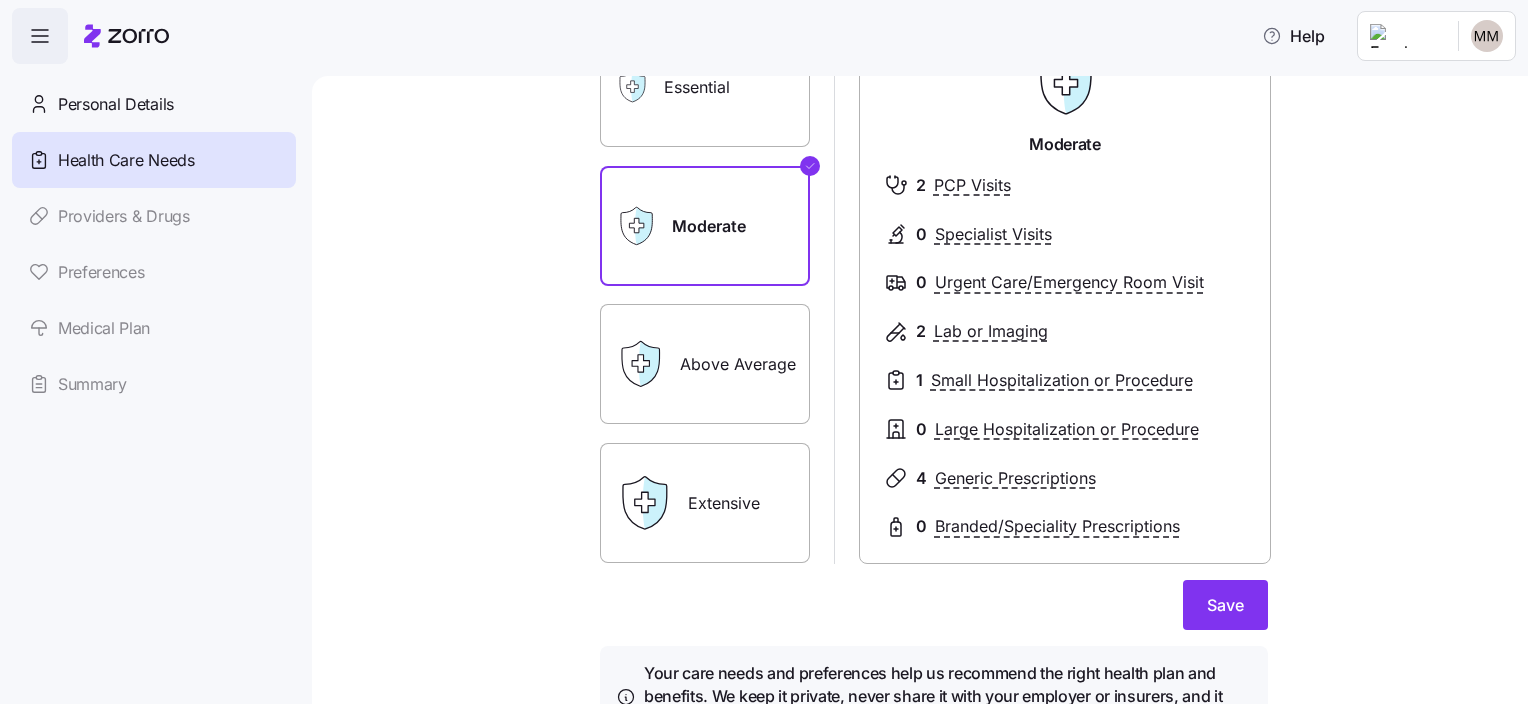 scroll, scrollTop: 200, scrollLeft: 0, axis: vertical 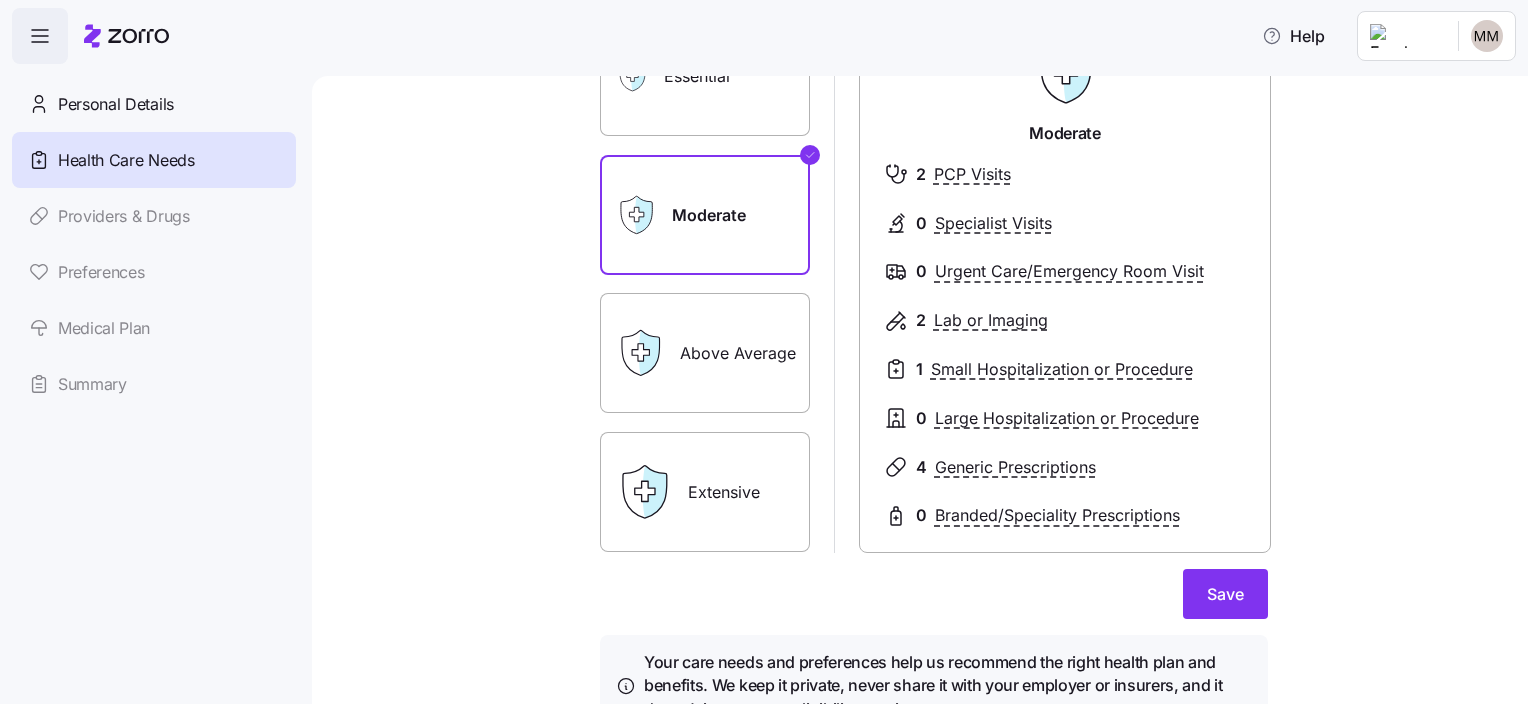 click on "Above Average" at bounding box center [705, 353] 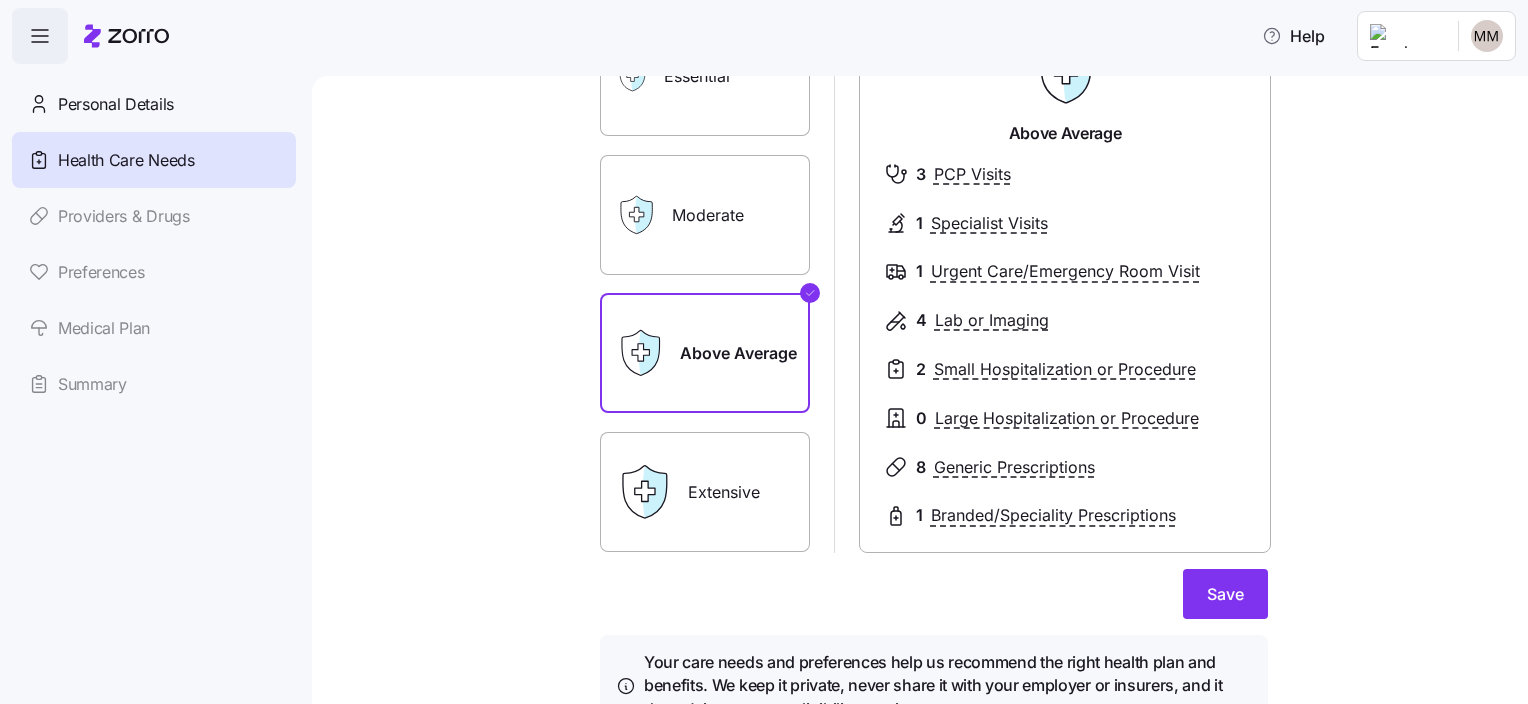 click on "Extensive" at bounding box center (705, 492) 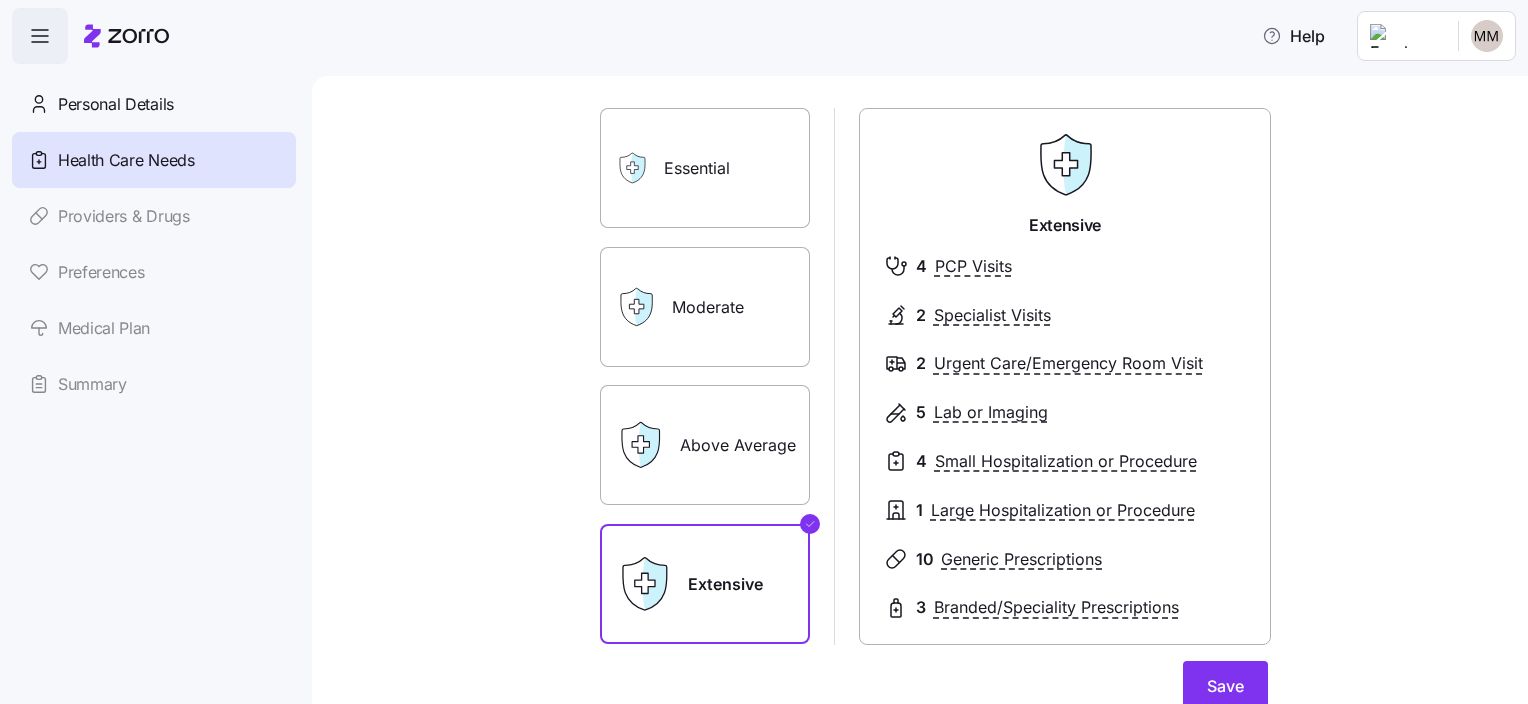 scroll, scrollTop: 0, scrollLeft: 0, axis: both 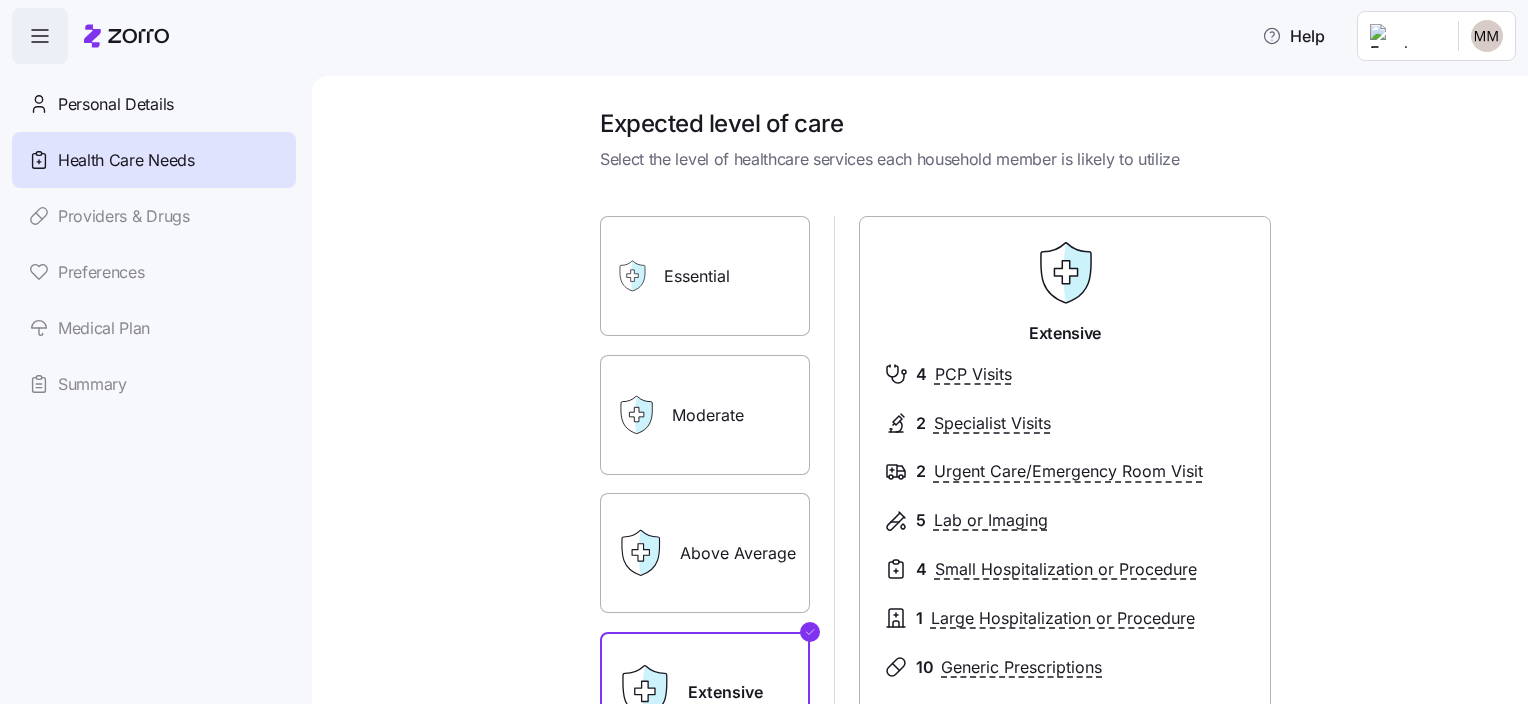 click on "Above Average" at bounding box center [705, 553] 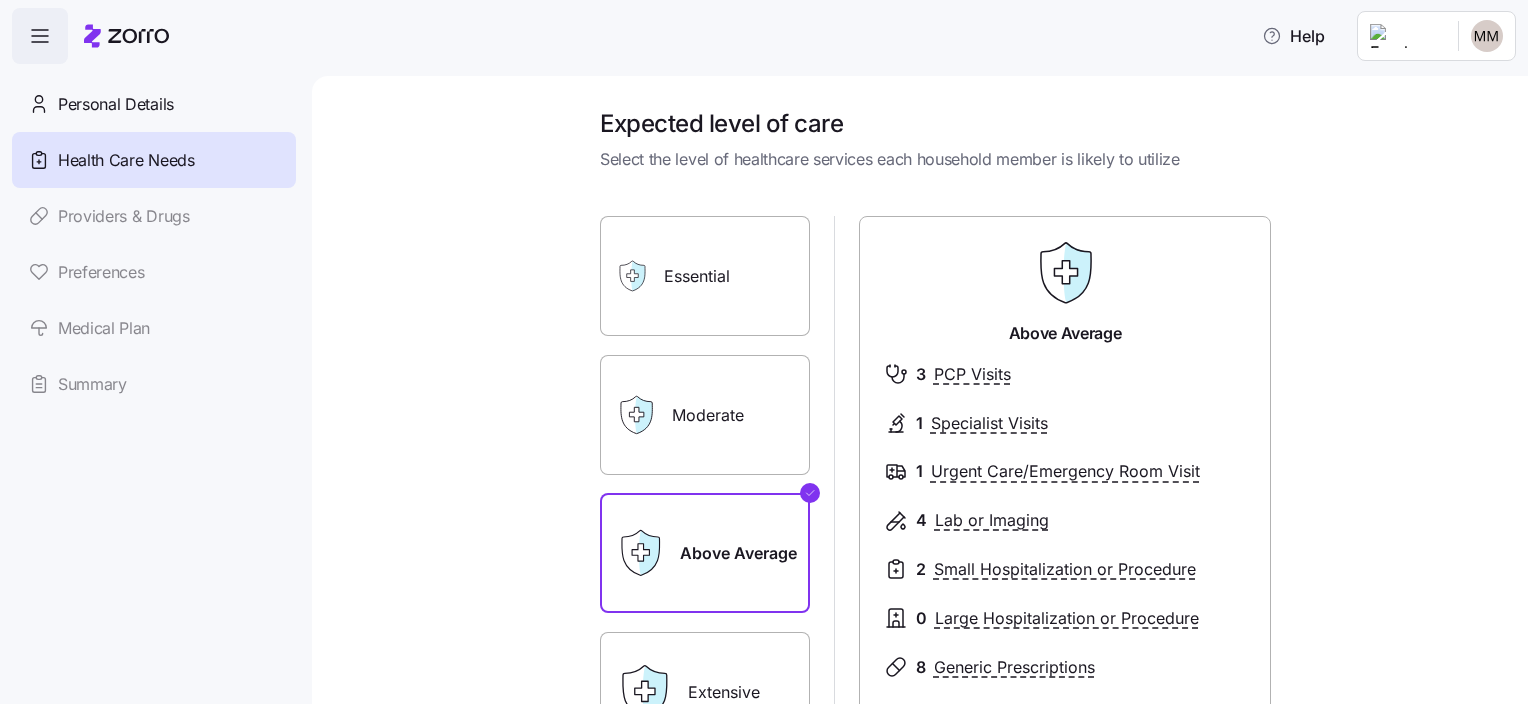 click at bounding box center (40, 36) 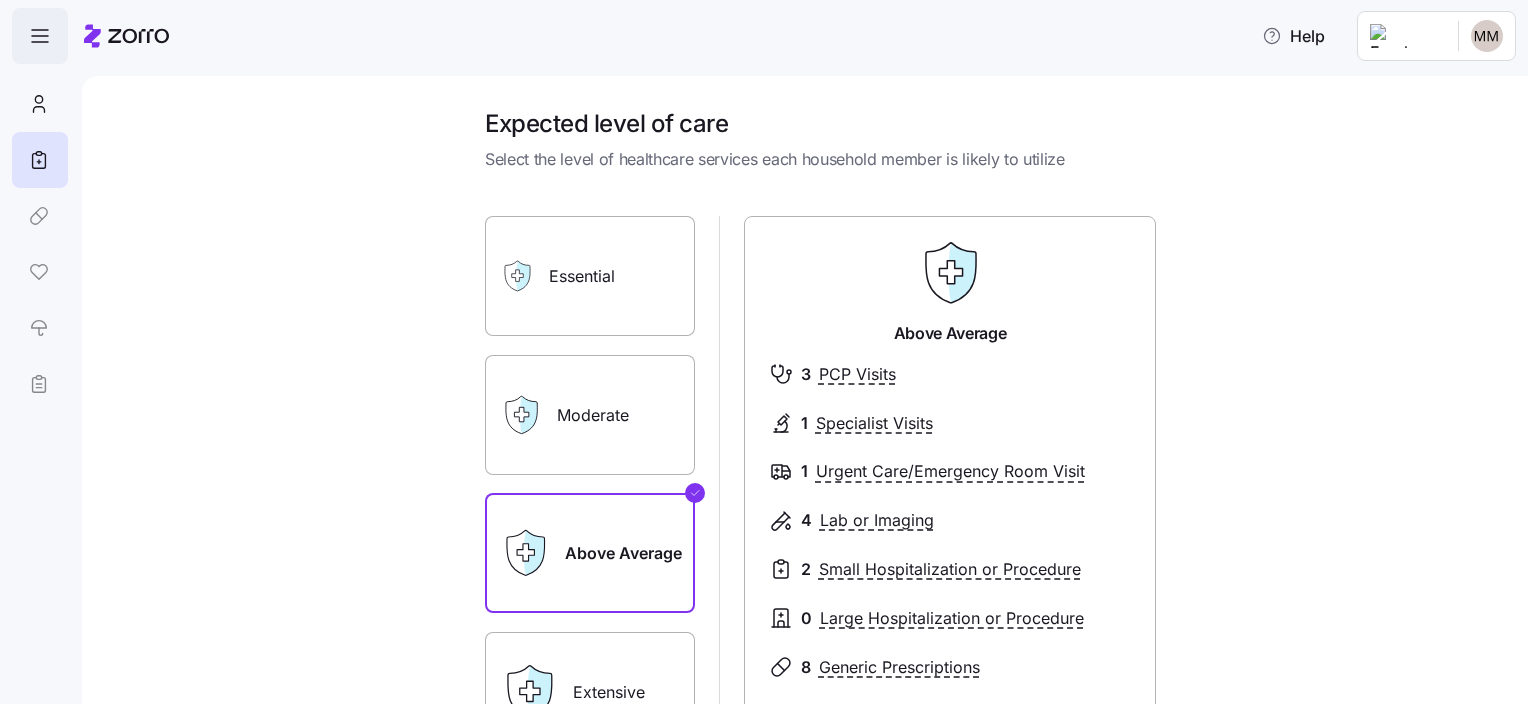 click 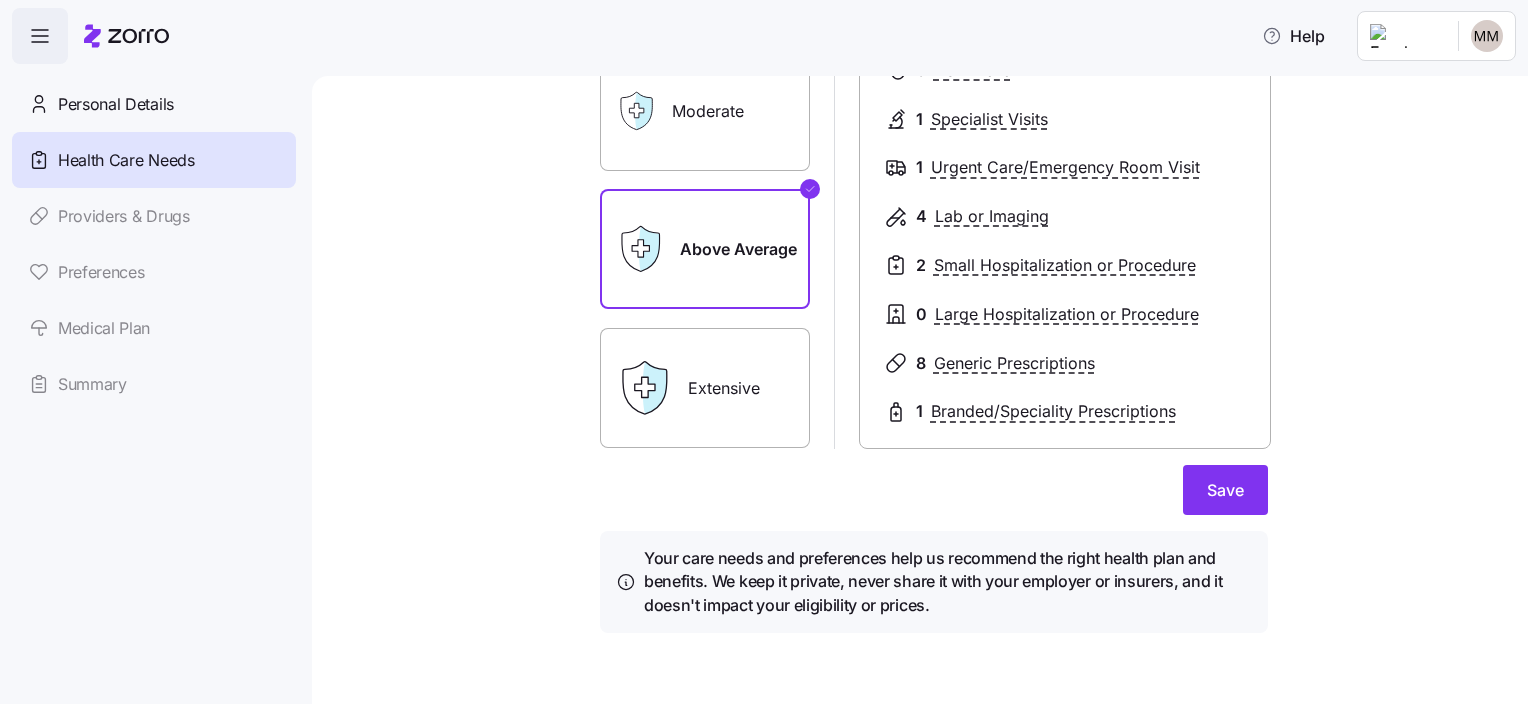 scroll, scrollTop: 0, scrollLeft: 0, axis: both 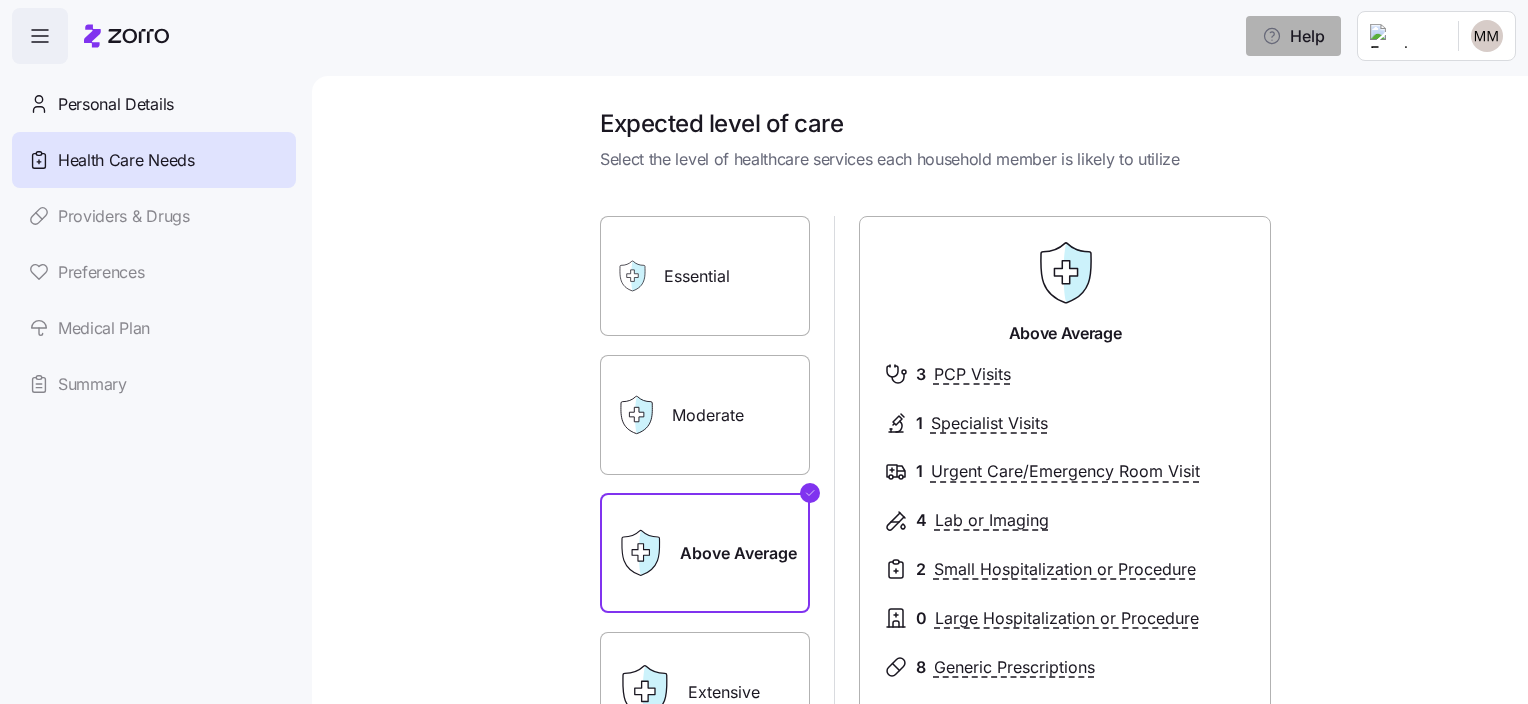 click 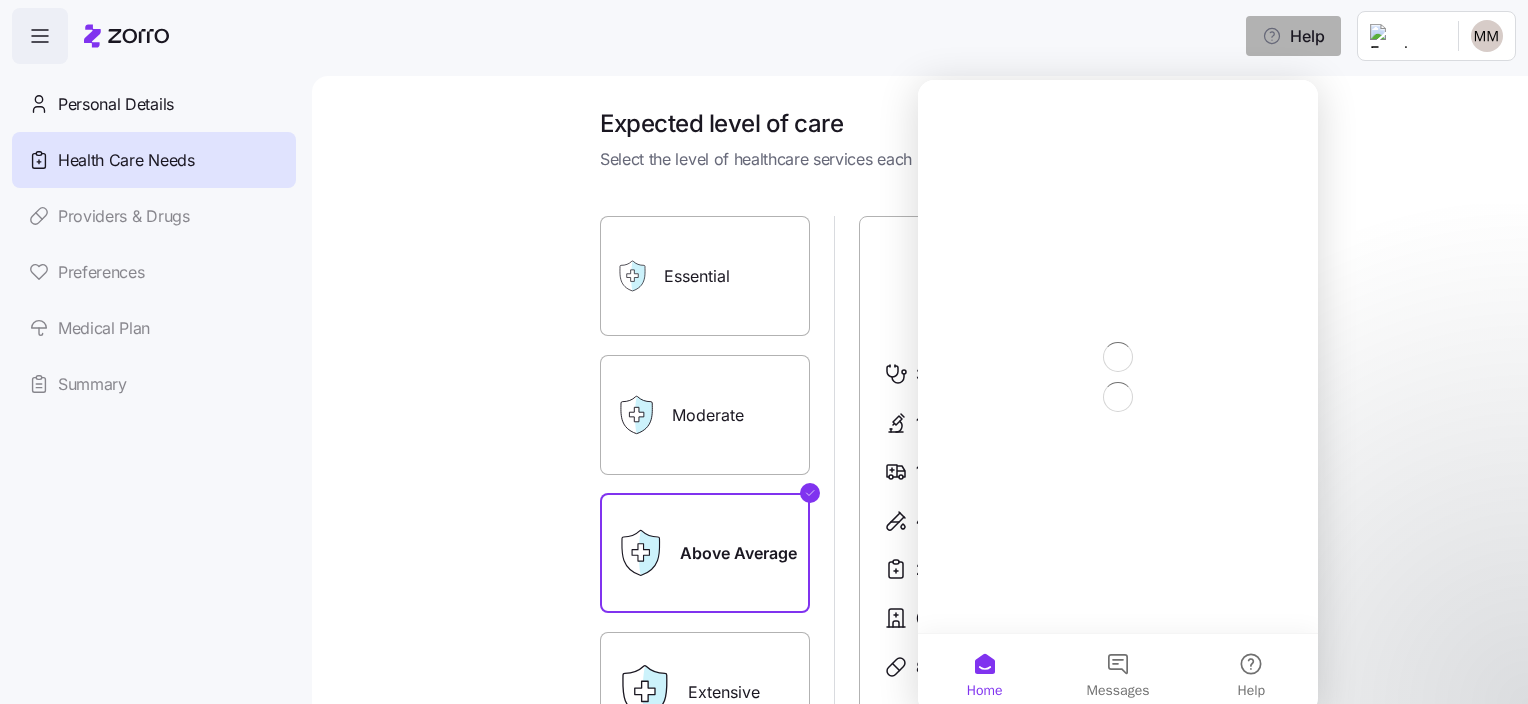 scroll, scrollTop: 0, scrollLeft: 0, axis: both 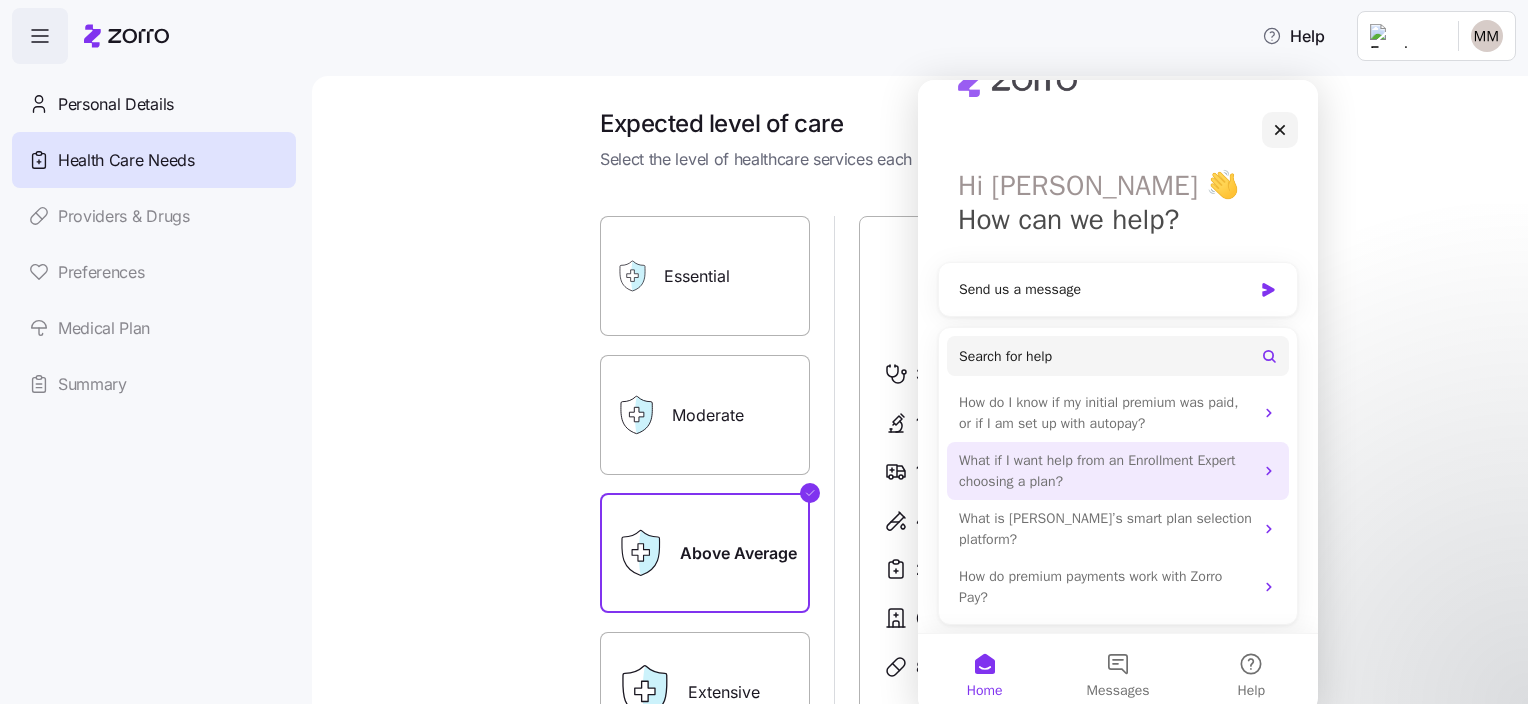 click 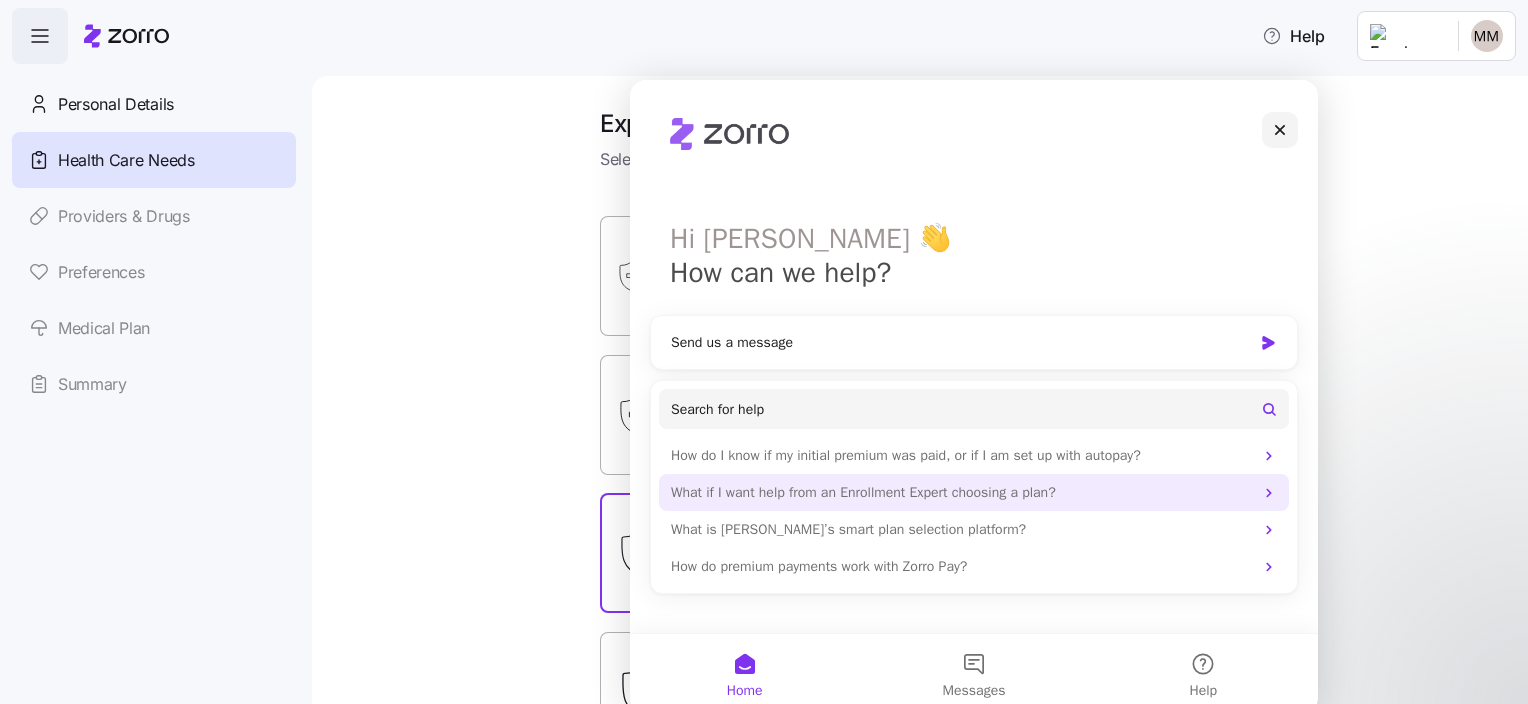 scroll, scrollTop: 0, scrollLeft: 0, axis: both 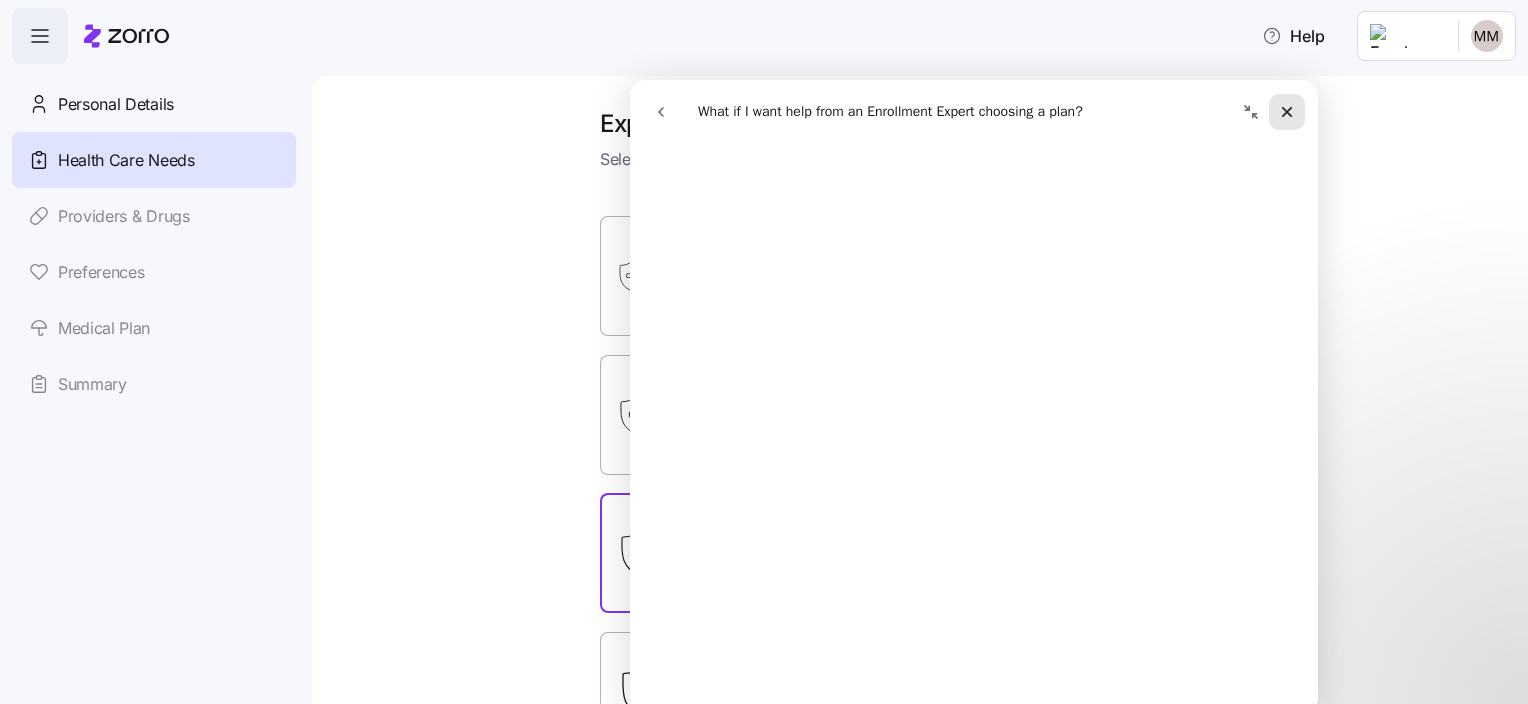 click 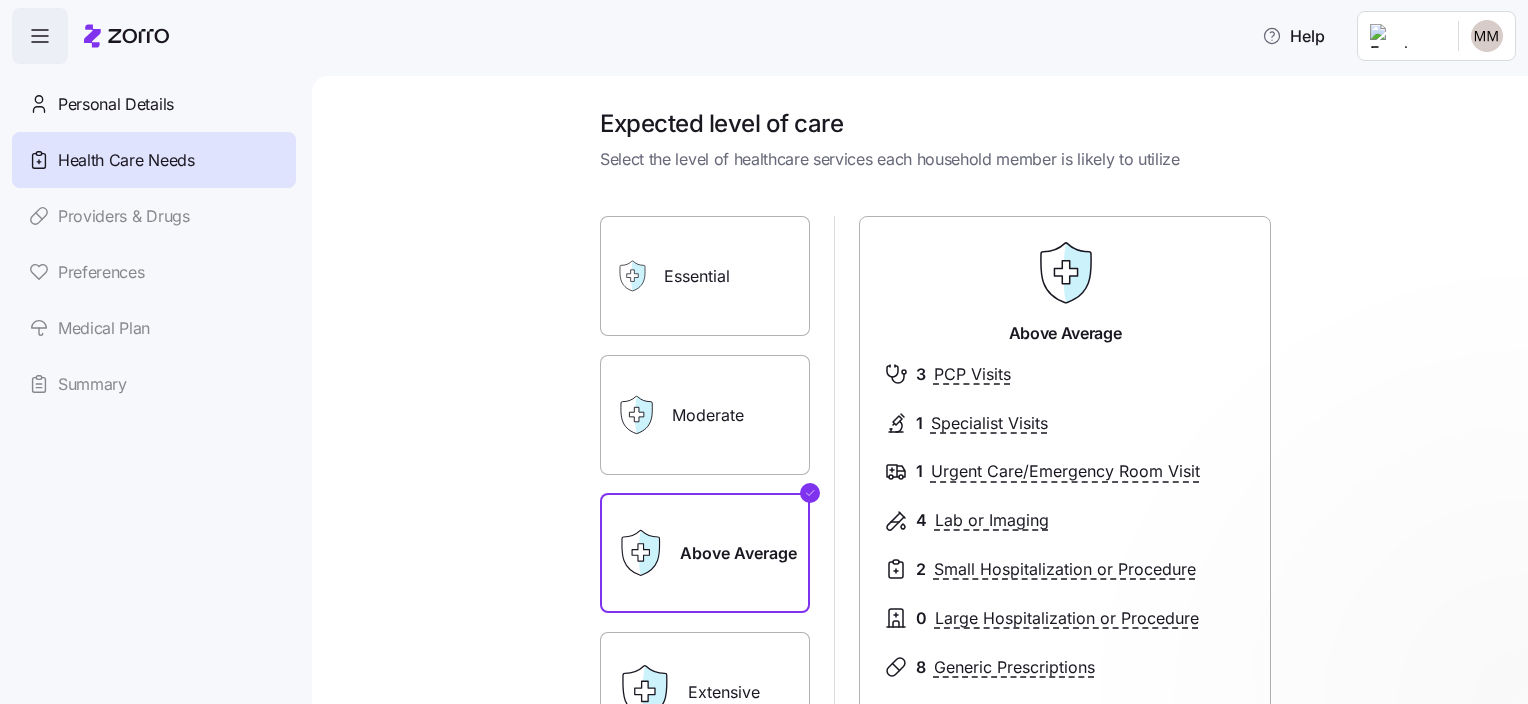 scroll, scrollTop: 0, scrollLeft: 0, axis: both 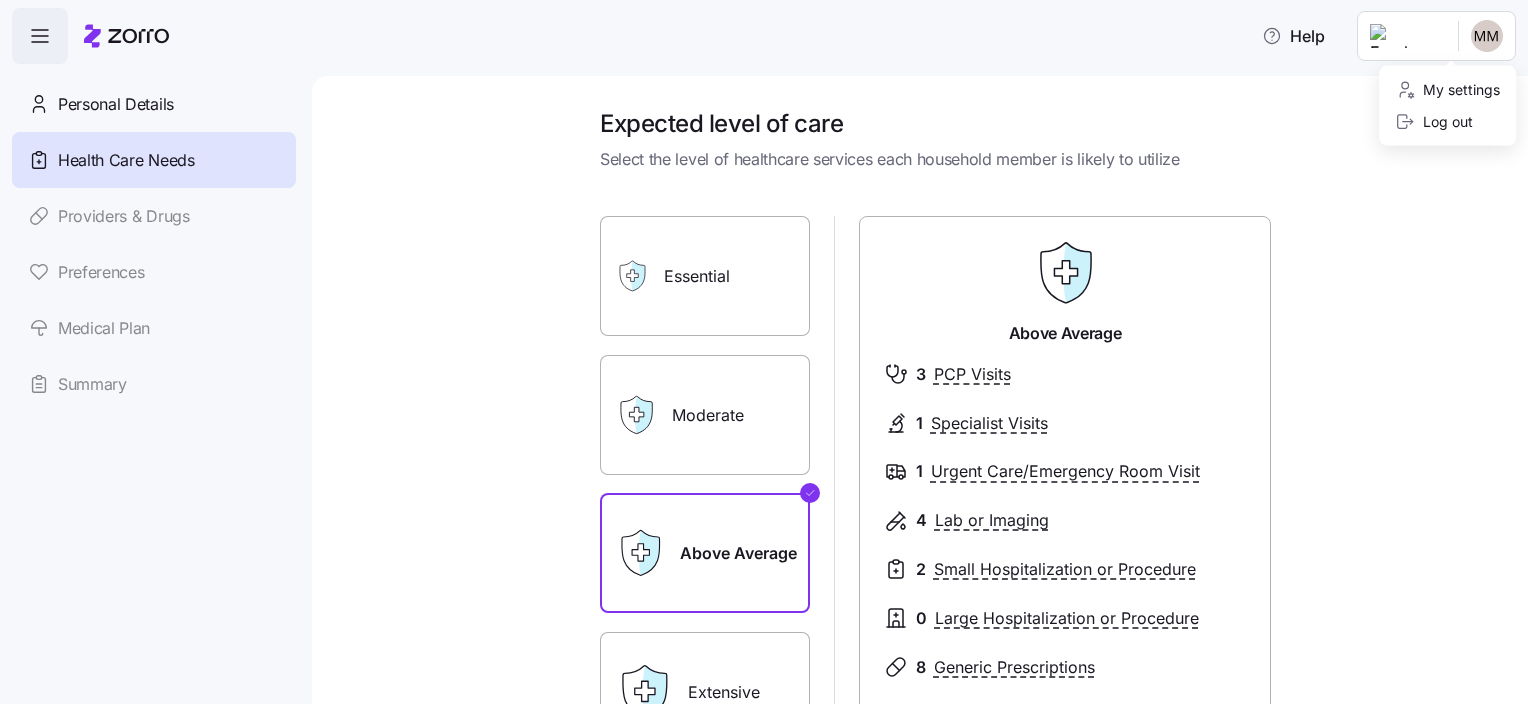 click on "Help Personal Details Health Care Needs Providers & Drugs Preferences Medical Plan Summary Expected level of care Select the level of healthcare services each household member is likely to utilize Essential Moderate Above Average Extensive Above Average 3 PCP Visits 1 Specialist Visits 1 Urgent Care/Emergency Room Visit 4 Lab or Imaging 2 Small Hospitalization or Procedure 0 Large Hospitalization or Procedure 8 Generic Prescriptions 1 Branded/Speciality Prescriptions Save Your care needs and preferences help us recommend the right health plan and benefits. We keep it private, never share it with your employer or insurers, and it doesn't impact your eligibility or prices. Health Care Needs | Zorro My settings Log out" at bounding box center [764, 346] 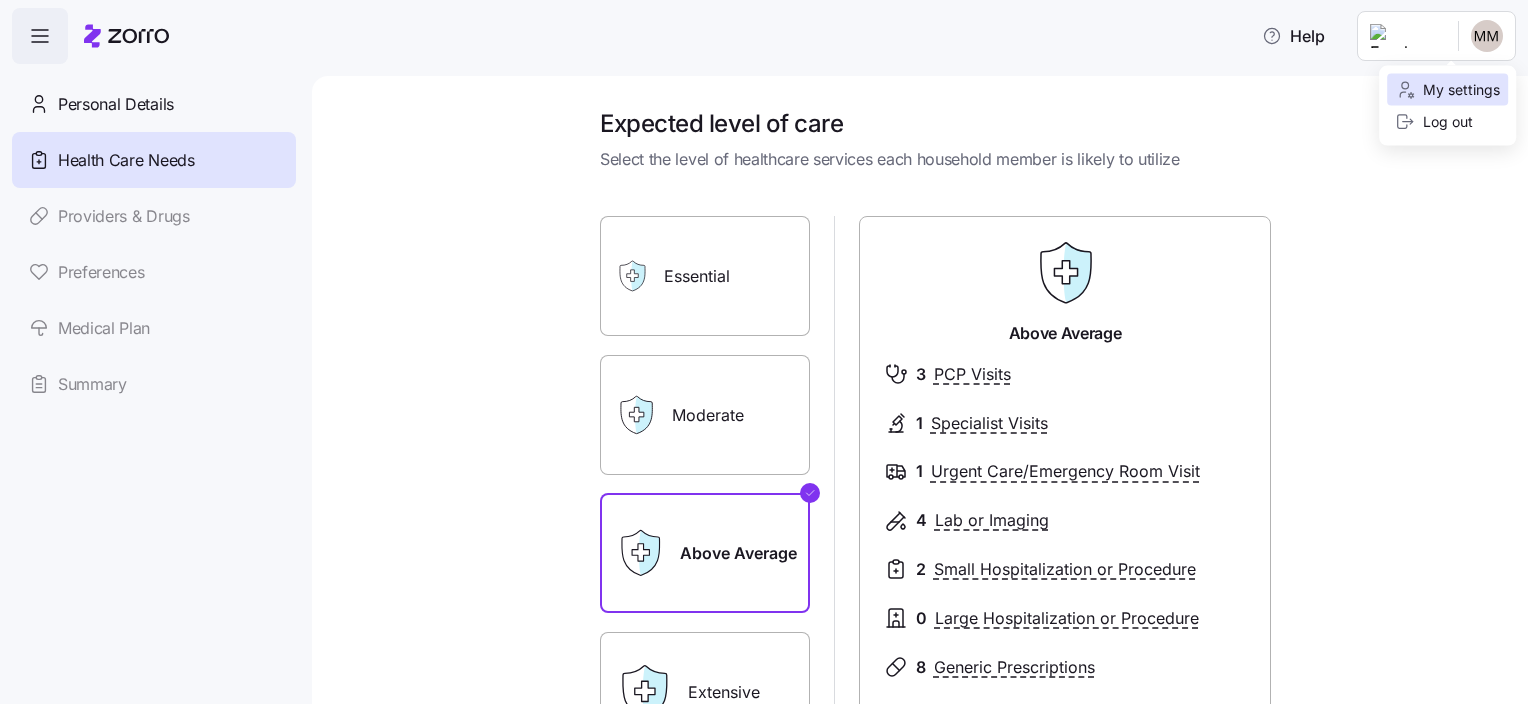 click on "My settings" at bounding box center [1447, 90] 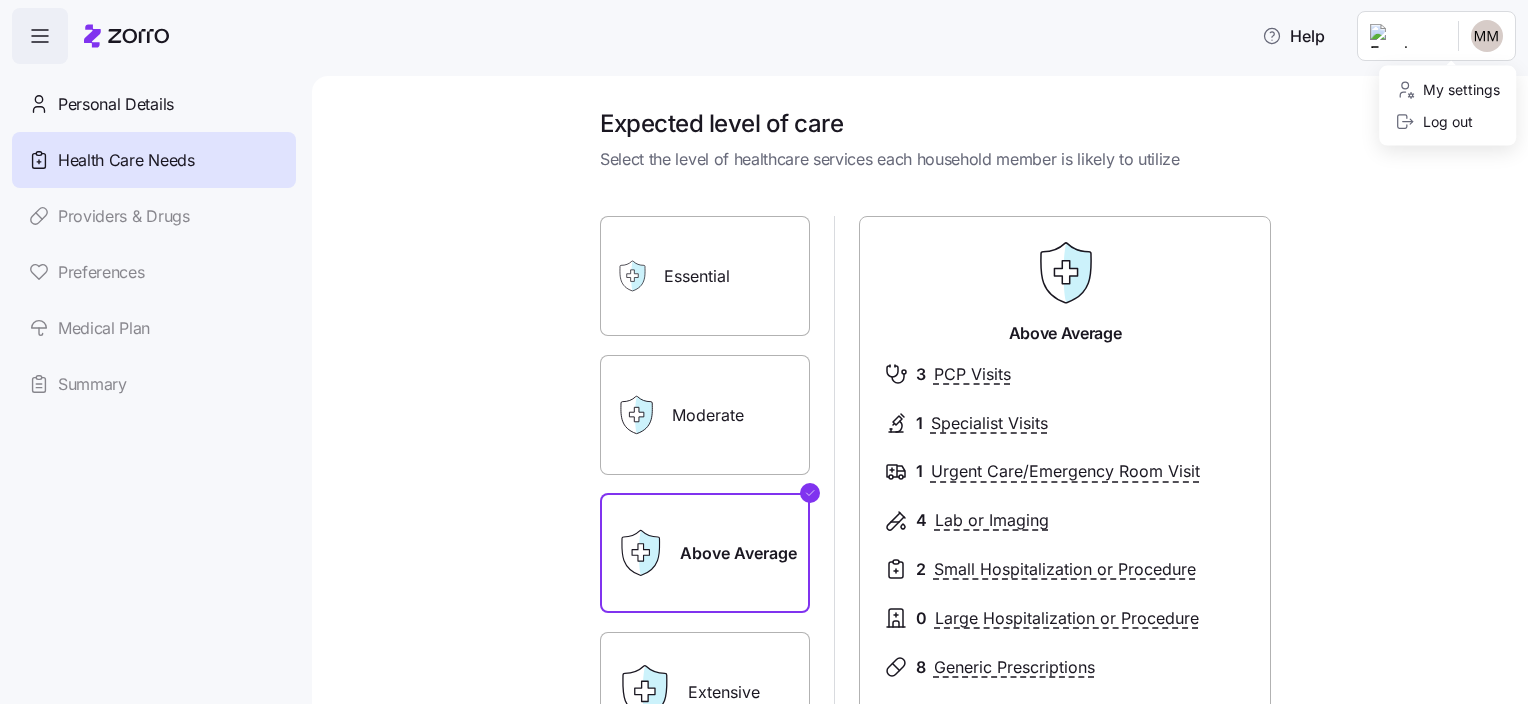 click on "Help Personal Details Health Care Needs Providers & Drugs Preferences Medical Plan Summary Expected level of care Select the level of healthcare services each household member is likely to utilize Essential Moderate Above Average Extensive Above Average 3 PCP Visits 1 Specialist Visits 1 Urgent Care/Emergency Room Visit 4 Lab or Imaging 2 Small Hospitalization or Procedure 0 Large Hospitalization or Procedure 8 Generic Prescriptions 1 Branded/Speciality Prescriptions Save Your care needs and preferences help us recommend the right health plan and benefits. We keep it private, never share it with your employer or insurers, and it doesn't impact your eligibility or prices. Health Care Needs | Zorro My settings Log out" at bounding box center [764, 346] 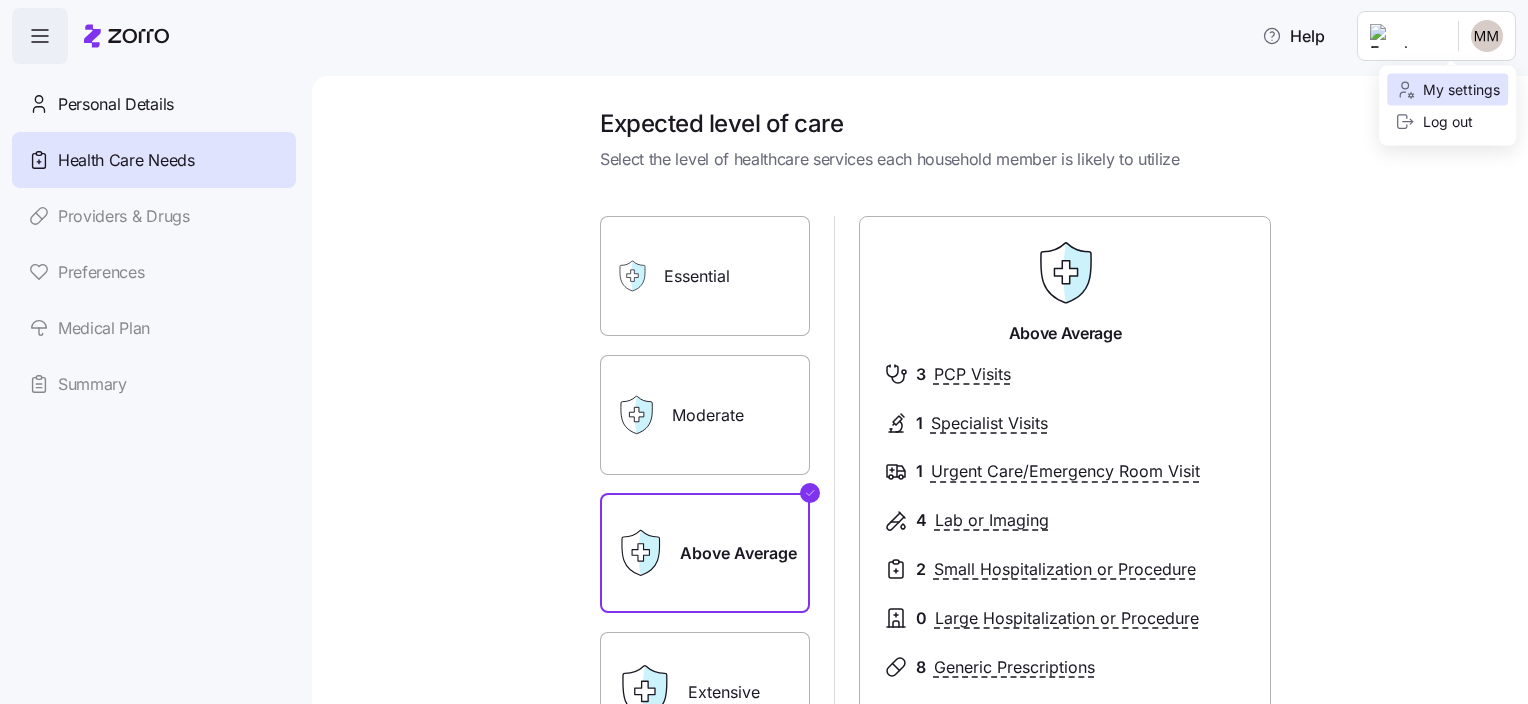 click on "My settings" at bounding box center (1447, 90) 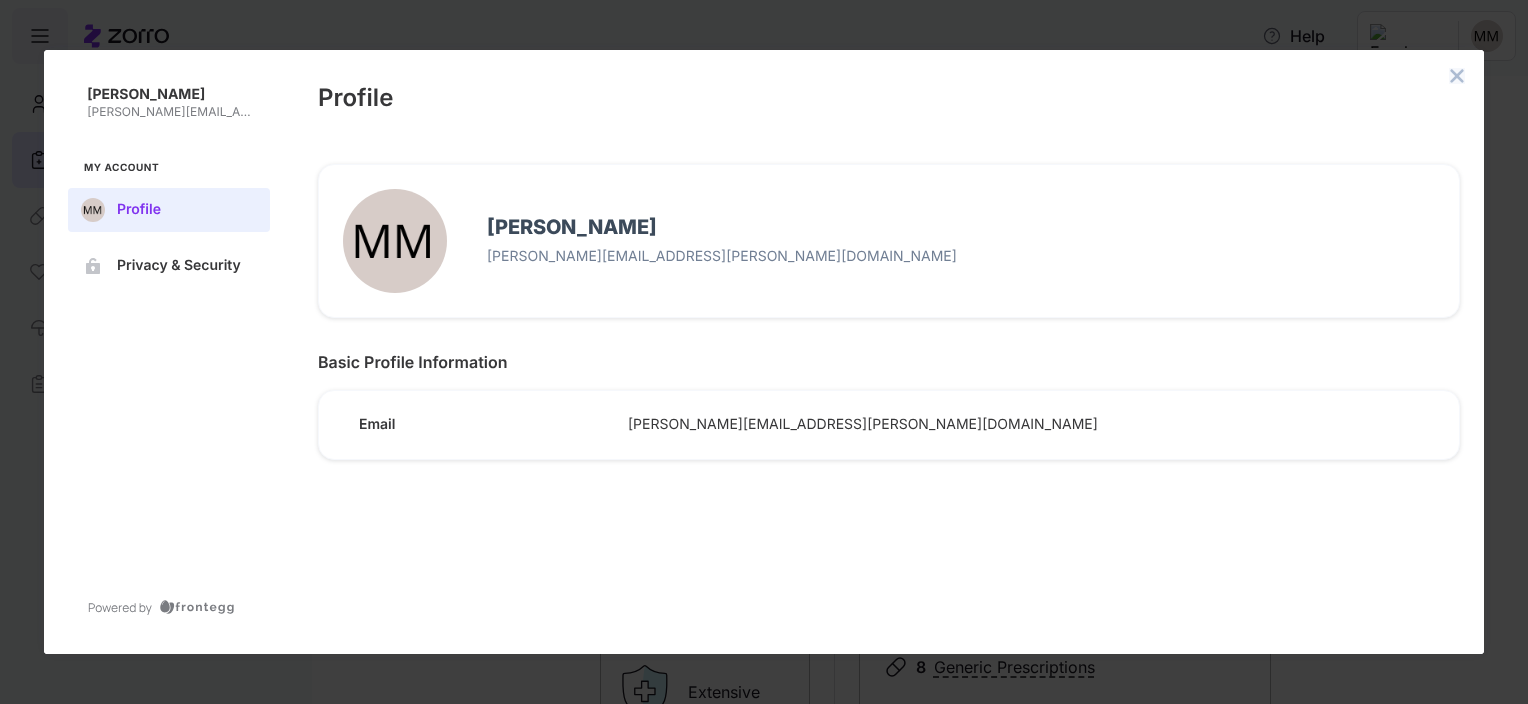 click 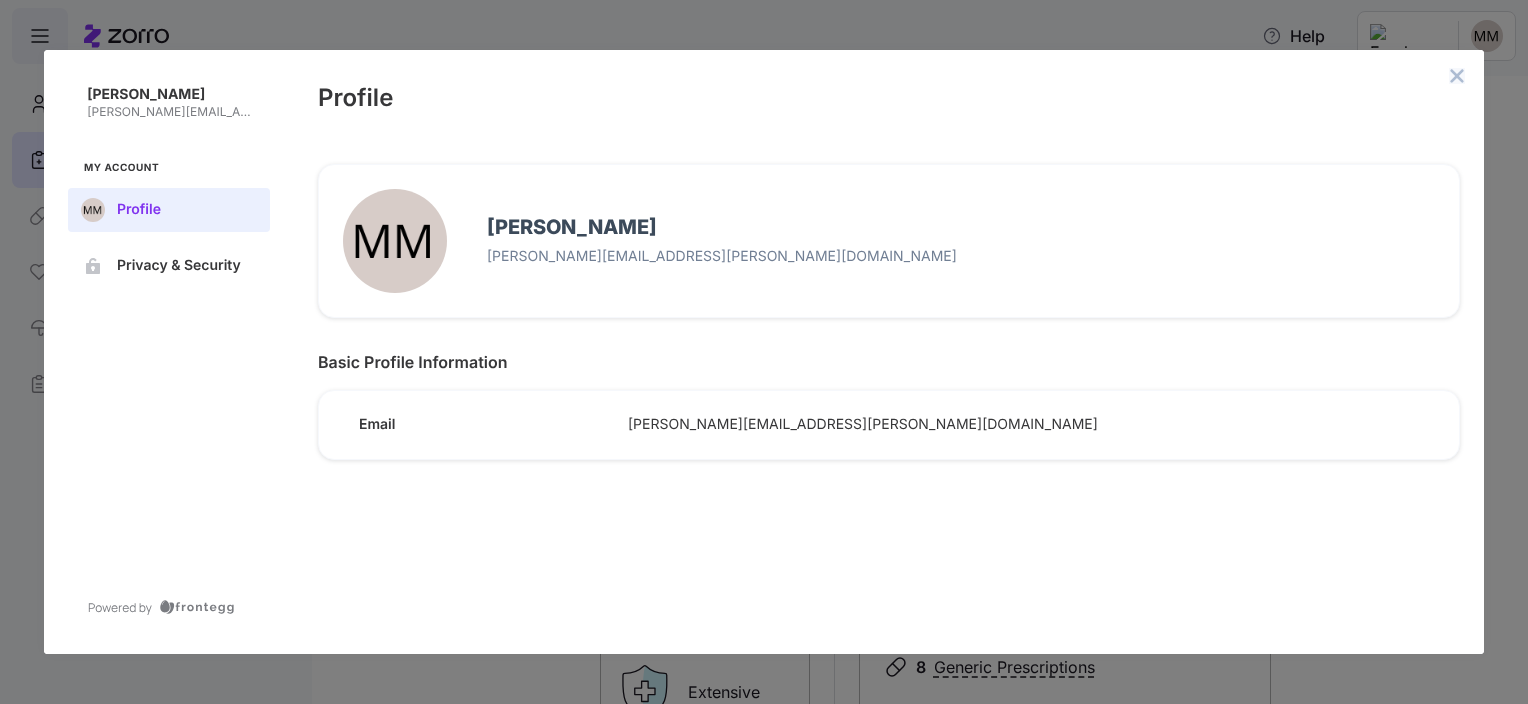 click 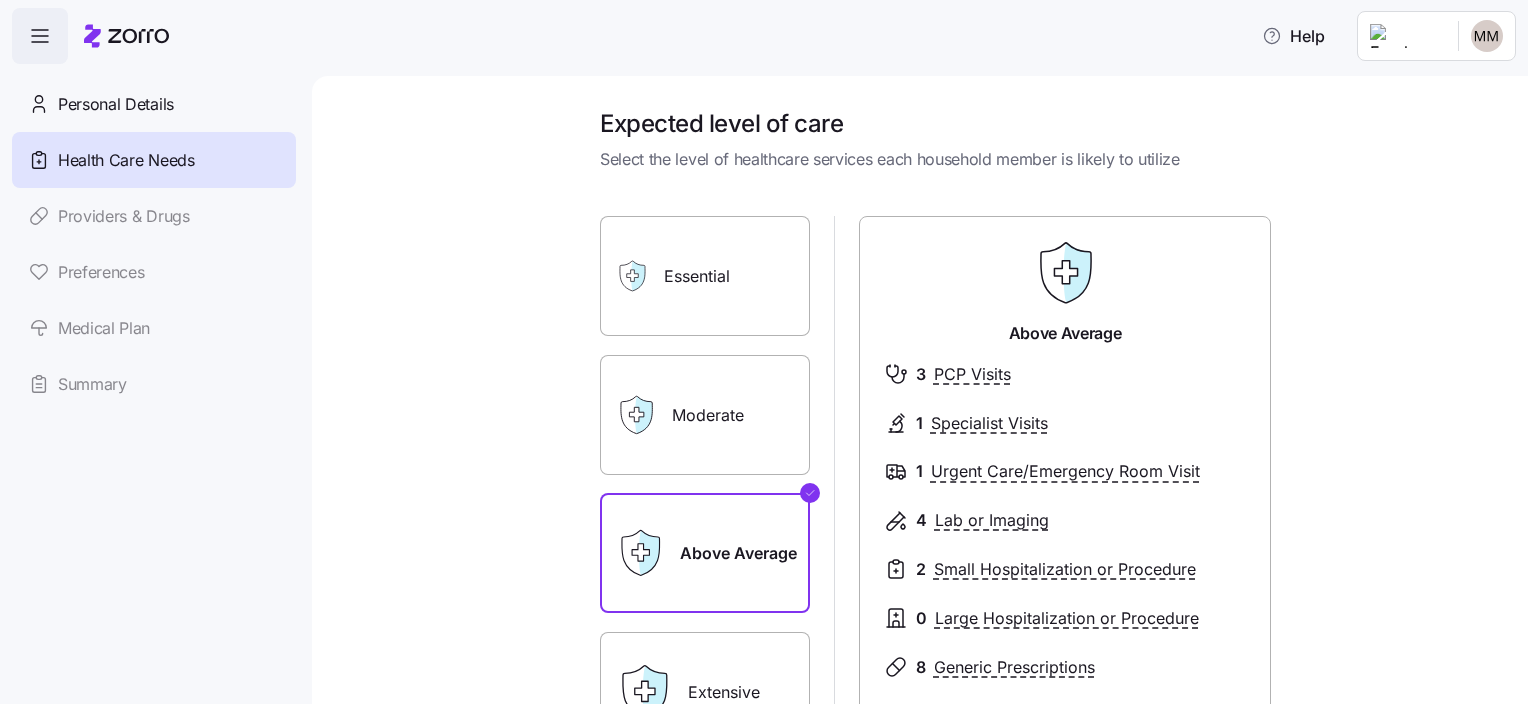 click on "Help Personal Details Health Care Needs Providers & Drugs Preferences Medical Plan Summary Expected level of care Select the level of healthcare services each household member is likely to utilize Essential Moderate Above Average Extensive Above Average 3 PCP Visits 1 Specialist Visits 1 Urgent Care/Emergency Room Visit 4 Lab or Imaging 2 Small Hospitalization or Procedure 0 Large Hospitalization or Procedure 8 Generic Prescriptions 1 Branded/Speciality Prescriptions Save Your care needs and preferences help us recommend the right health plan and benefits. We keep it private, never share it with your employer or insurers, and it doesn't impact your eligibility or prices. Health Care Needs | Zorro" at bounding box center (764, 346) 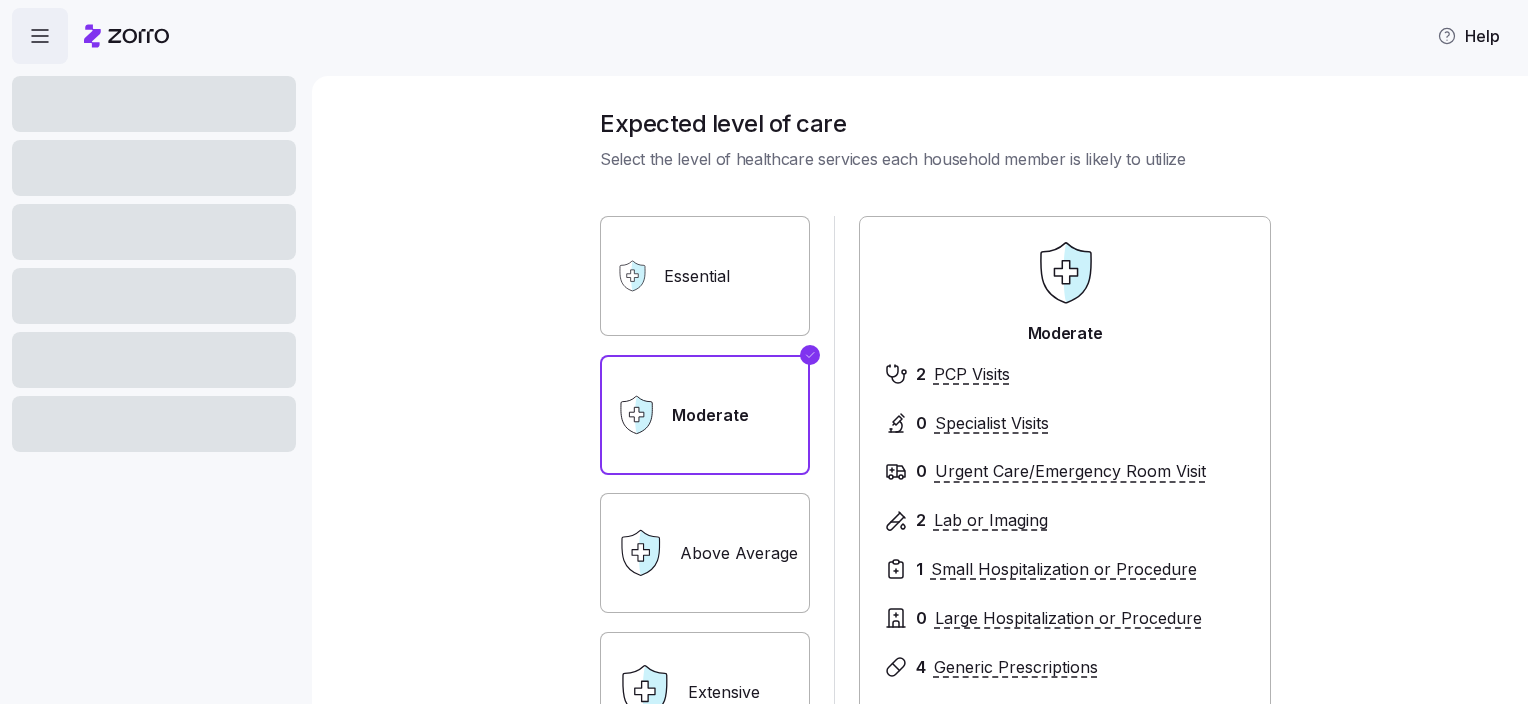 scroll, scrollTop: 0, scrollLeft: 0, axis: both 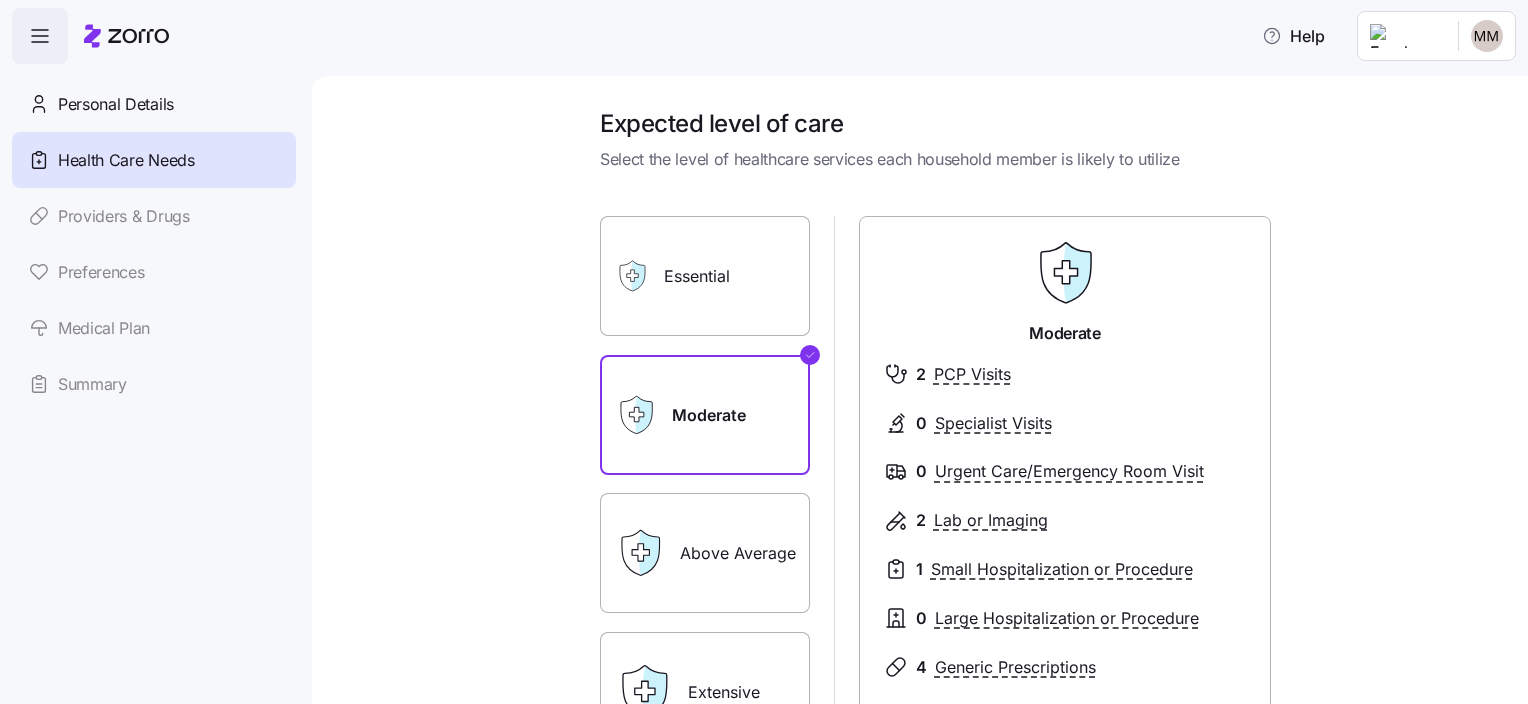 click on "Above Average" at bounding box center [705, 553] 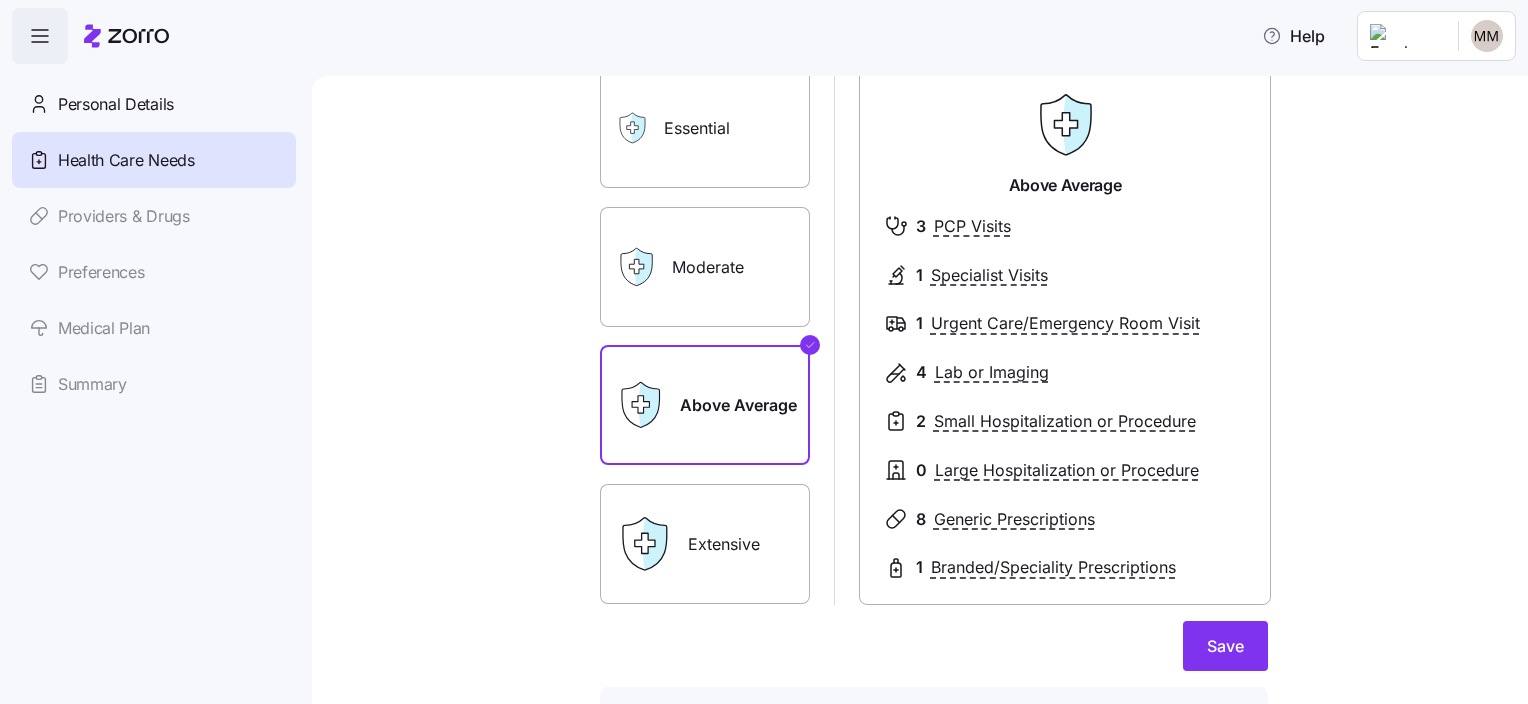 scroll, scrollTop: 200, scrollLeft: 0, axis: vertical 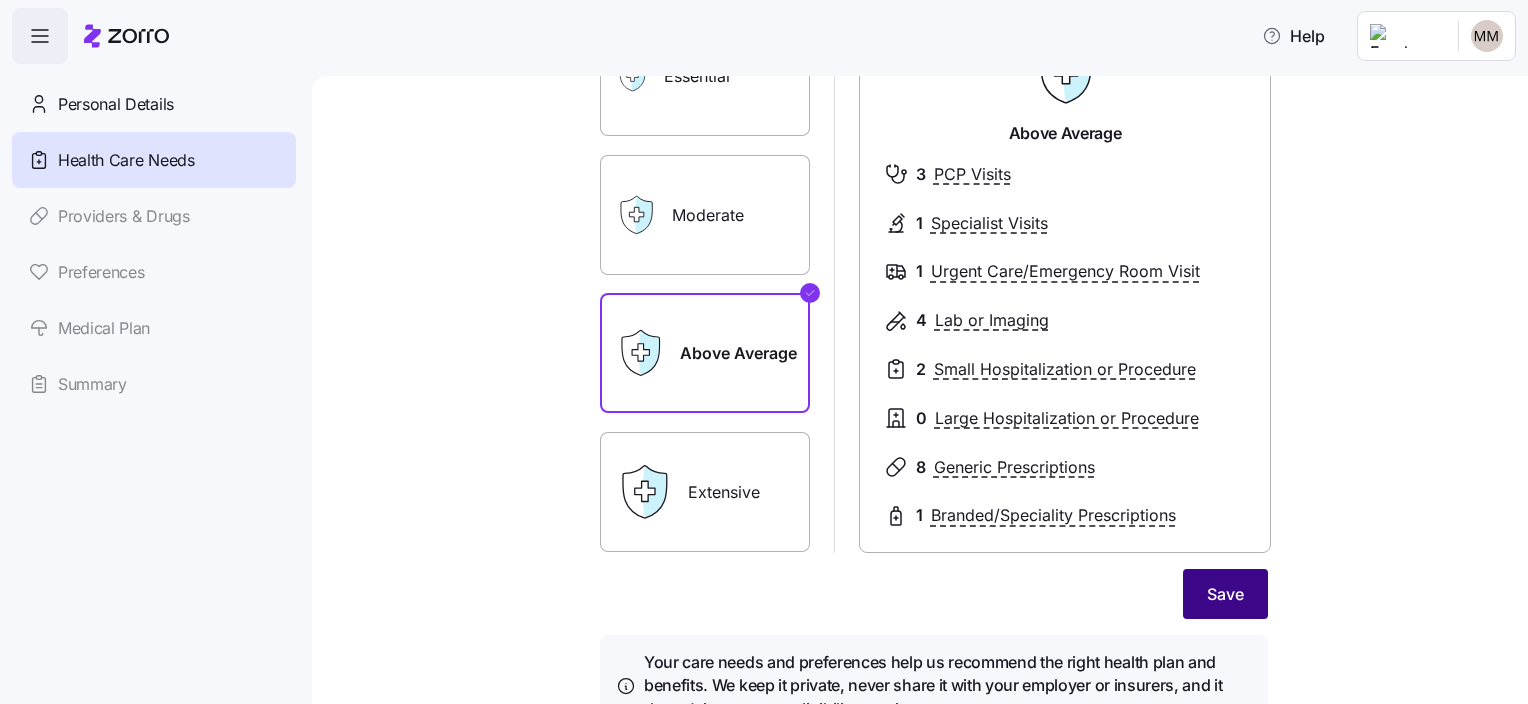 click on "Save" at bounding box center (1225, 594) 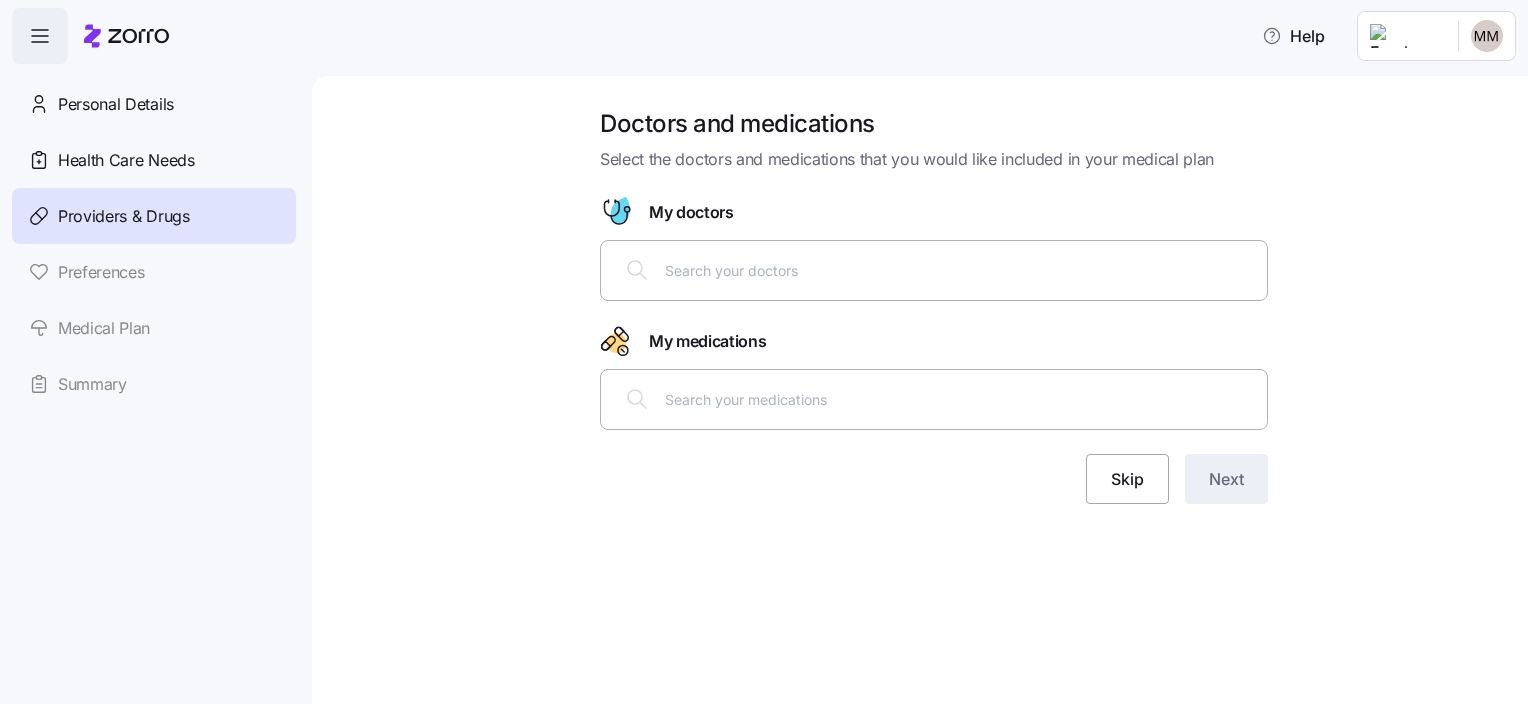 click at bounding box center (960, 270) 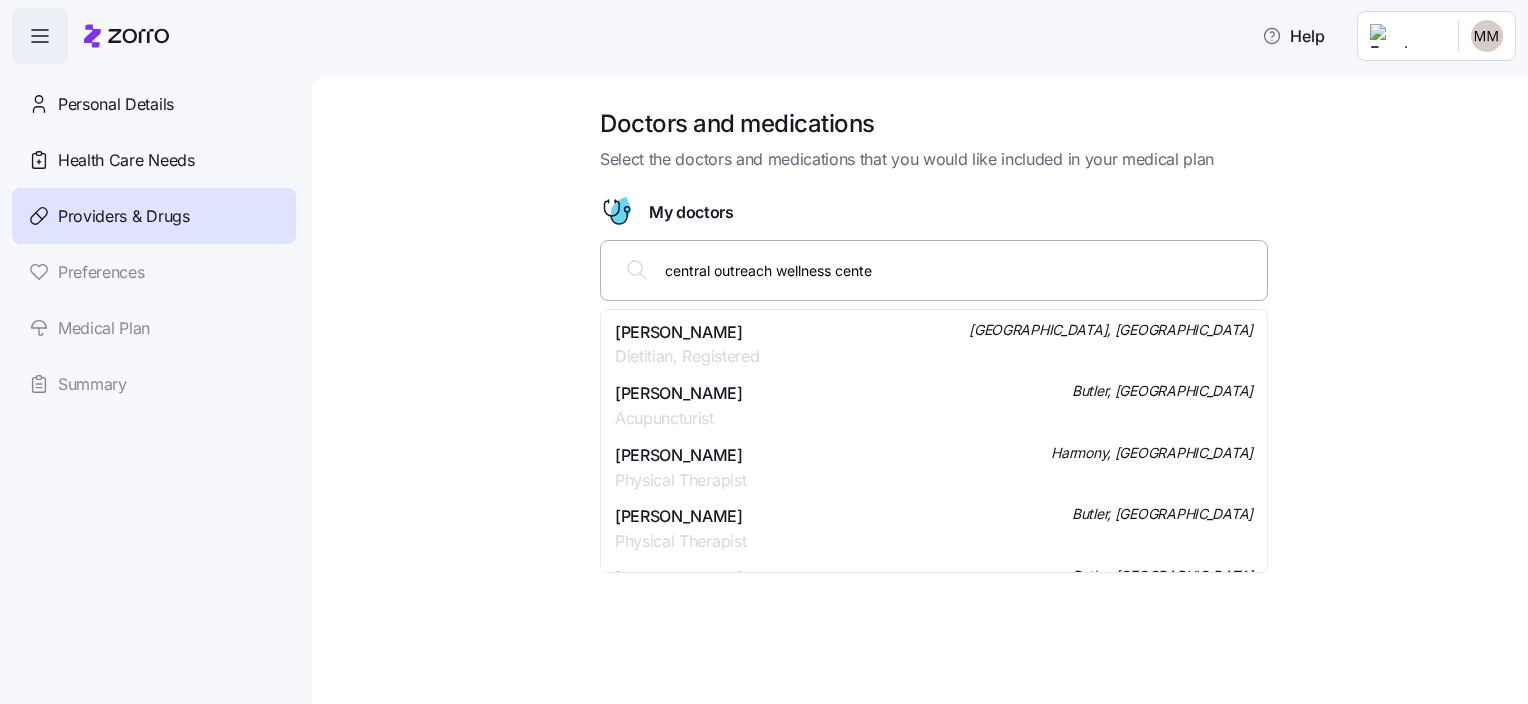 type on "central outreach wellness center" 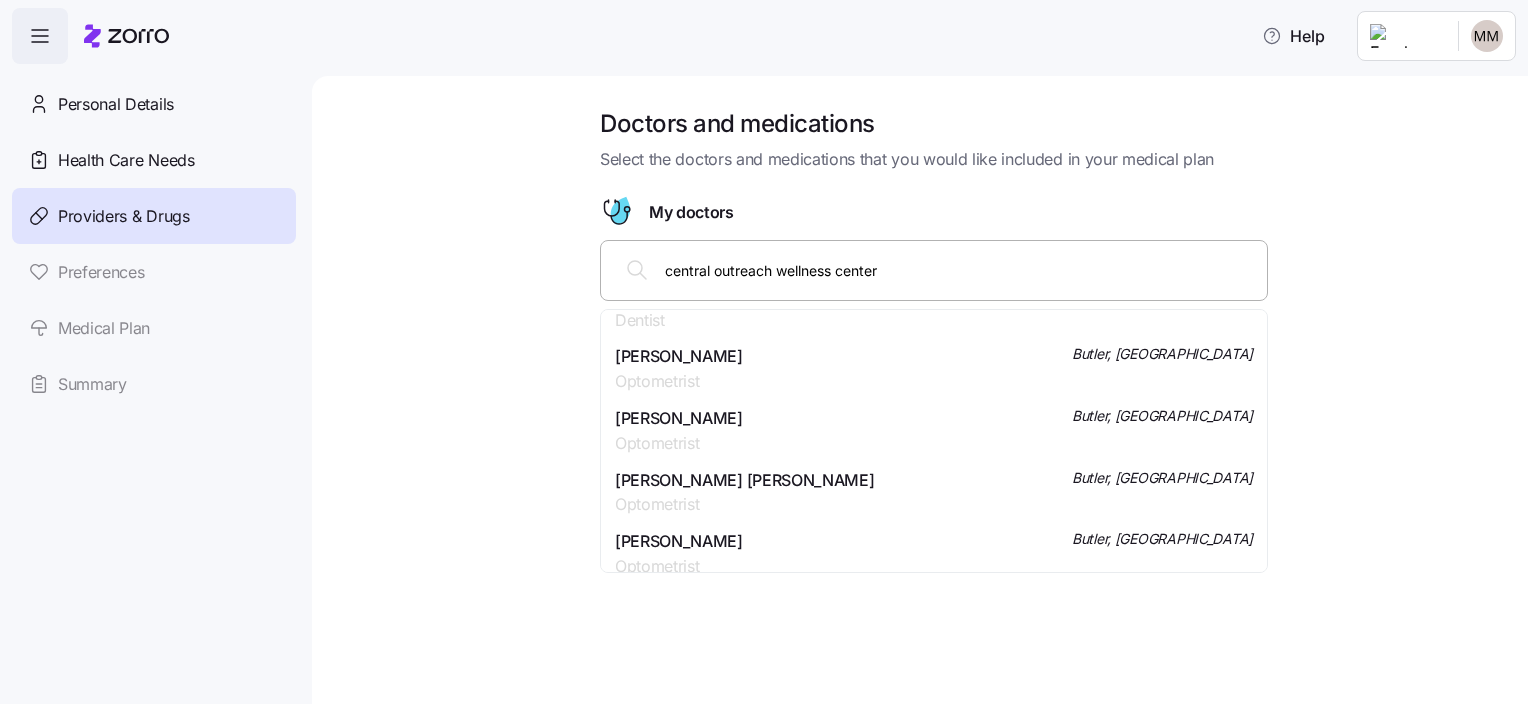 scroll, scrollTop: 100, scrollLeft: 0, axis: vertical 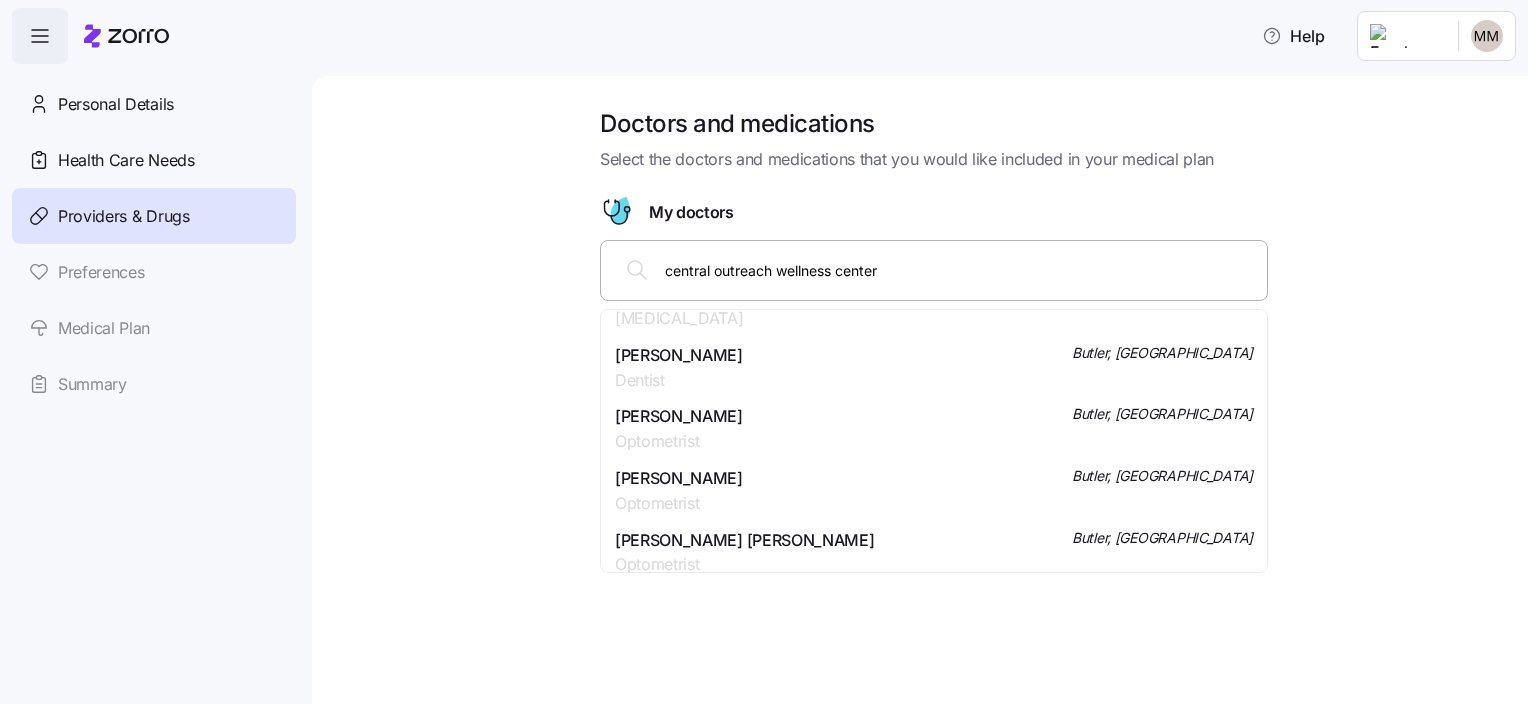 drag, startPoint x: 894, startPoint y: 270, endPoint x: 547, endPoint y: 284, distance: 347.28232 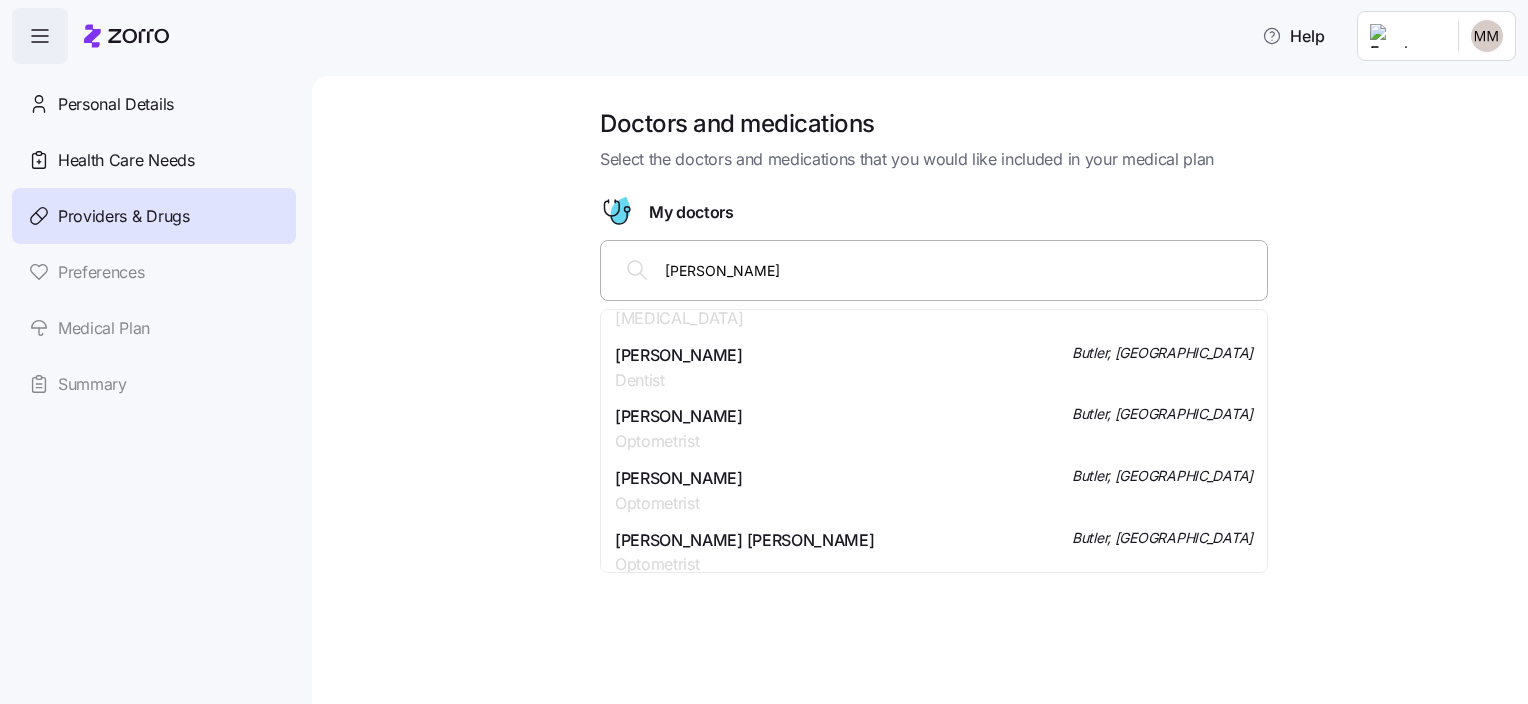 scroll, scrollTop: 0, scrollLeft: 0, axis: both 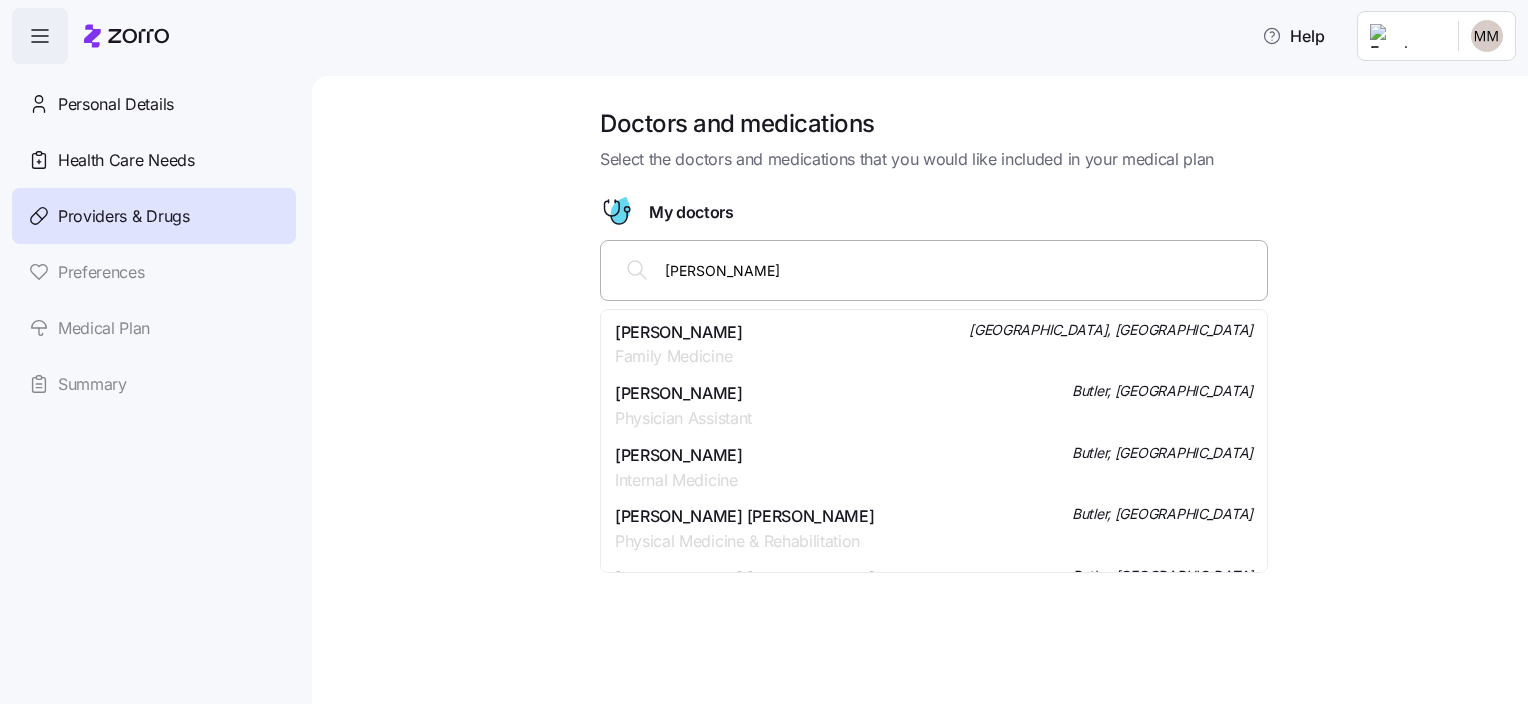 type on "[PERSON_NAME]" 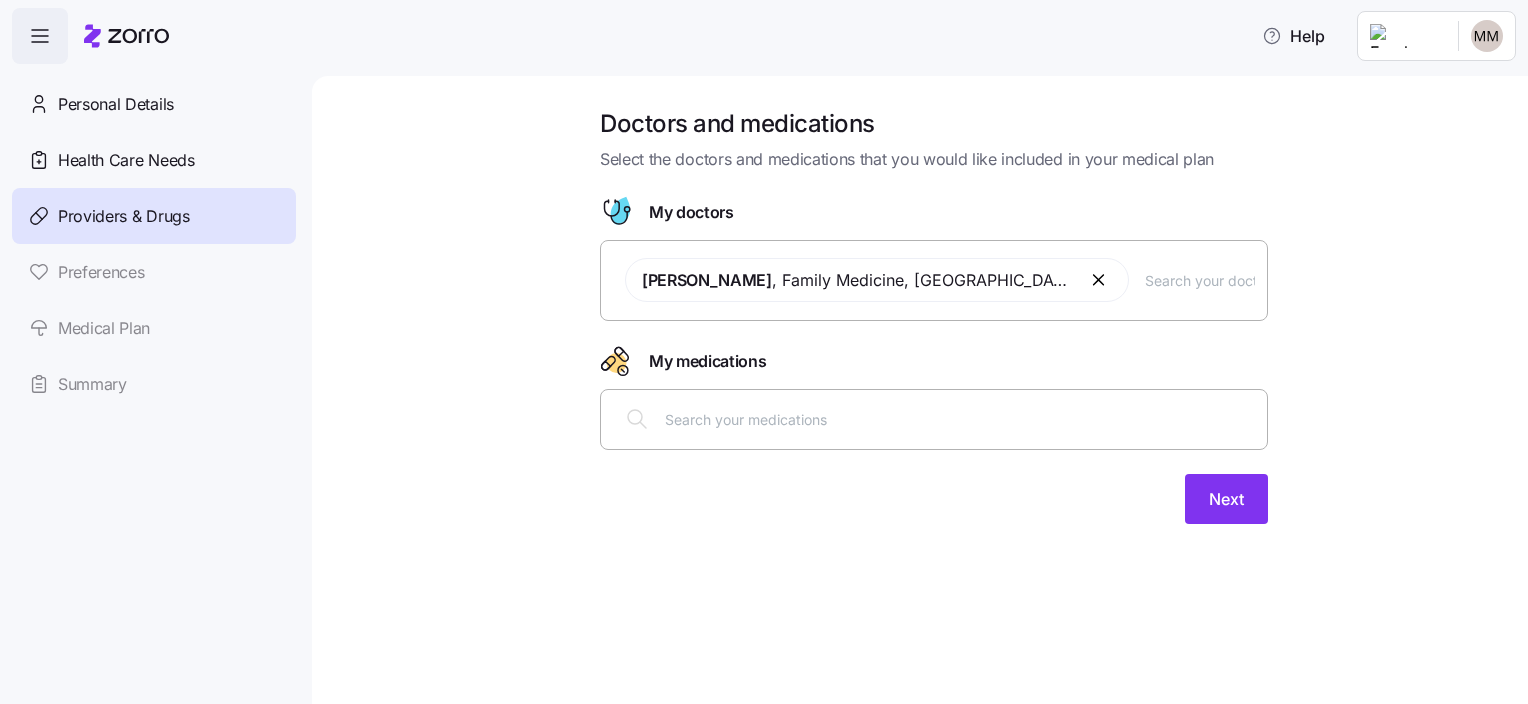 click on "Doctors and medications Select the doctors and medications that you would like included in your medical plan My doctors [PERSON_NAME] , Family Medicine , [GEOGRAPHIC_DATA], [GEOGRAPHIC_DATA] My medications Next" at bounding box center (920, 390) 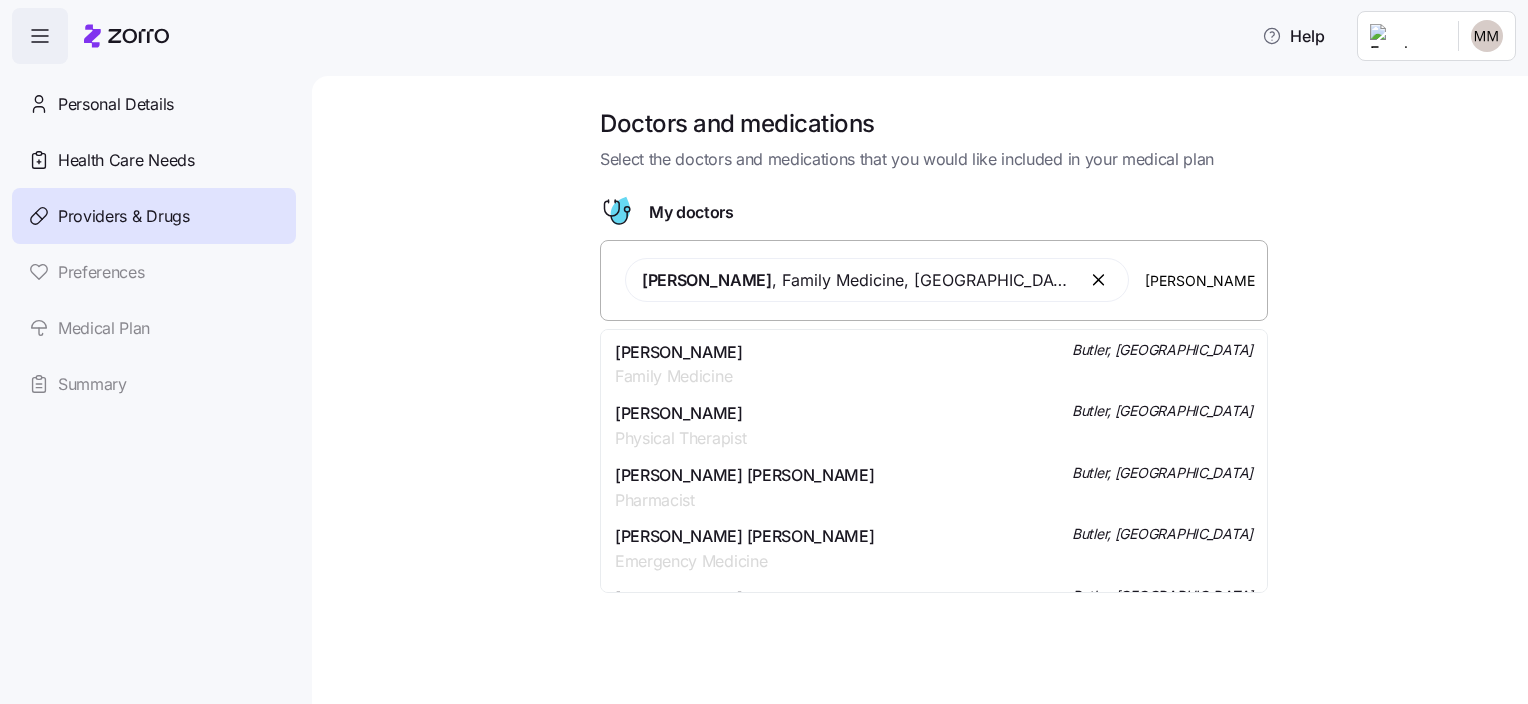 type on "[PERSON_NAME]" 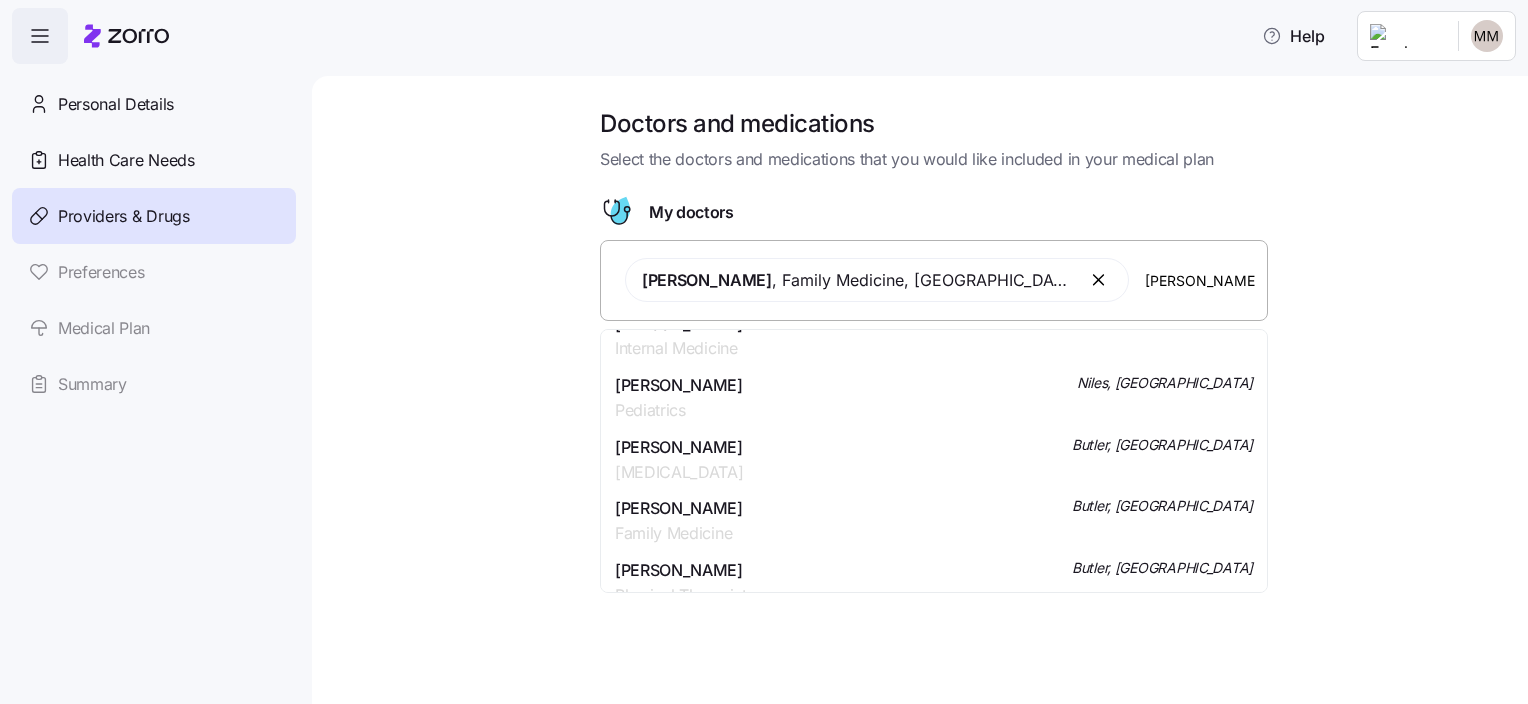 scroll, scrollTop: 0, scrollLeft: 0, axis: both 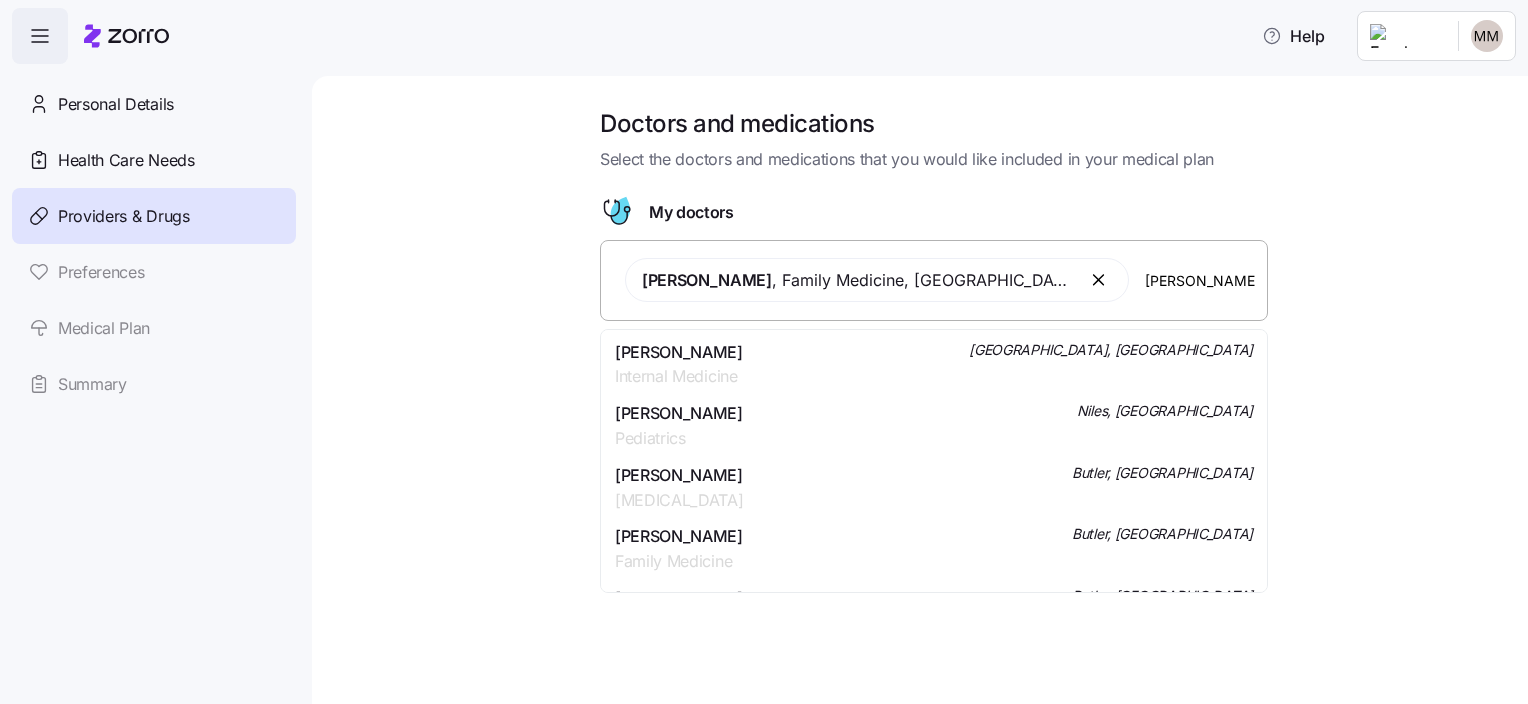 click on "[PERSON_NAME]" at bounding box center [679, 352] 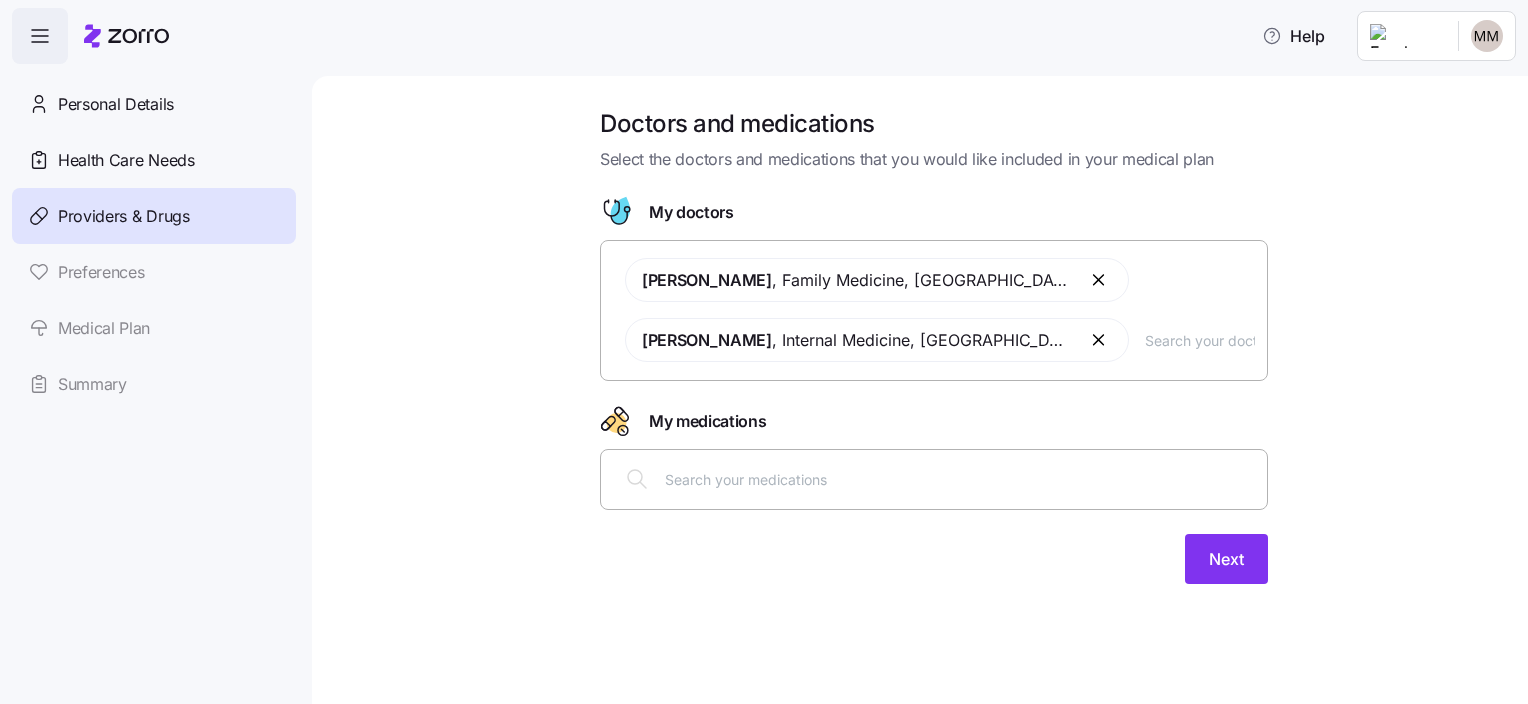 click at bounding box center (1100, 340) 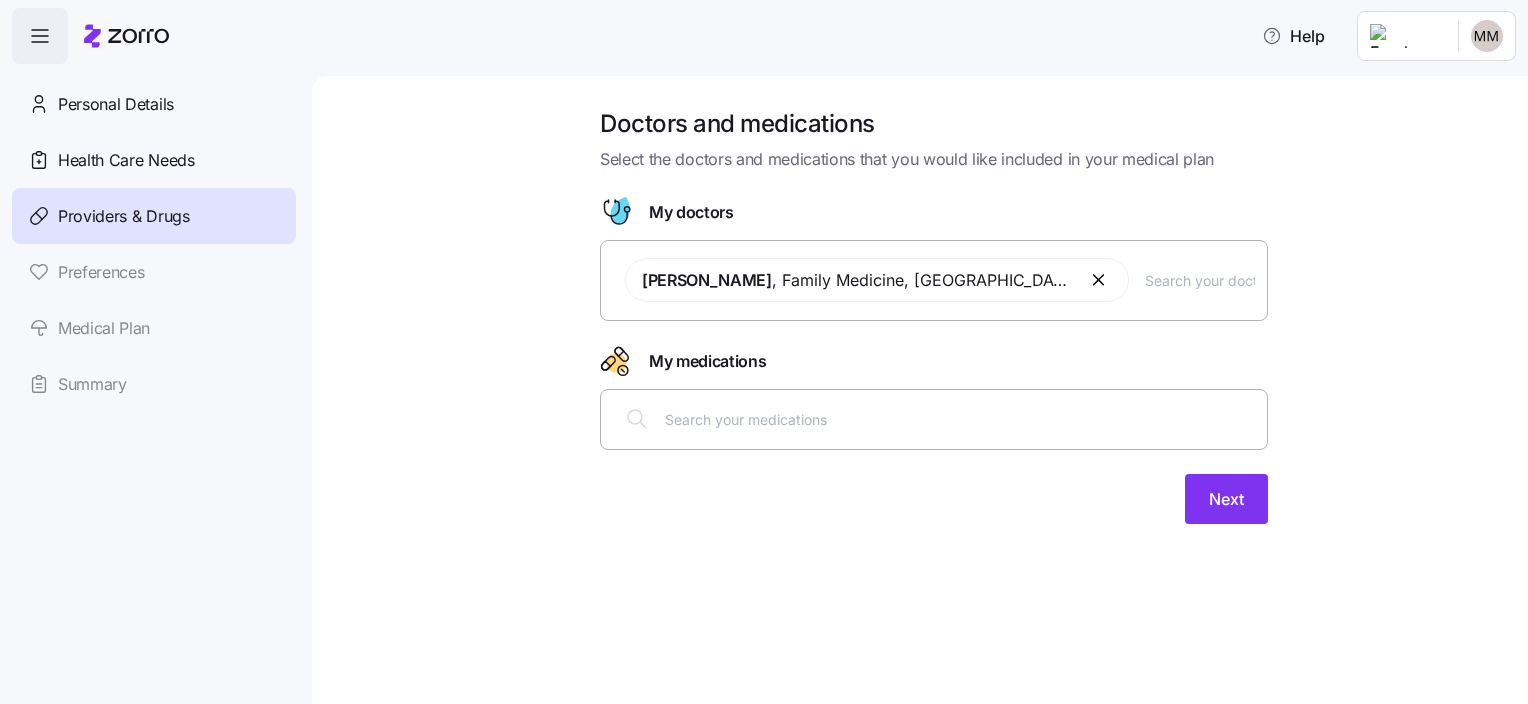 click on "Doctors and medications Select the doctors and medications that you would like included in your medical plan My doctors [PERSON_NAME] , Family Medicine , [GEOGRAPHIC_DATA], [GEOGRAPHIC_DATA] My medications Next" at bounding box center (934, 328) 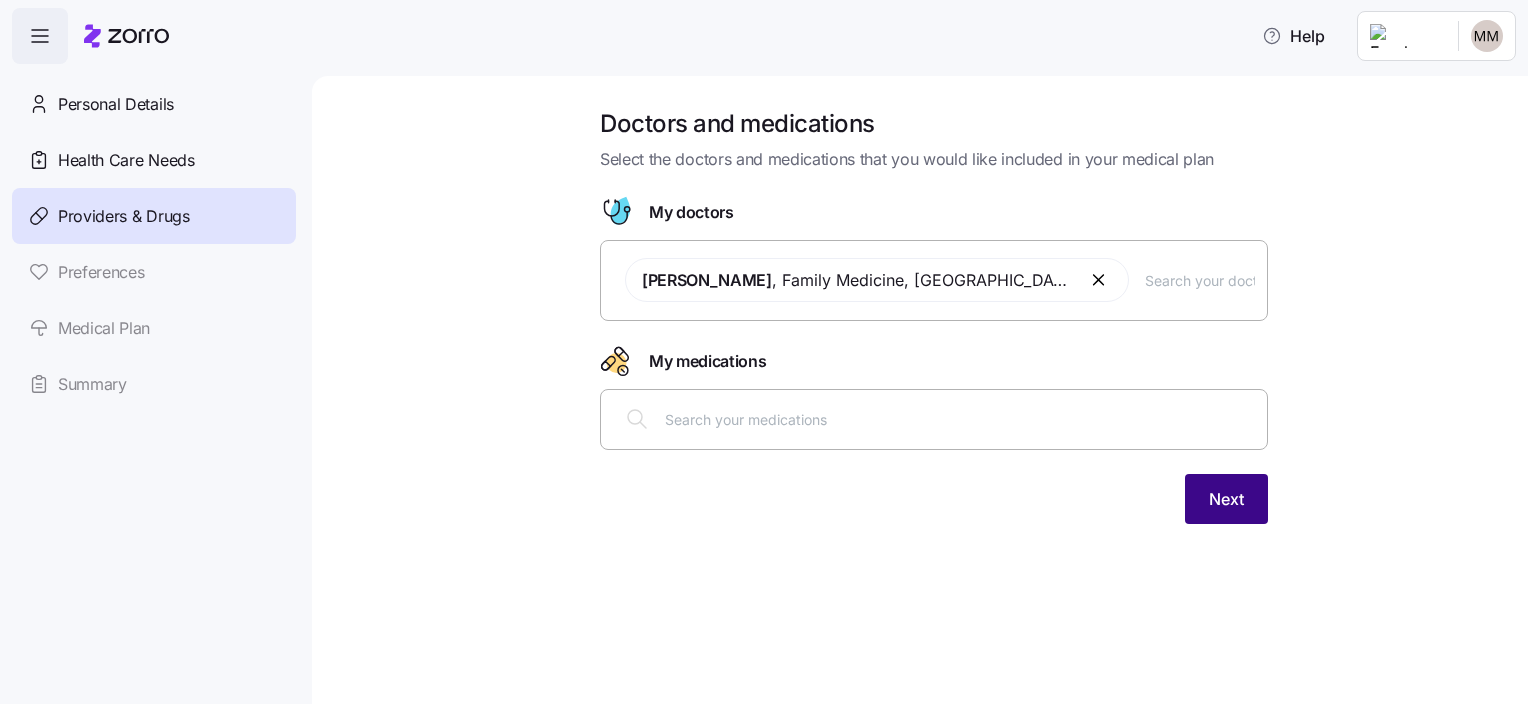 click on "Next" at bounding box center [1226, 499] 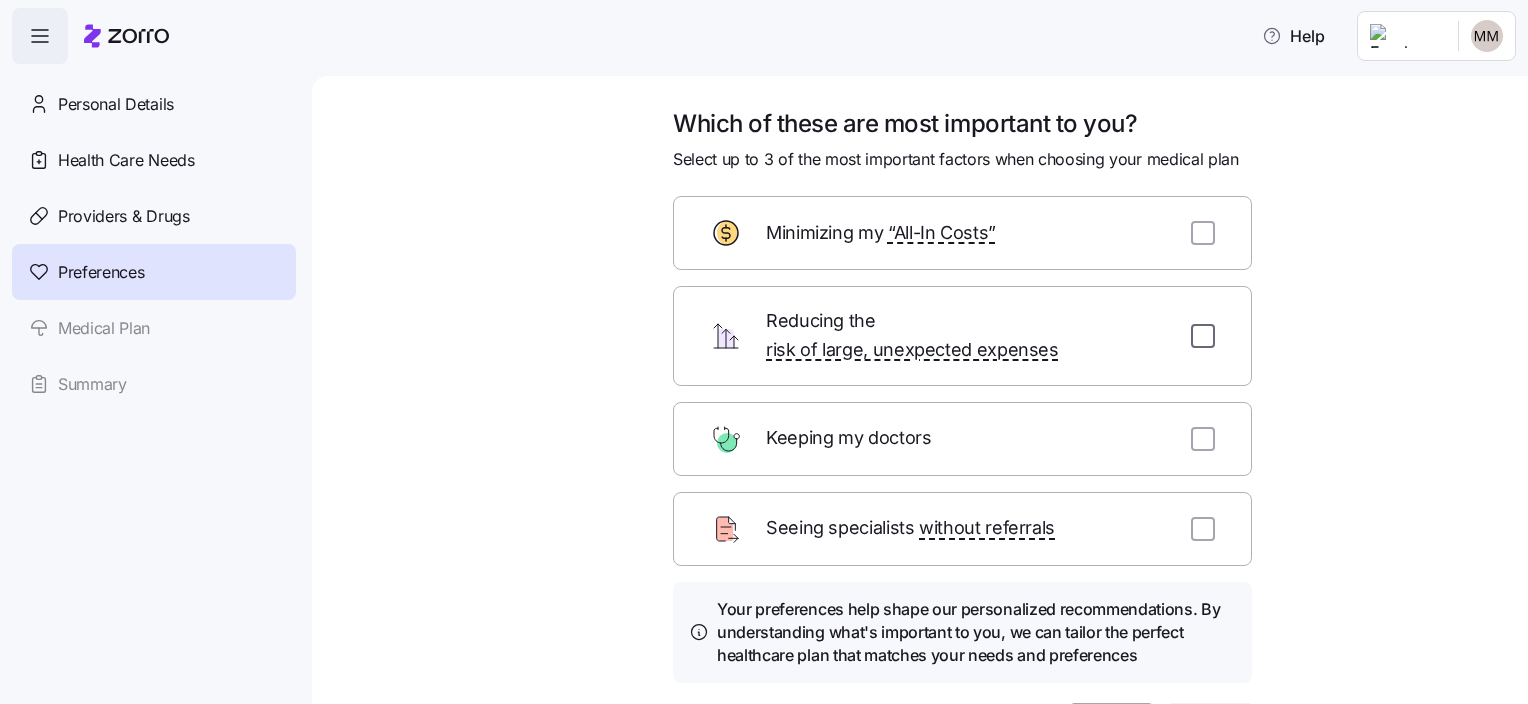 click at bounding box center (1203, 336) 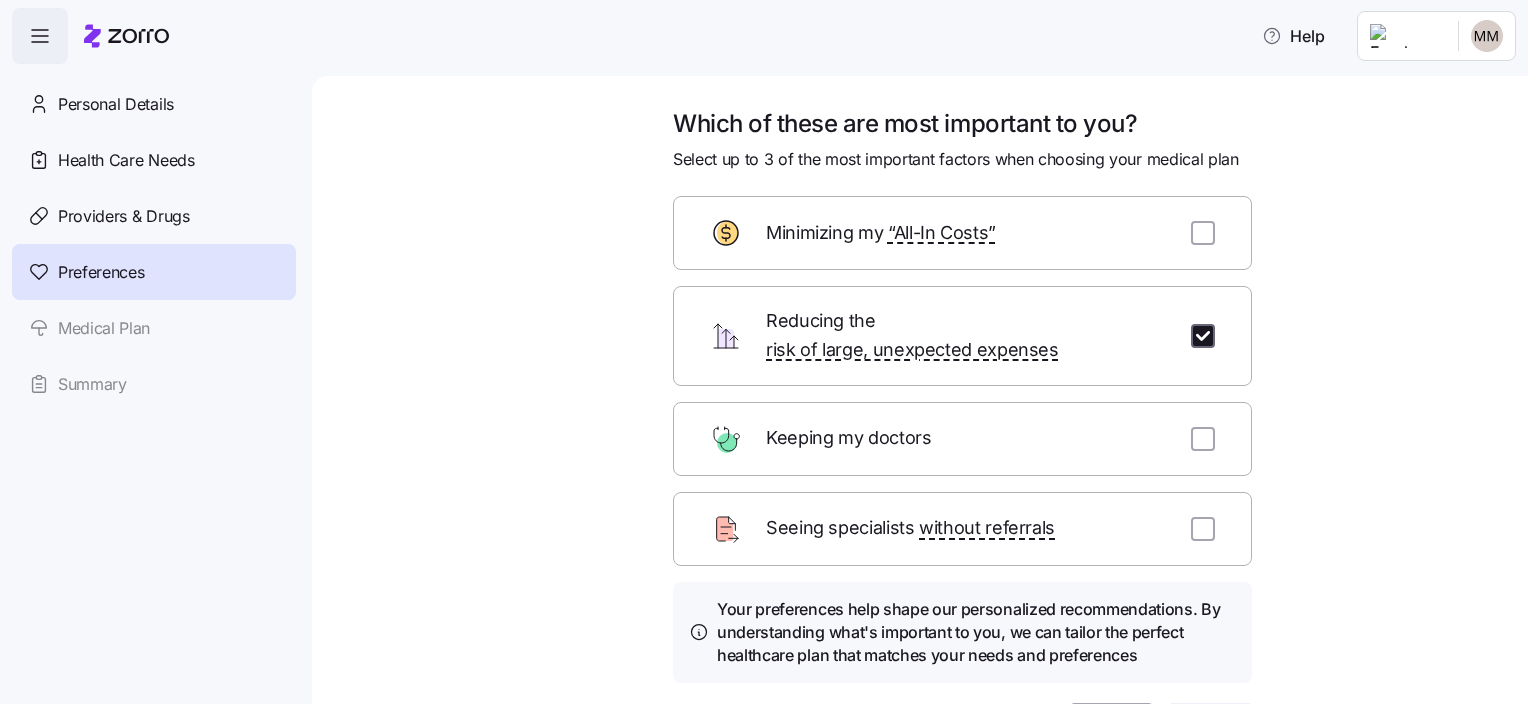 checkbox on "true" 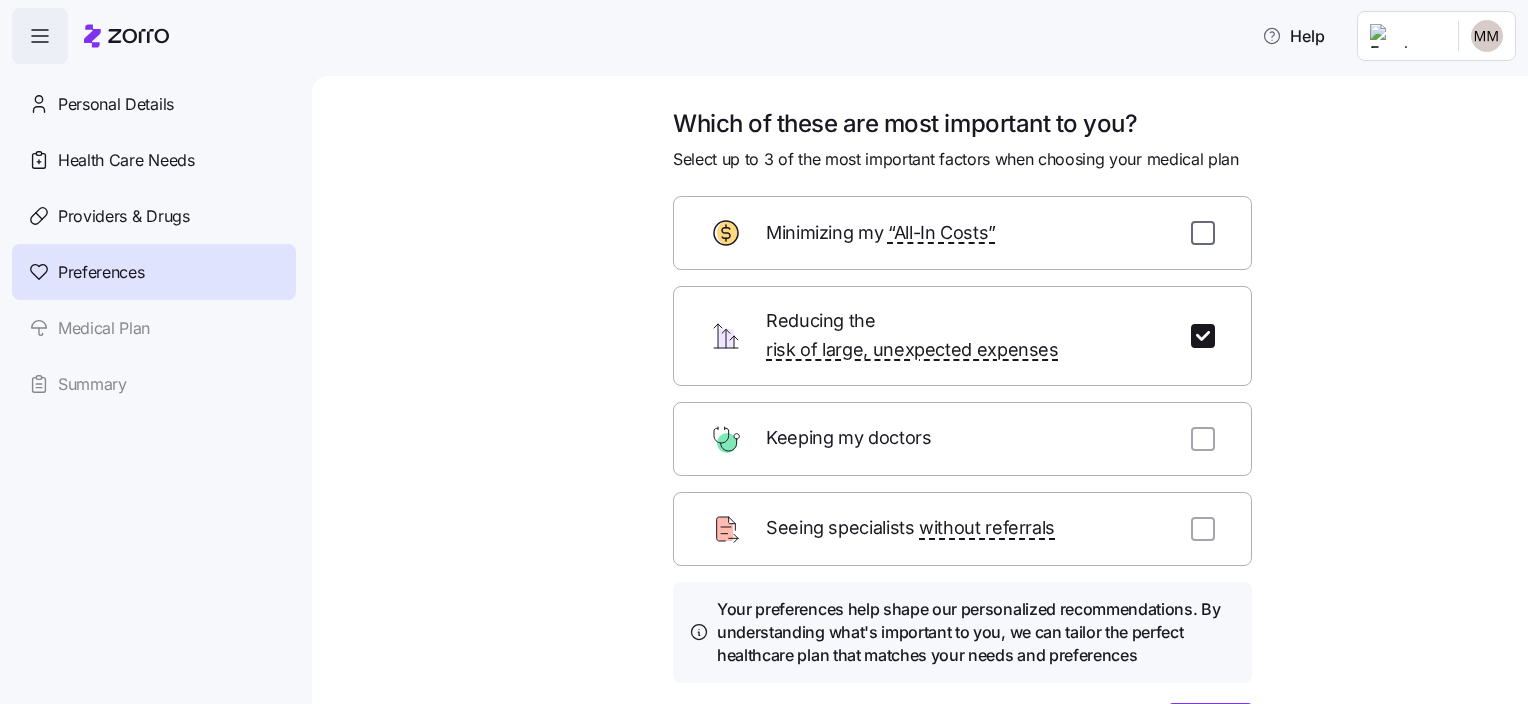 click at bounding box center (1203, 233) 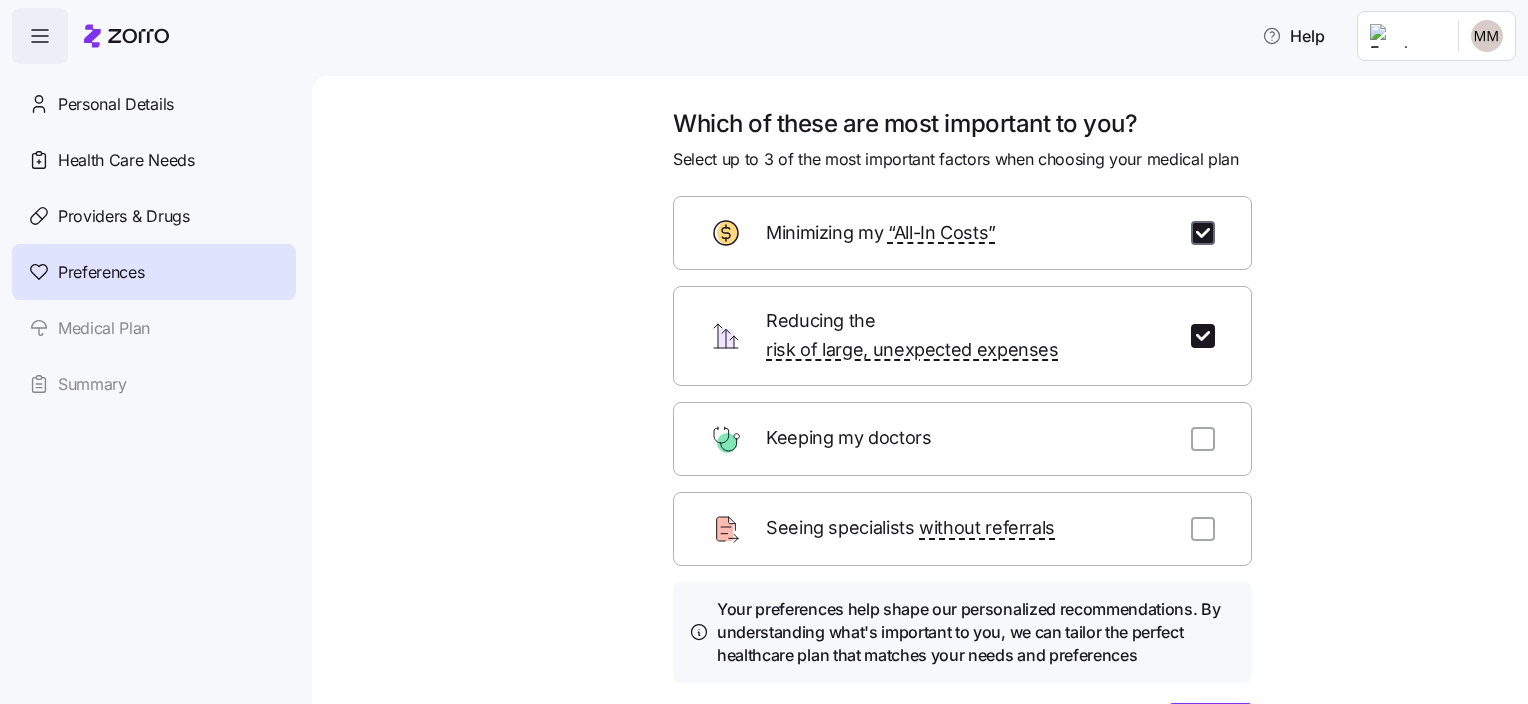 checkbox on "true" 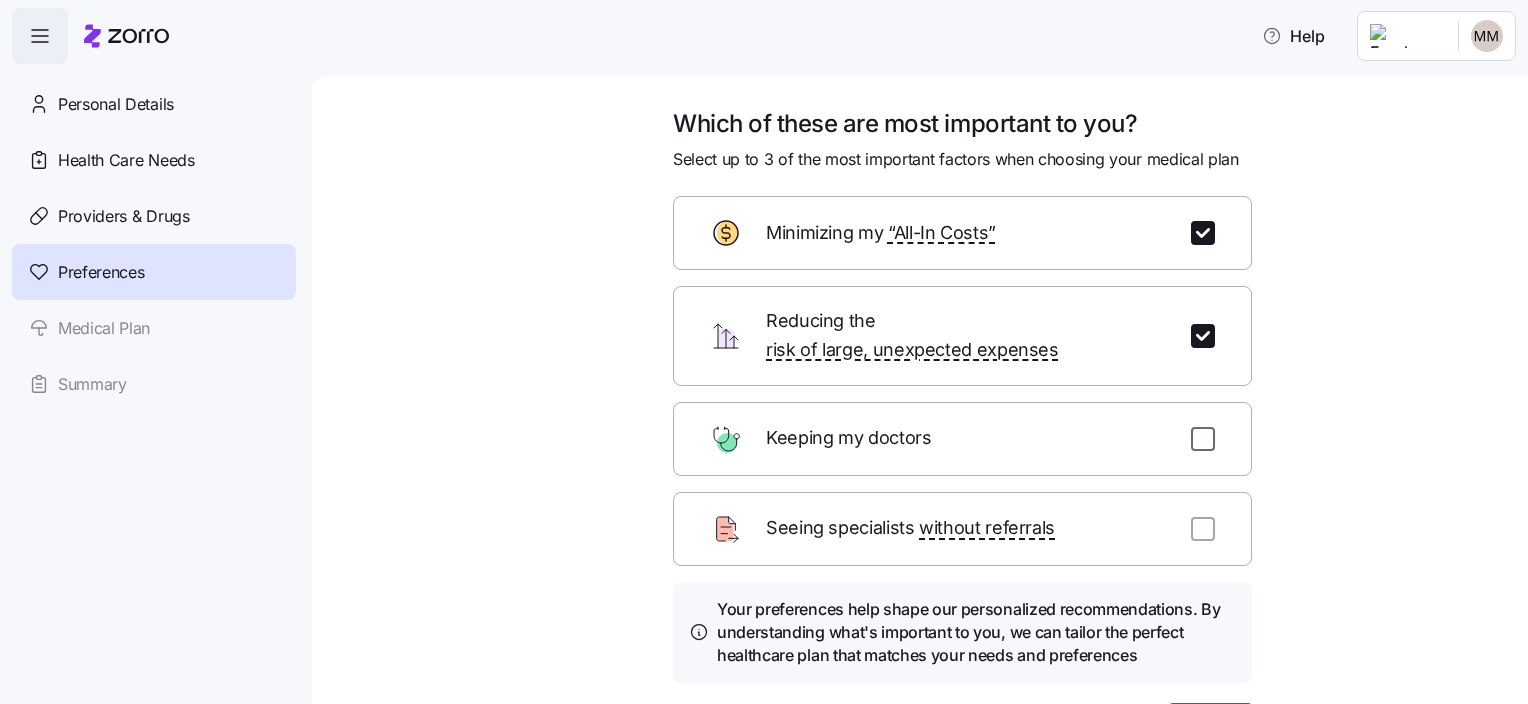 click at bounding box center (1203, 439) 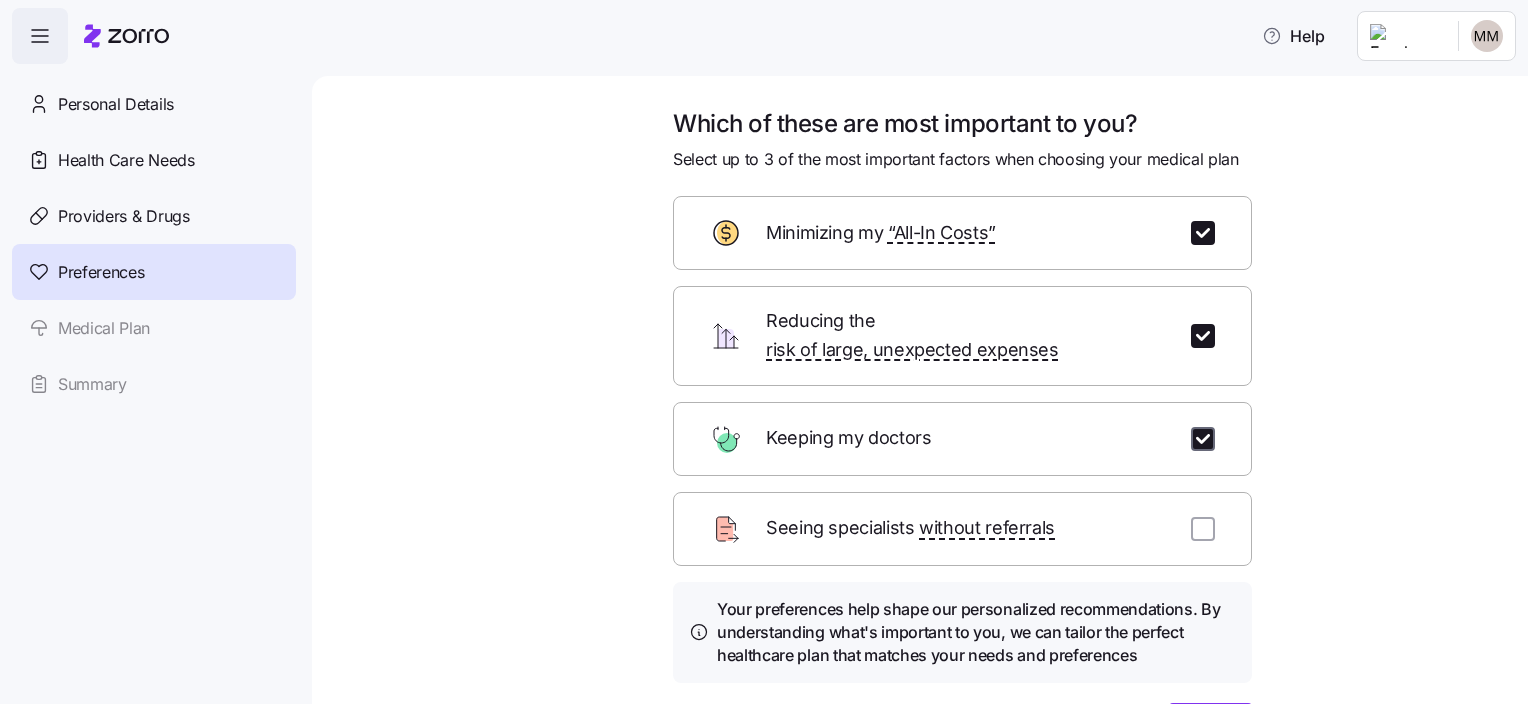 checkbox on "true" 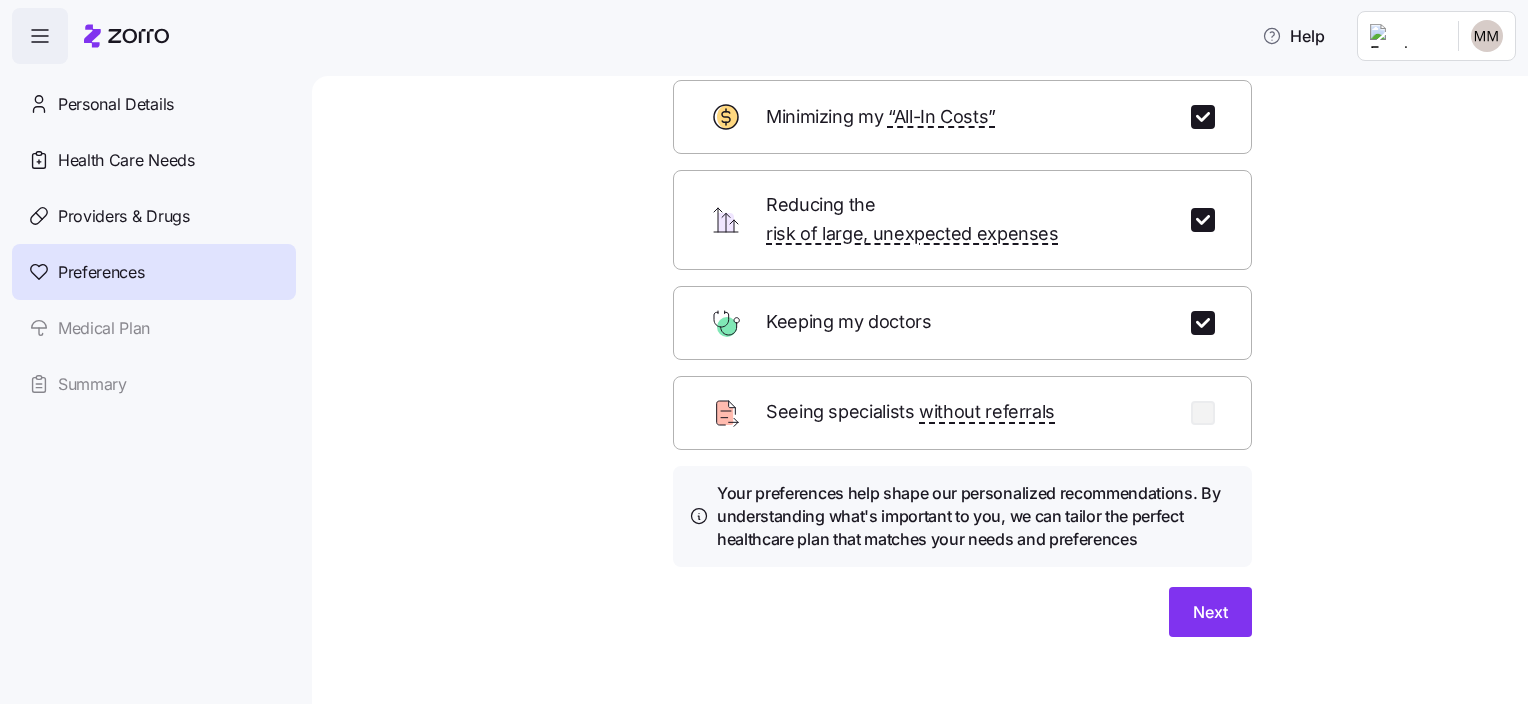 scroll, scrollTop: 118, scrollLeft: 0, axis: vertical 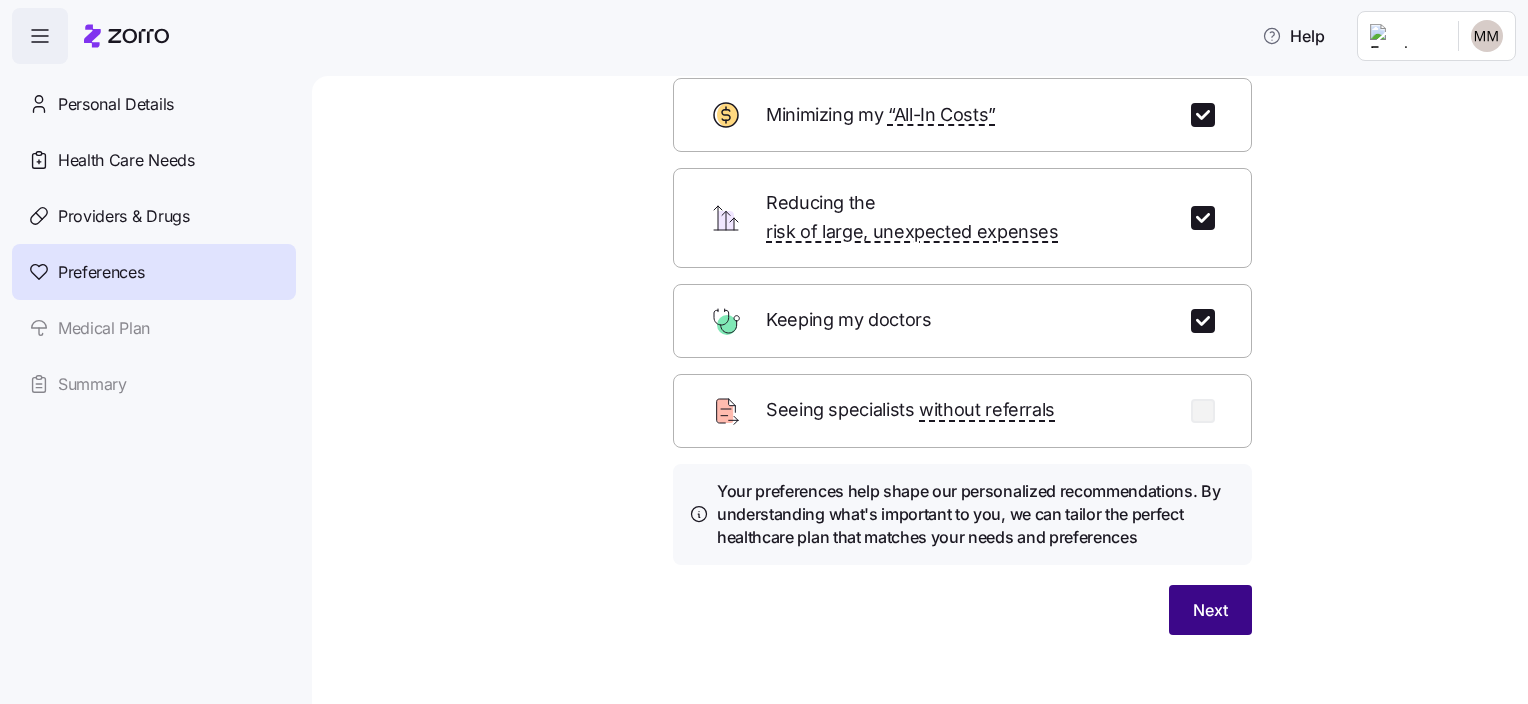 click on "Next" at bounding box center [1210, 610] 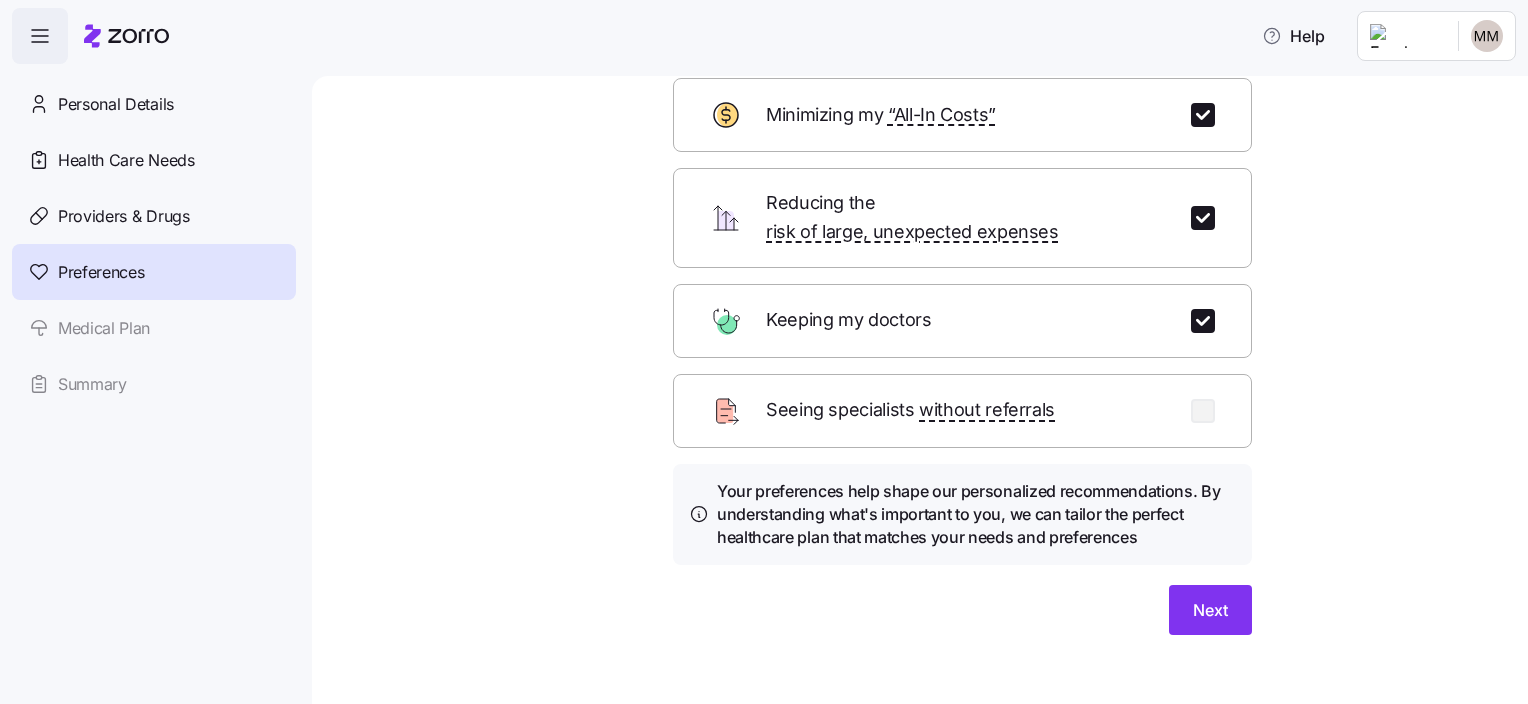scroll, scrollTop: 0, scrollLeft: 0, axis: both 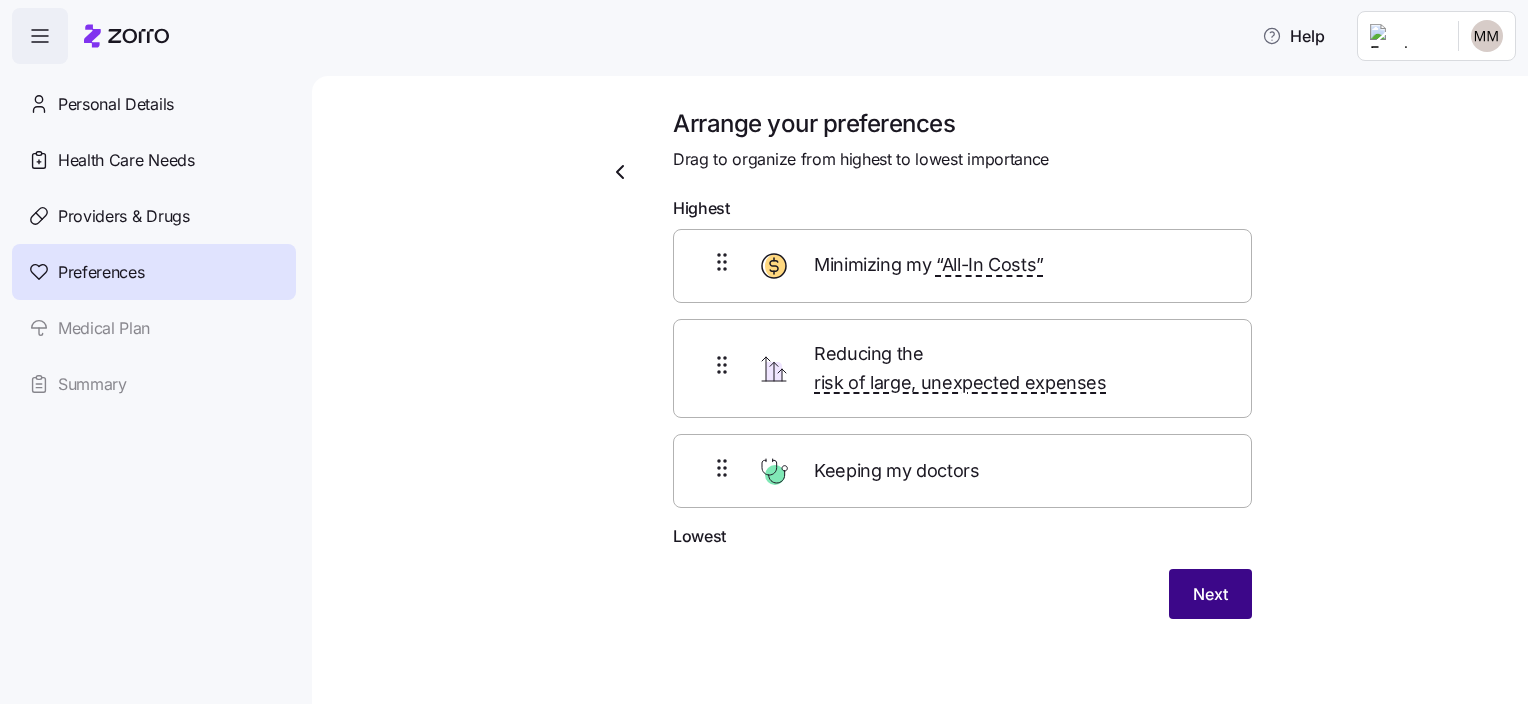 click on "Next" at bounding box center [1210, 594] 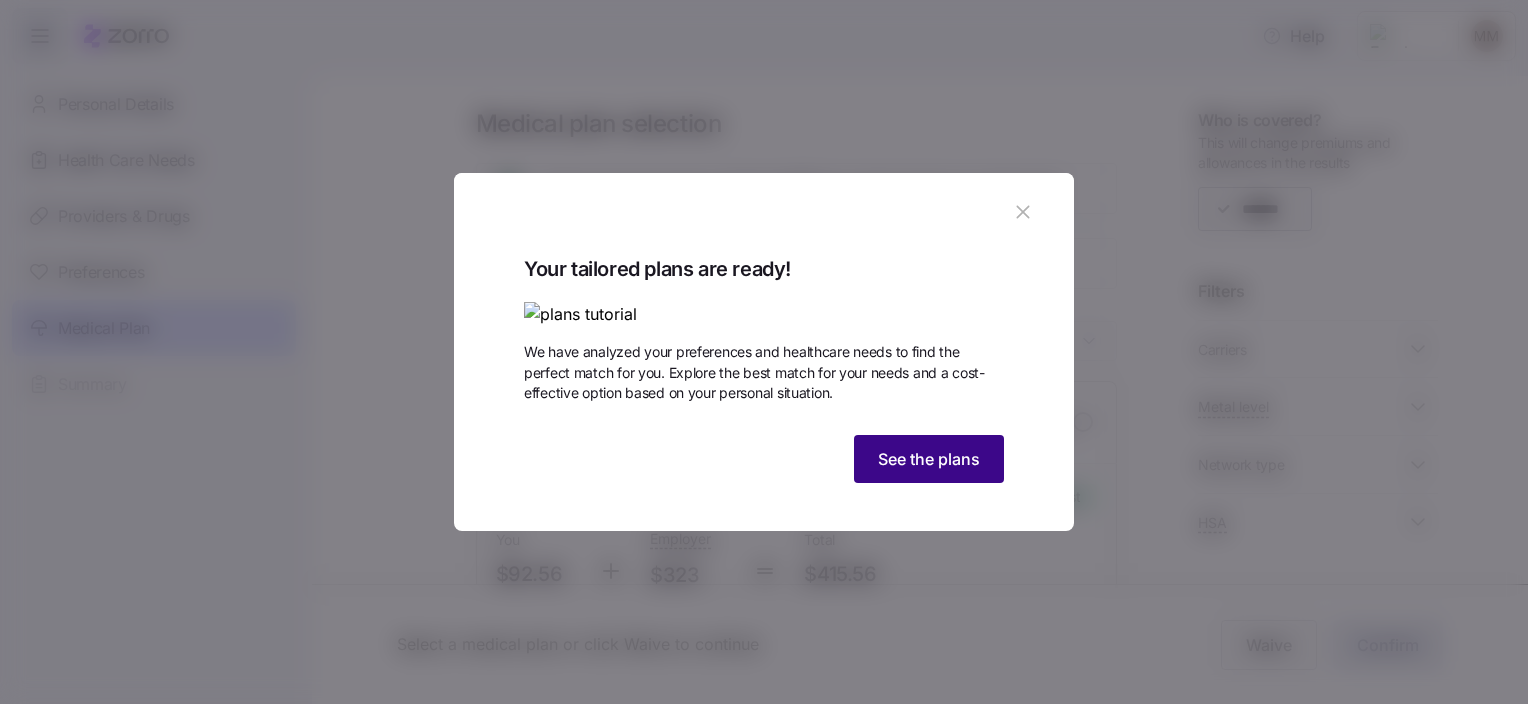click on "See the plans" at bounding box center (929, 459) 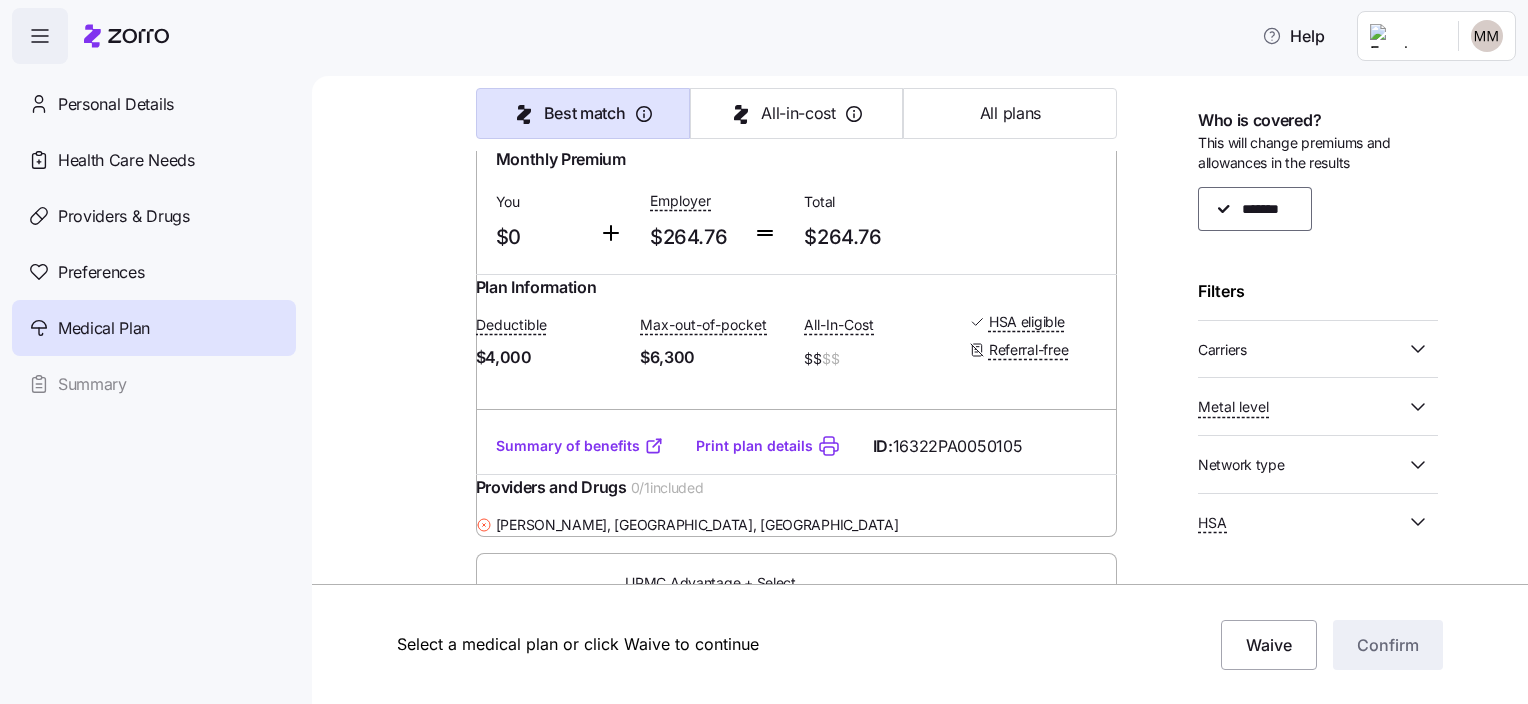 scroll, scrollTop: 4100, scrollLeft: 0, axis: vertical 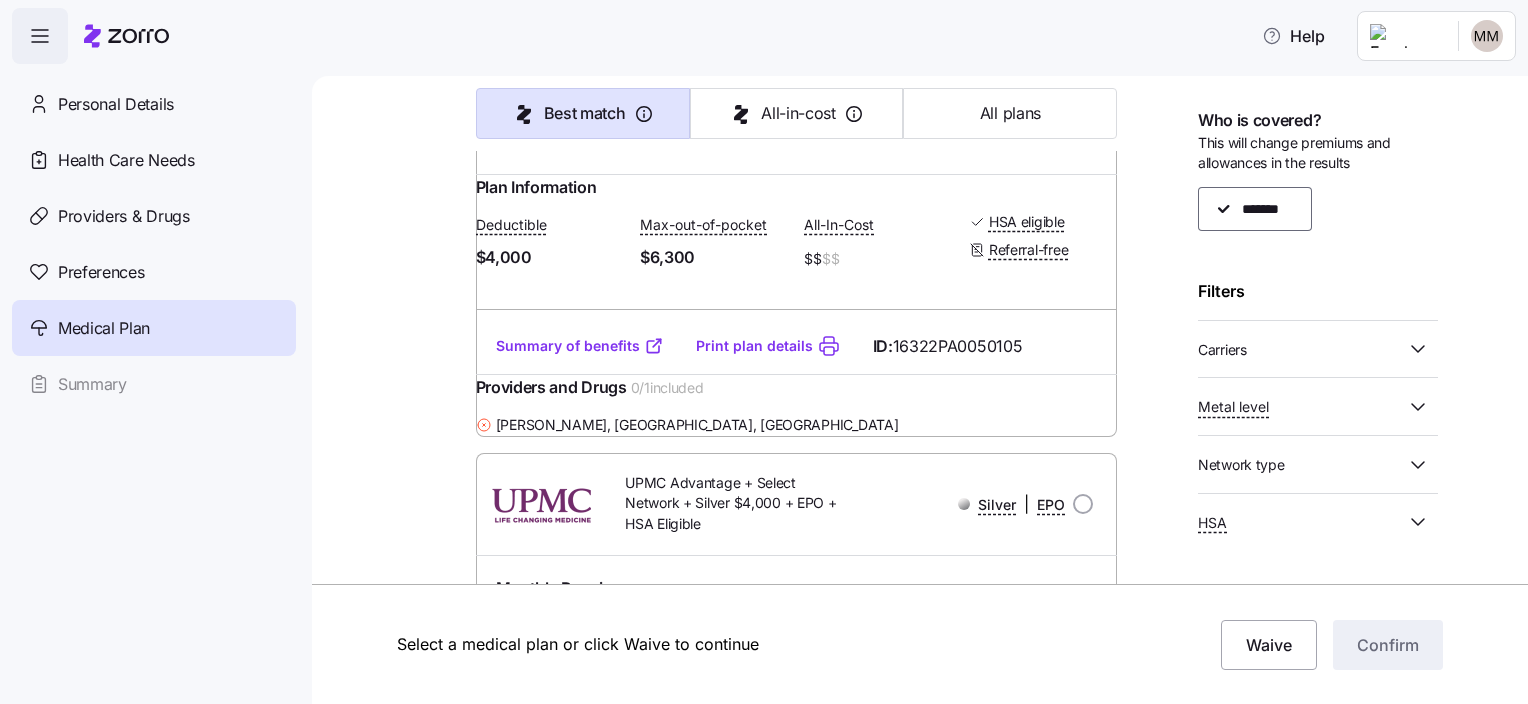 click 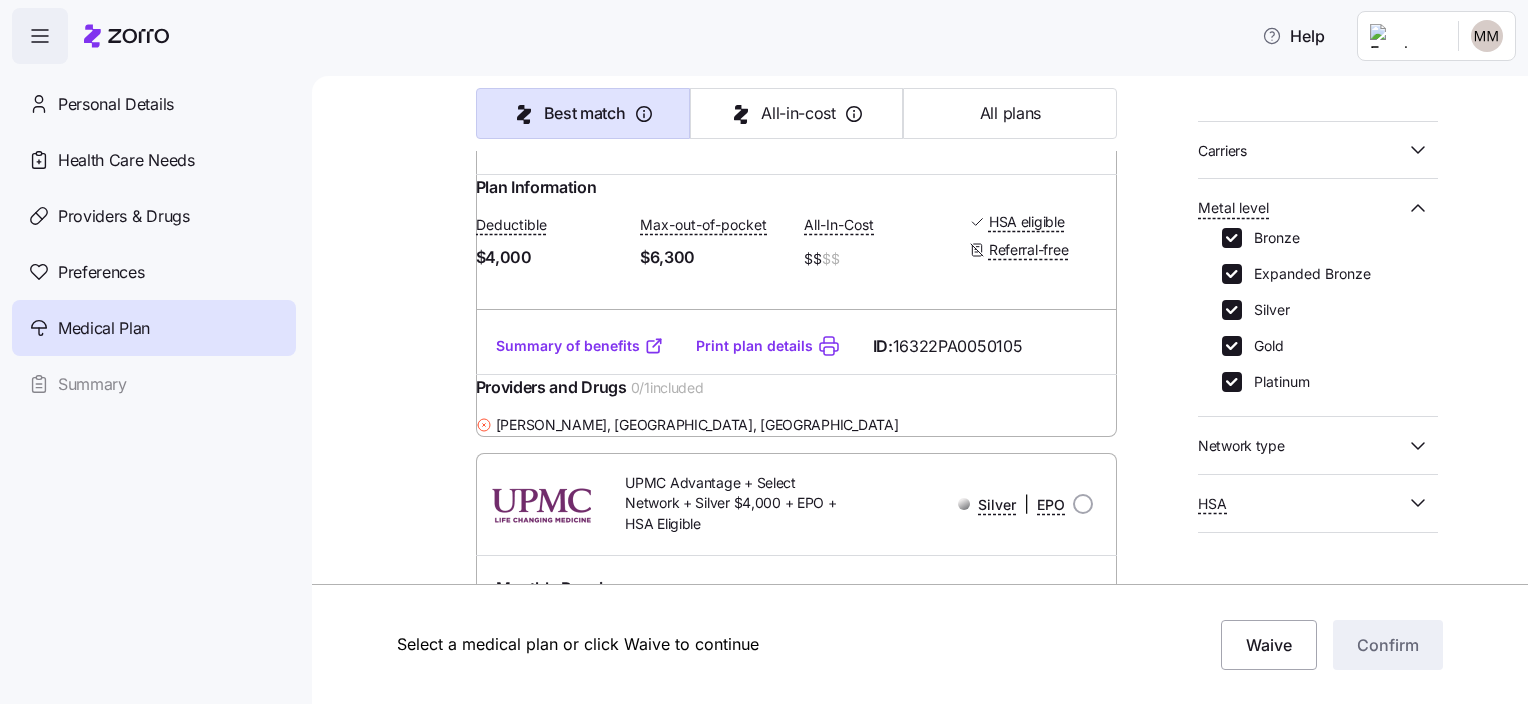 scroll, scrollTop: 200, scrollLeft: 0, axis: vertical 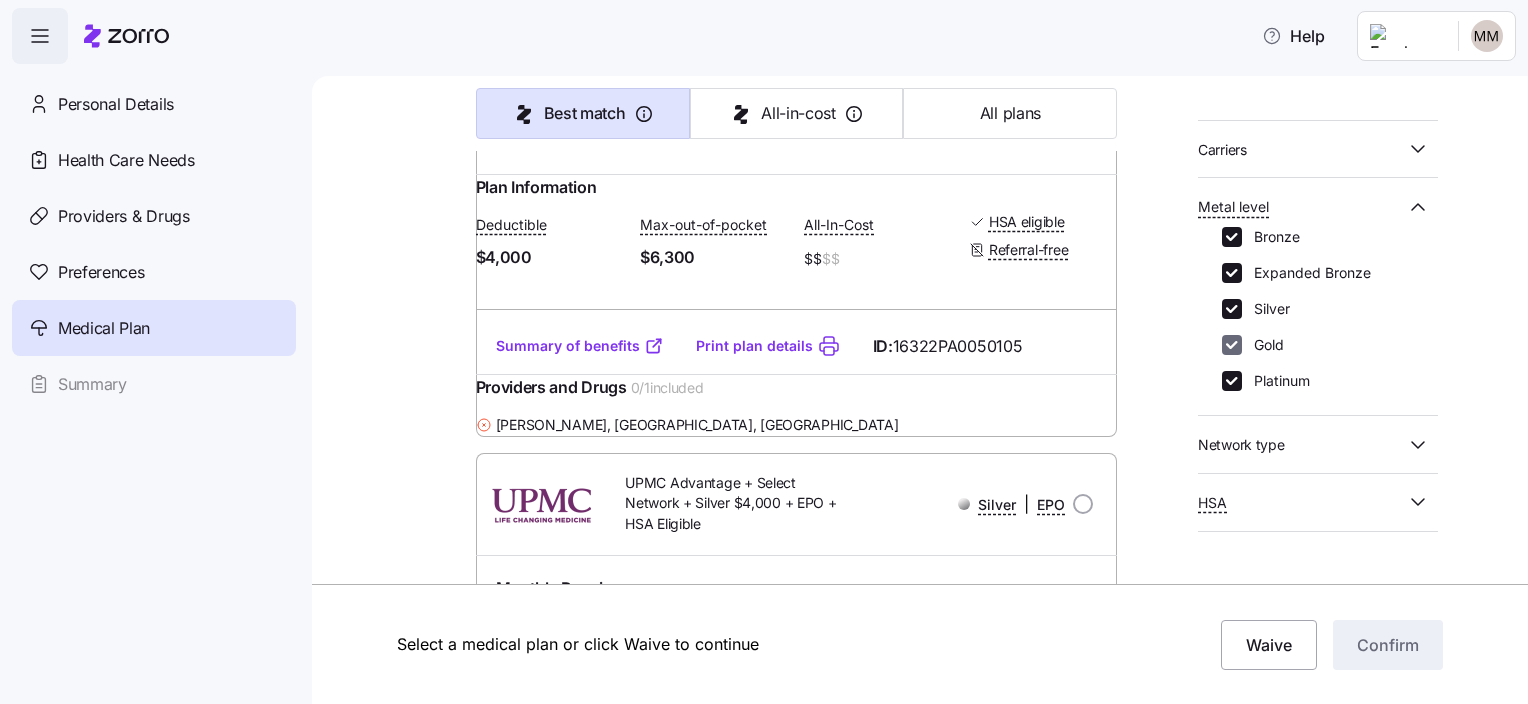 click on "Gold" at bounding box center (1232, 345) 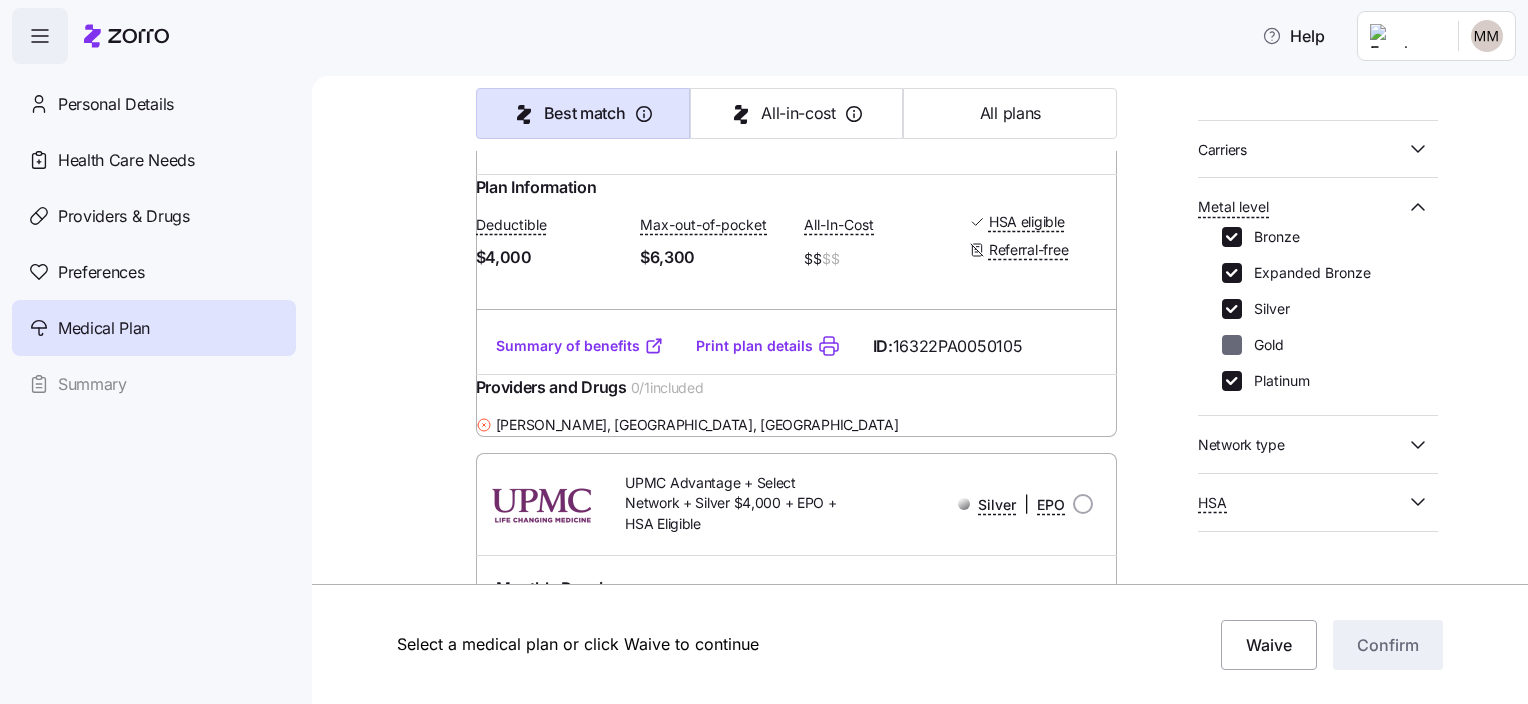 checkbox on "false" 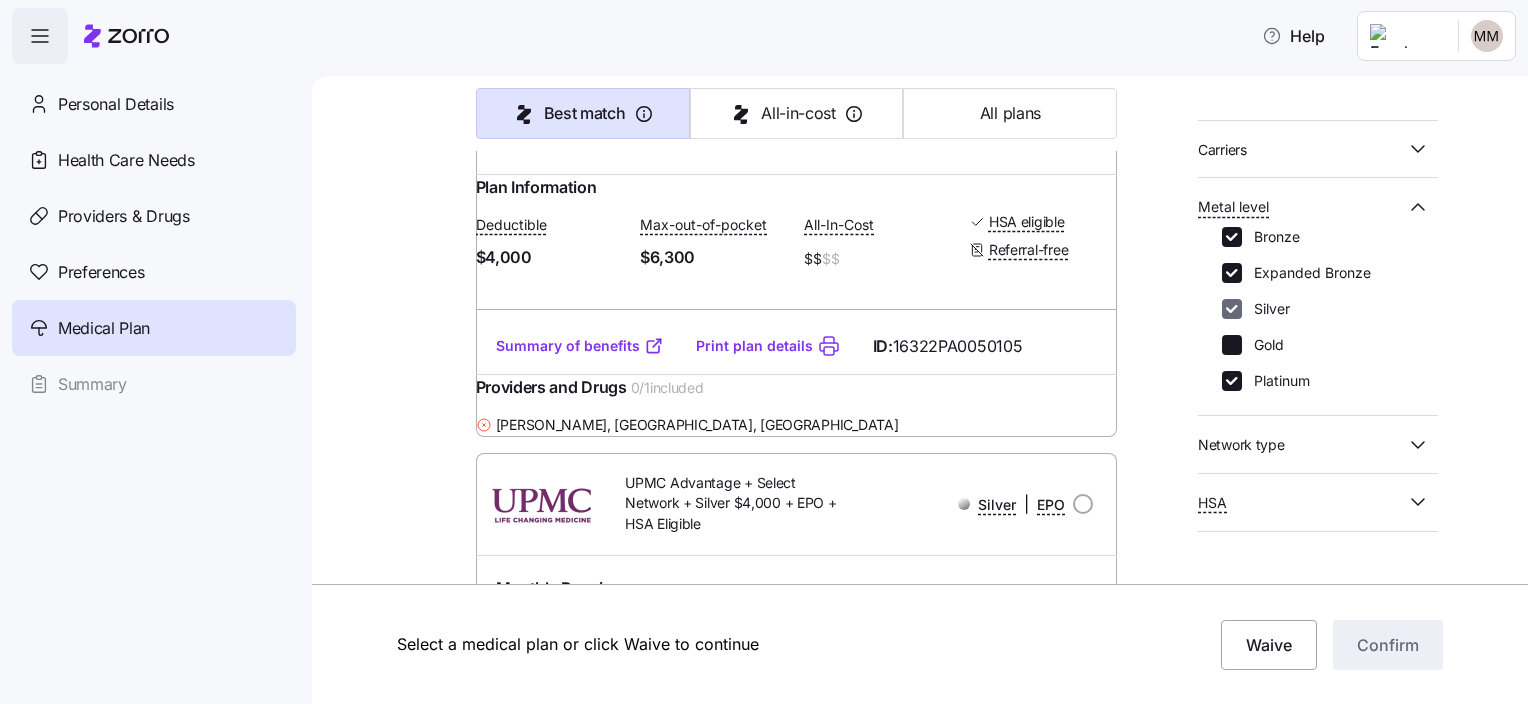click on "Silver" at bounding box center (1232, 309) 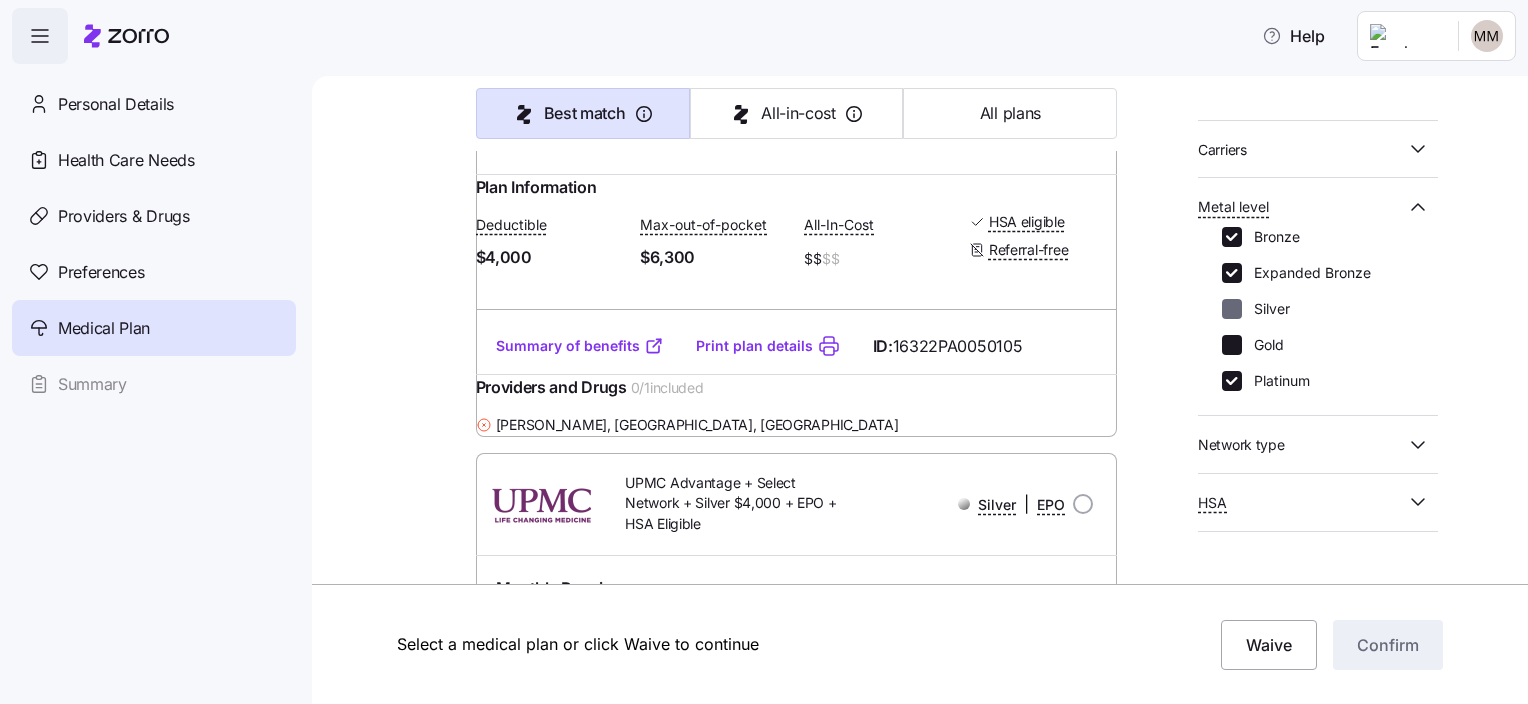 checkbox on "false" 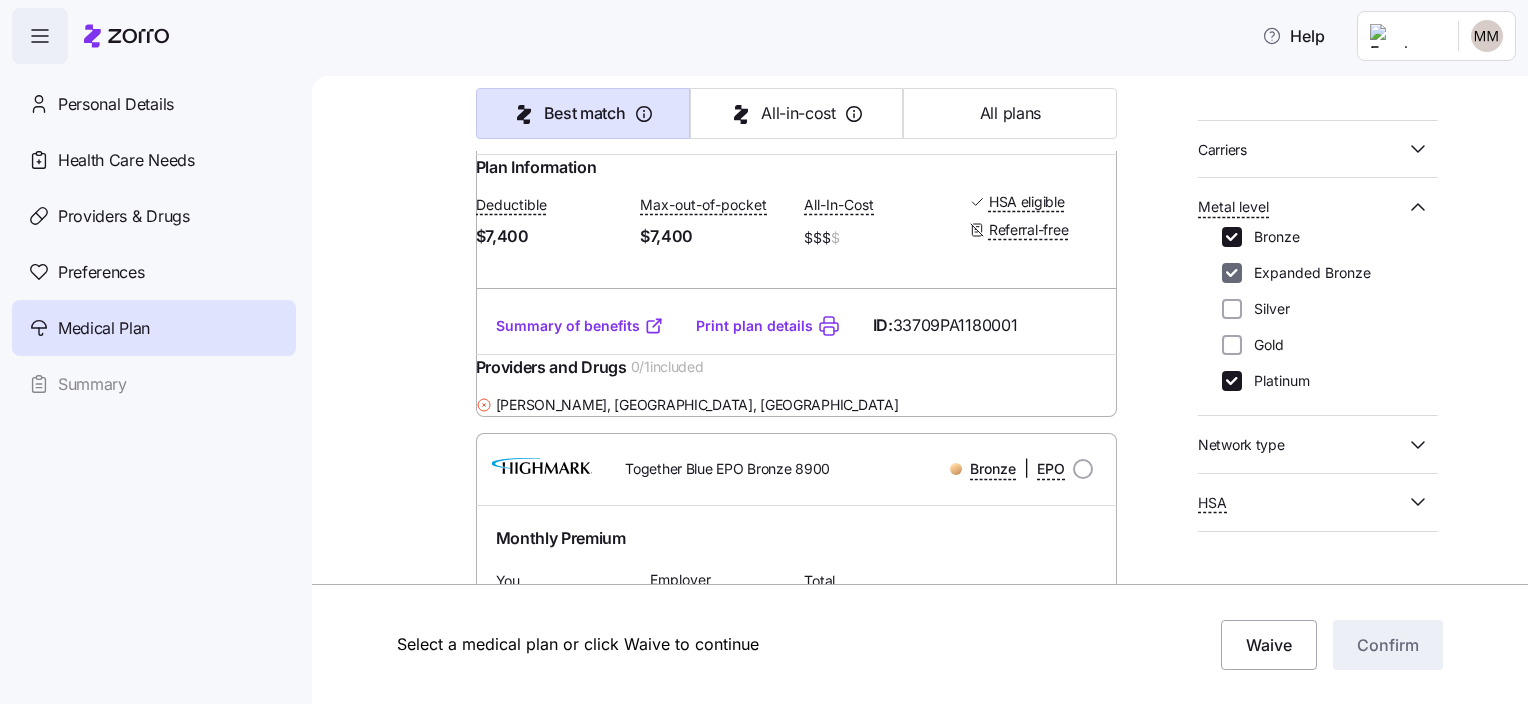 click on "Expanded Bronze" at bounding box center (1232, 273) 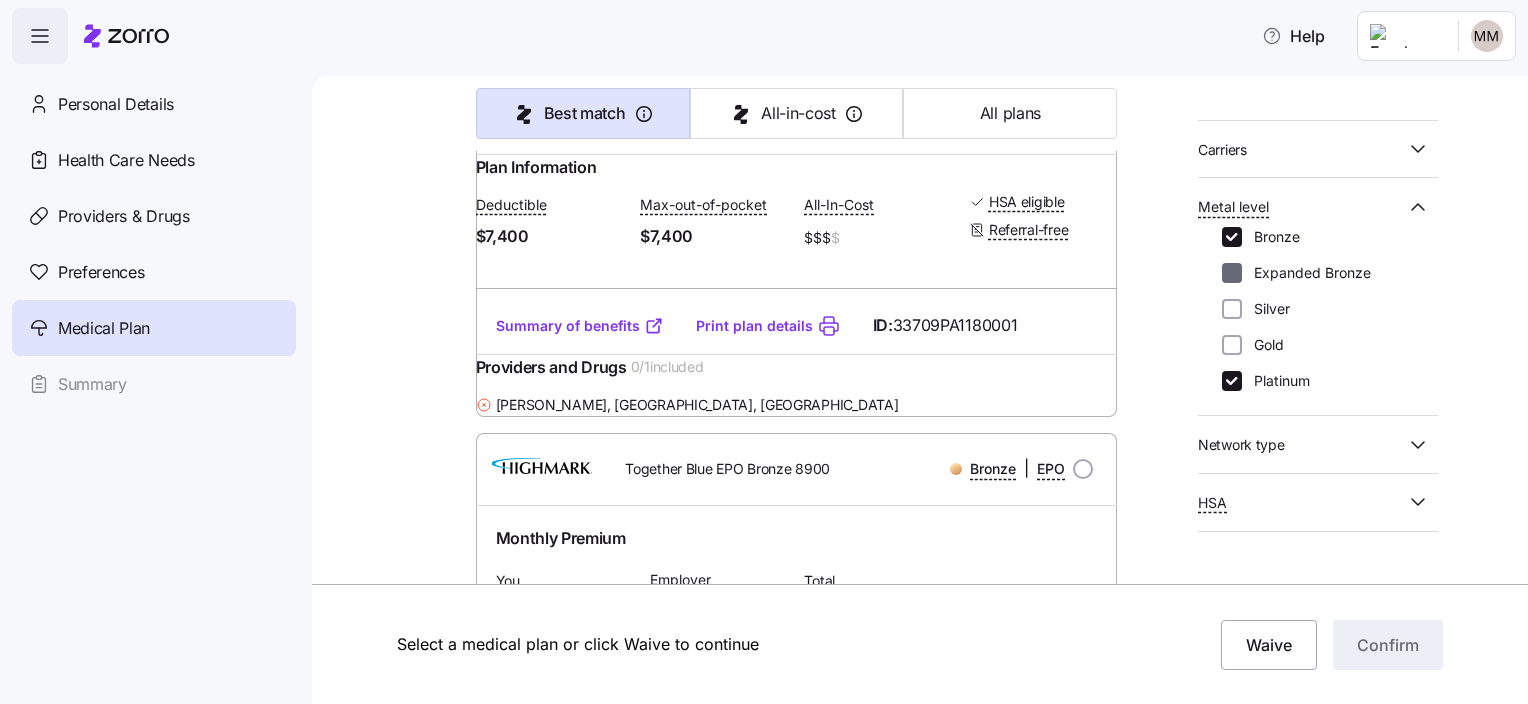 checkbox on "false" 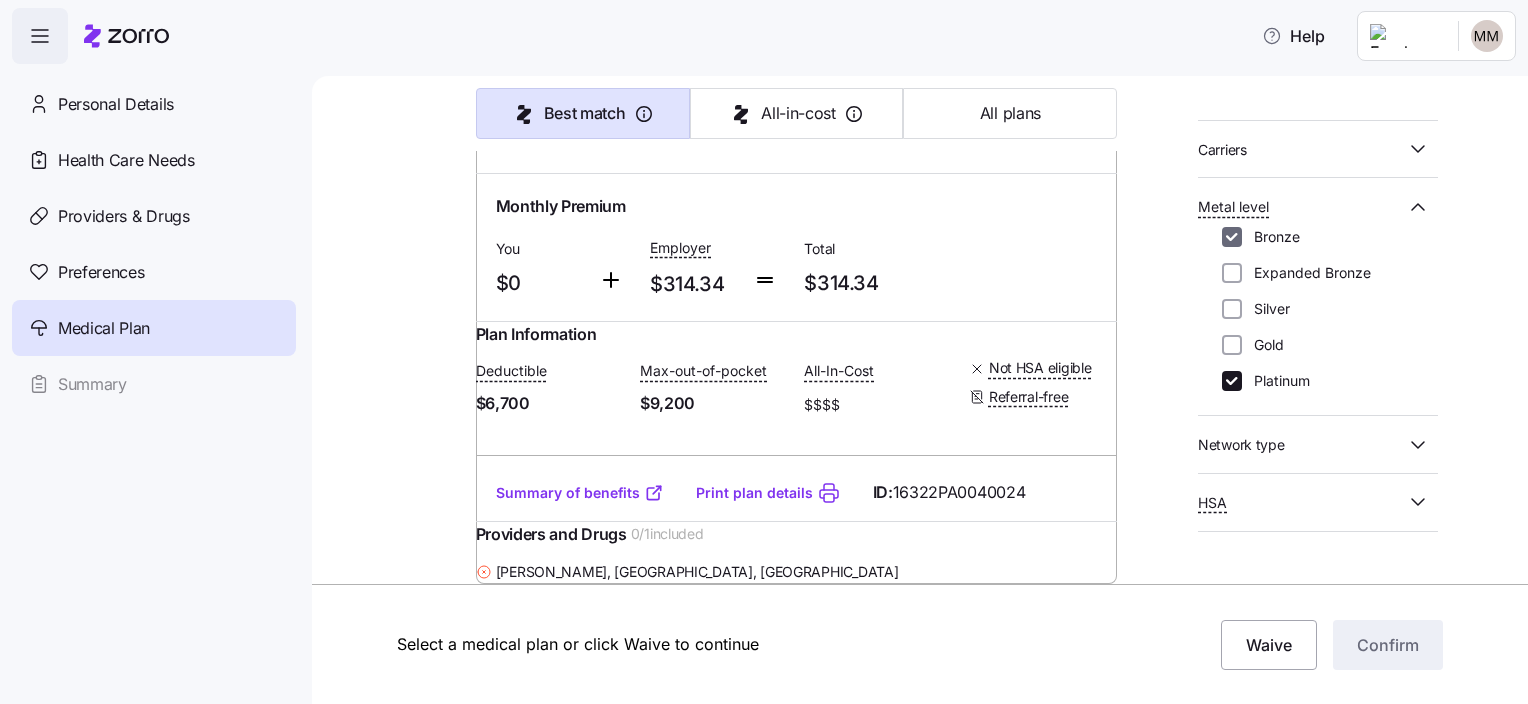 click on "Bronze" at bounding box center (1232, 237) 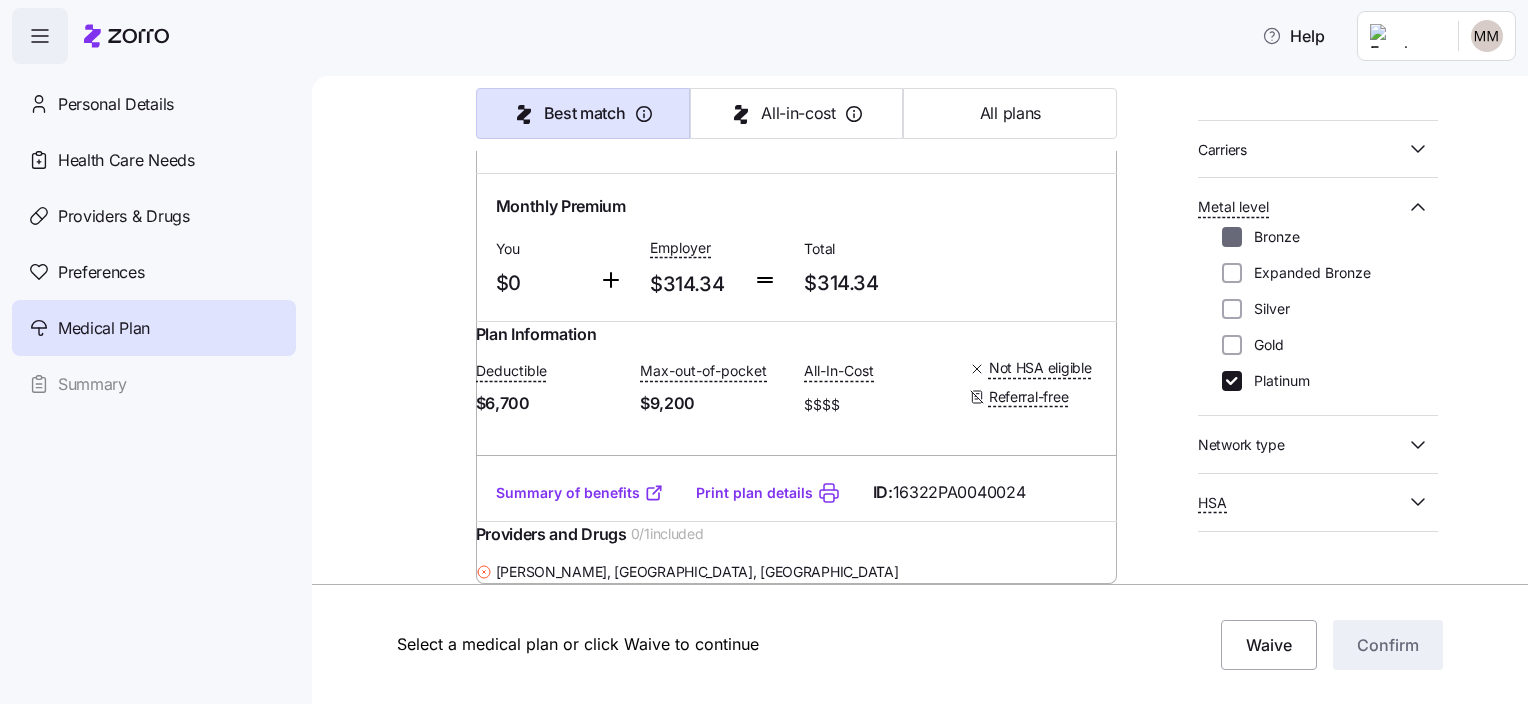 checkbox on "false" 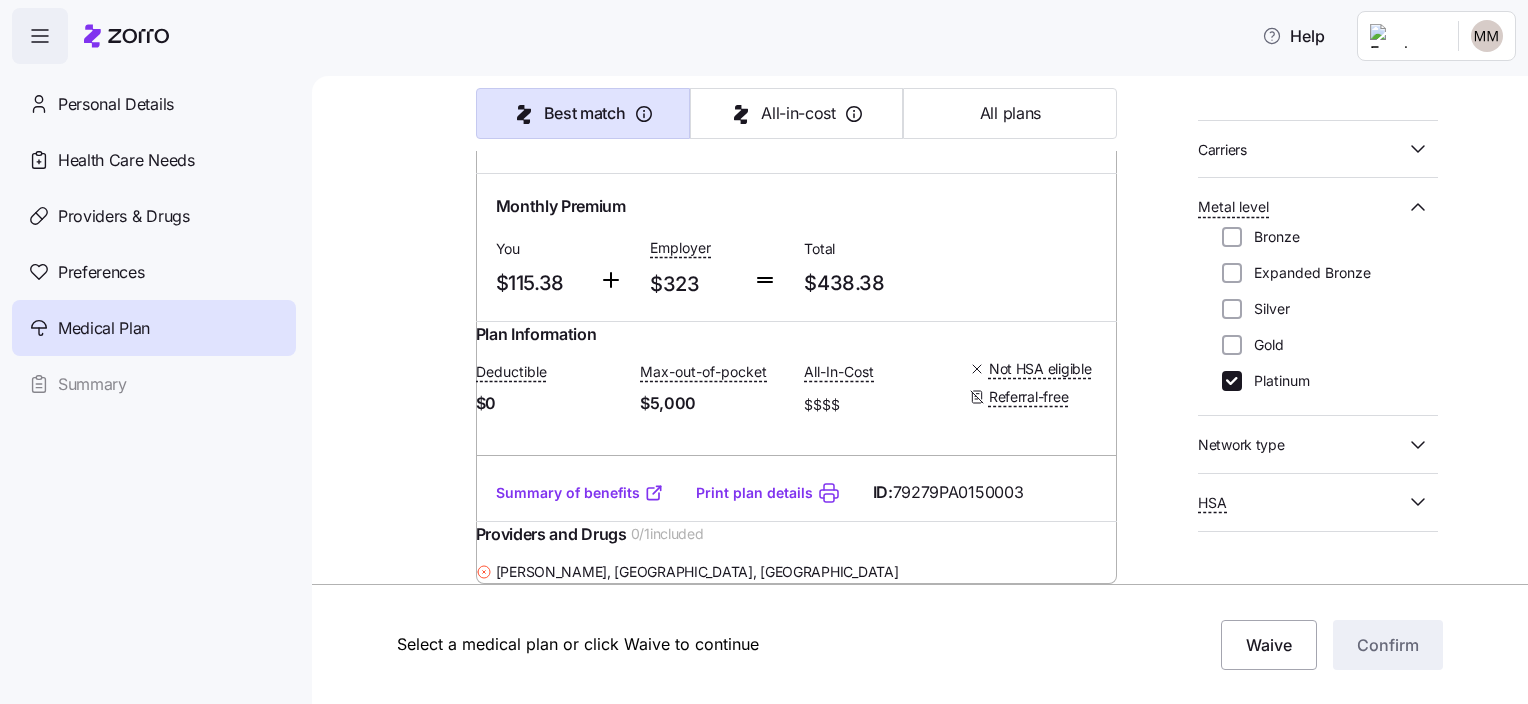scroll, scrollTop: 938, scrollLeft: 0, axis: vertical 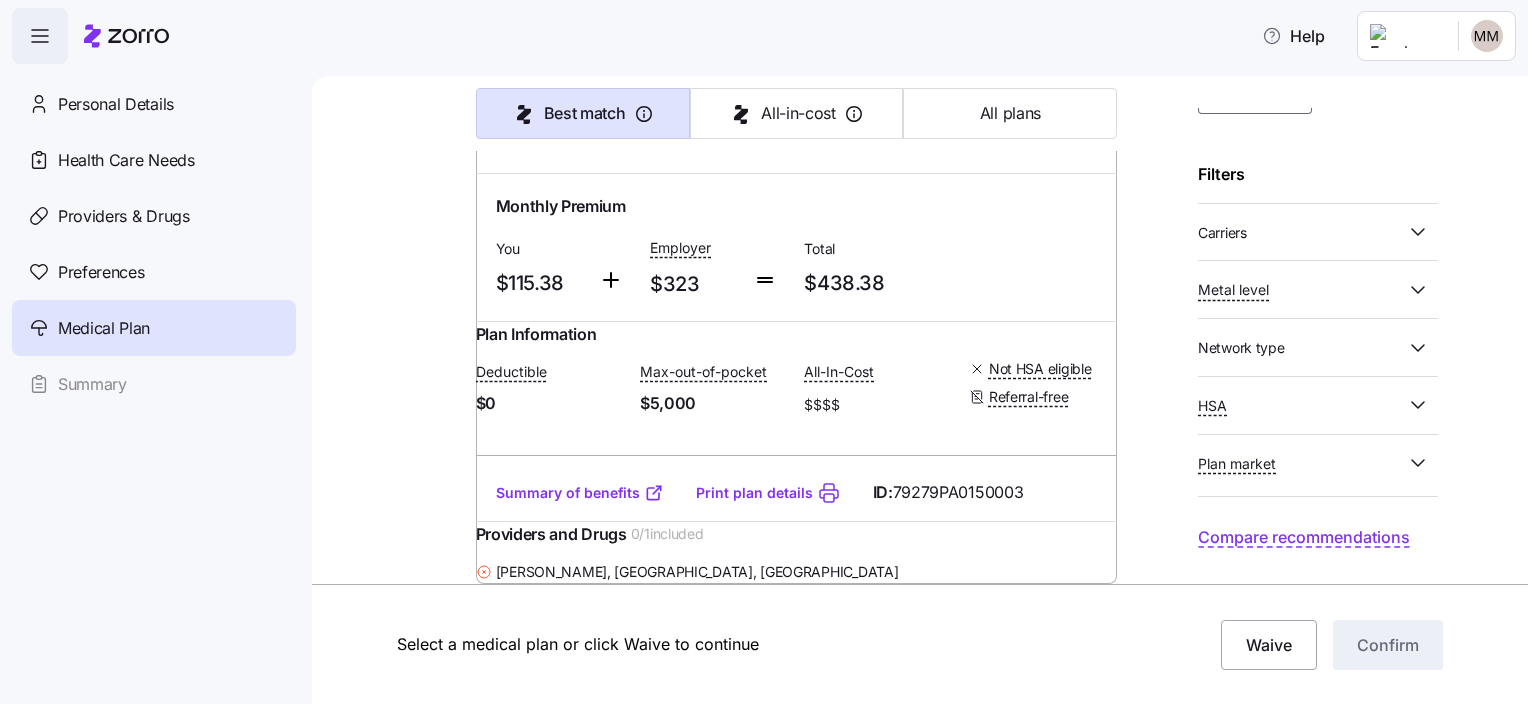 click 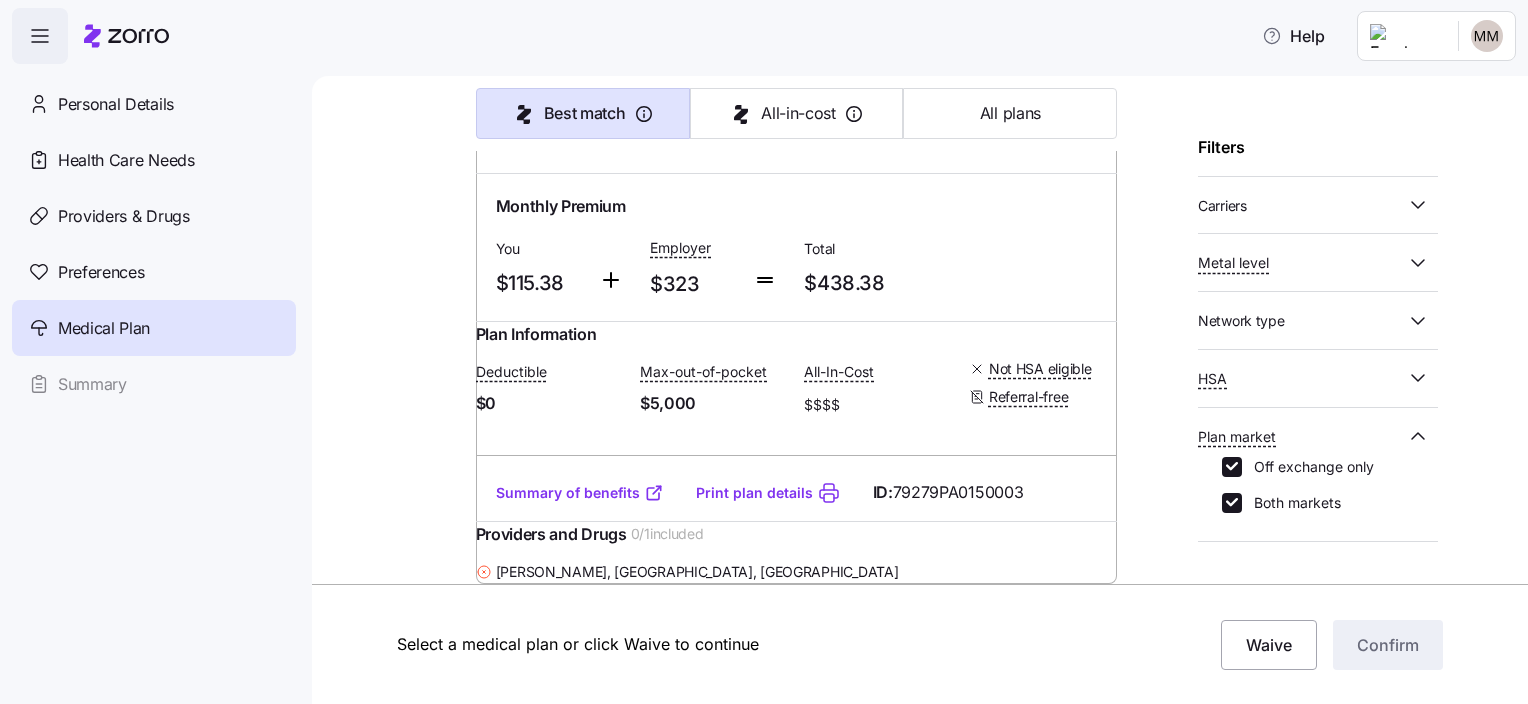 scroll, scrollTop: 189, scrollLeft: 0, axis: vertical 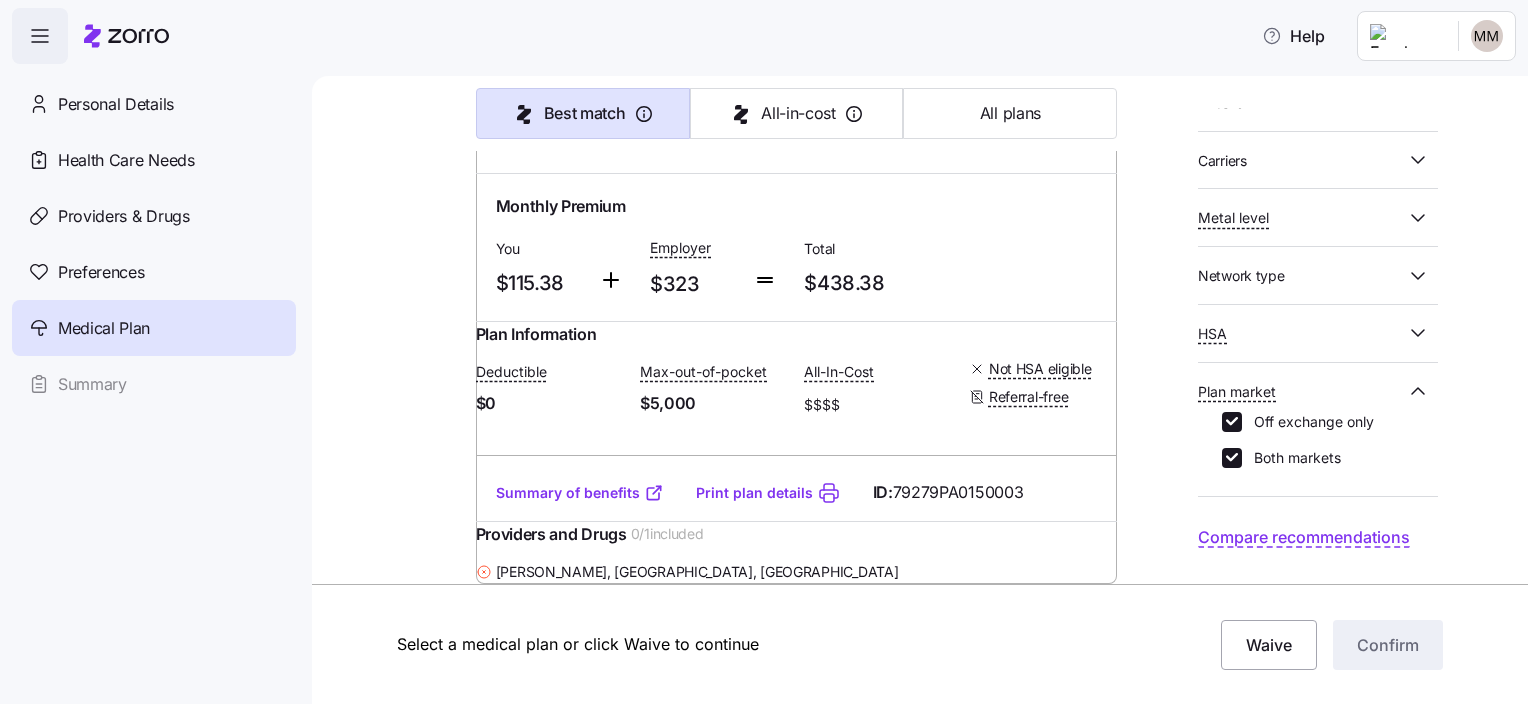 click 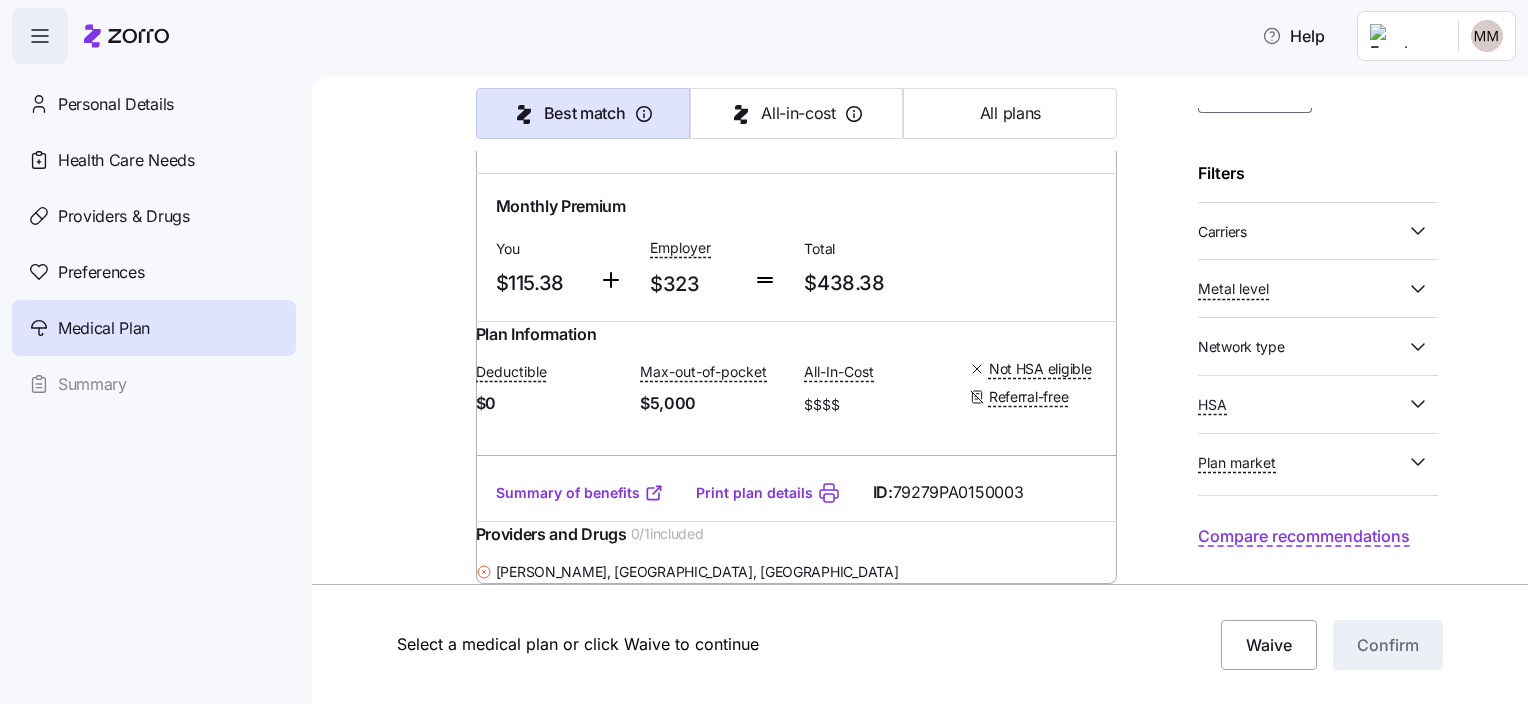 scroll, scrollTop: 117, scrollLeft: 0, axis: vertical 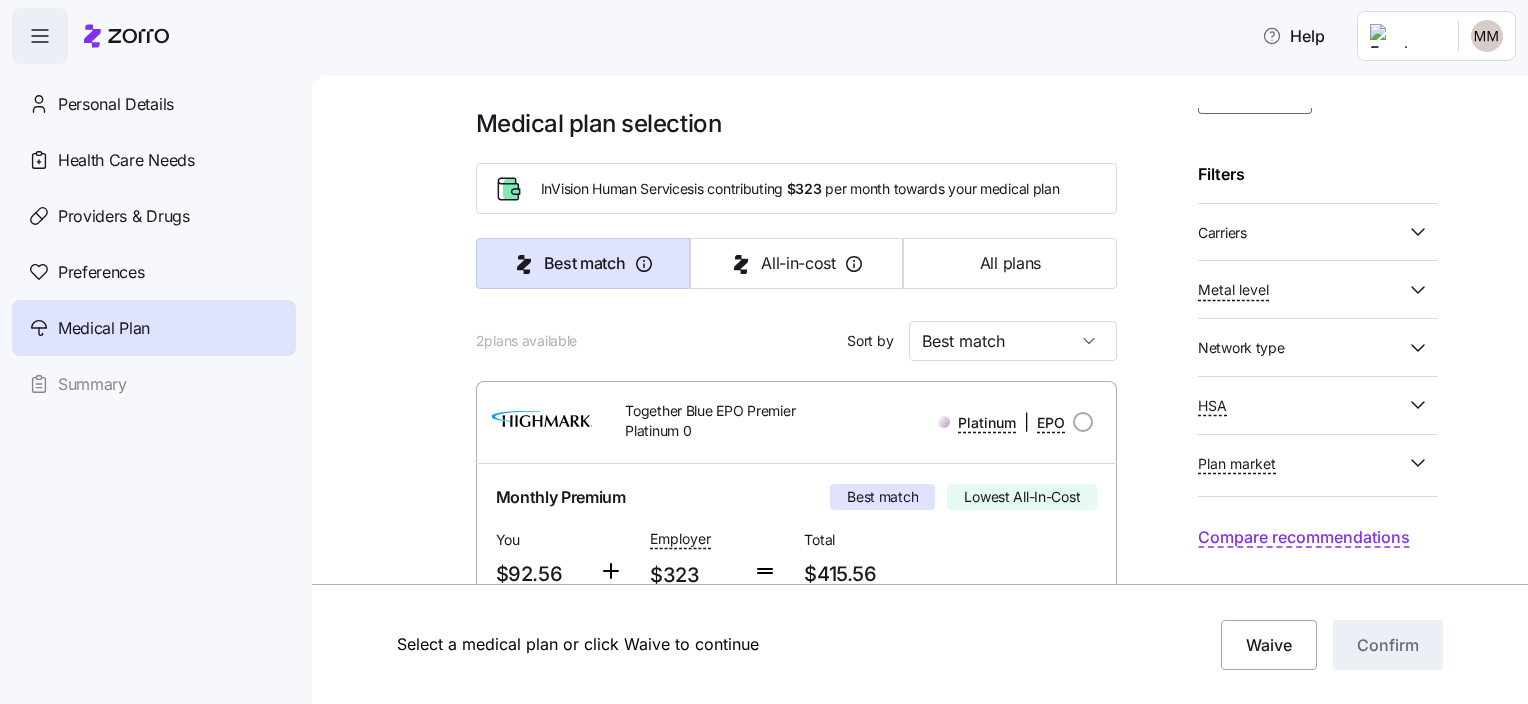 click 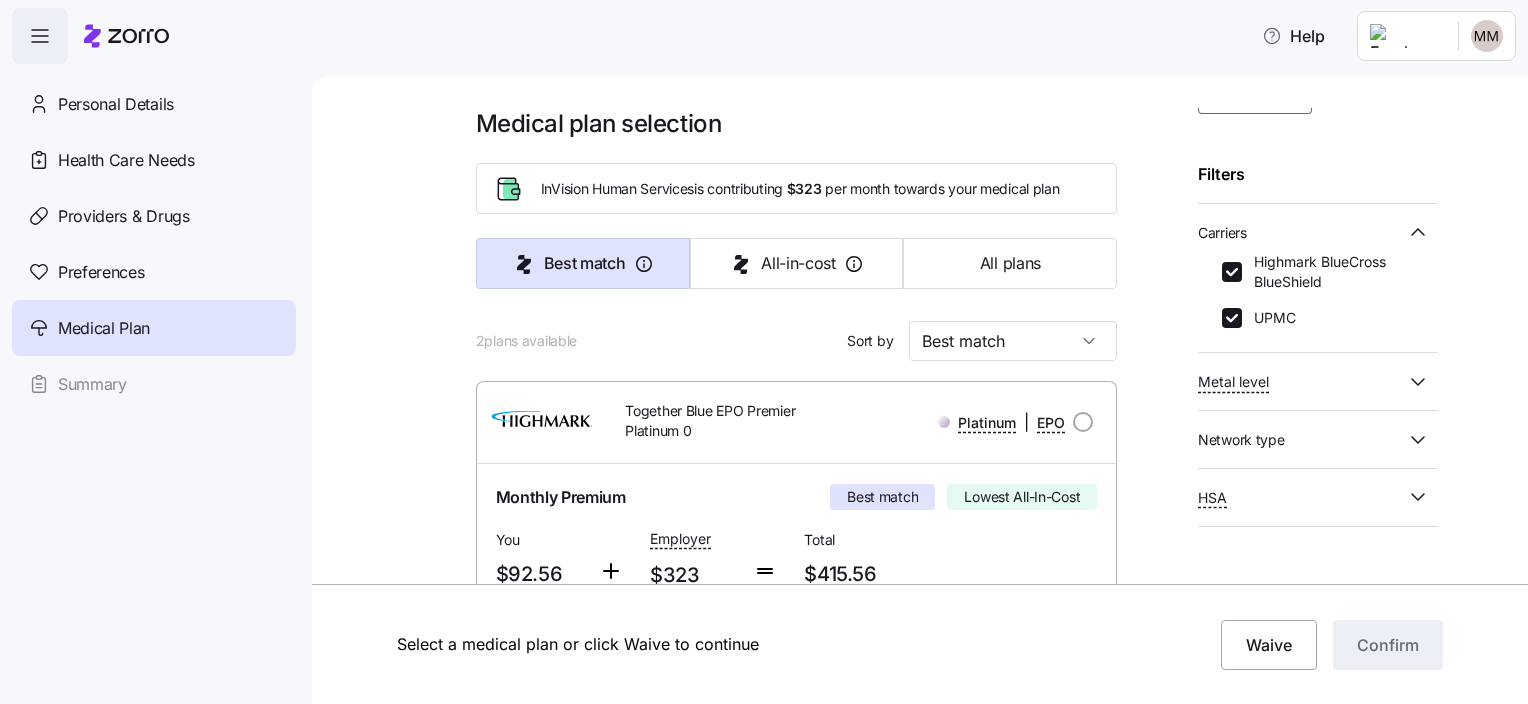click 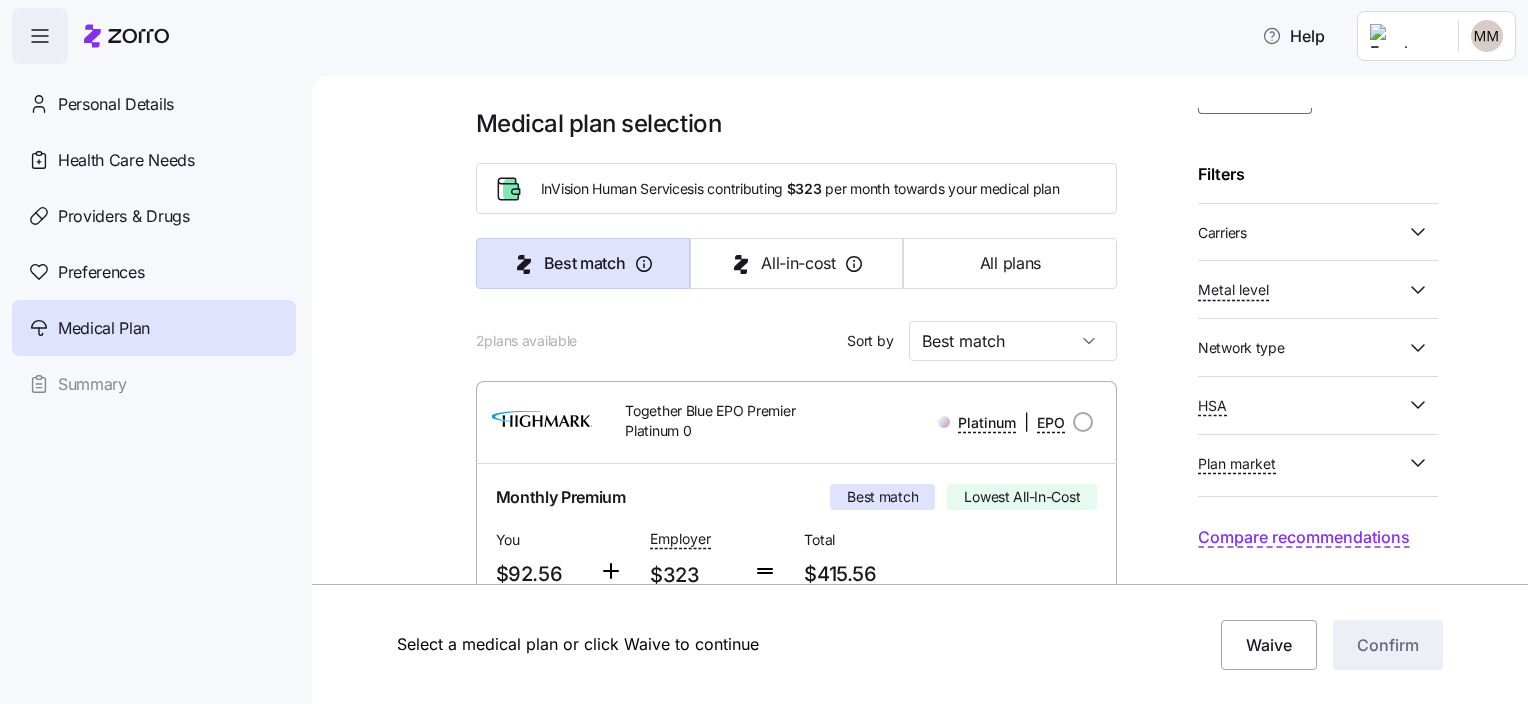 click 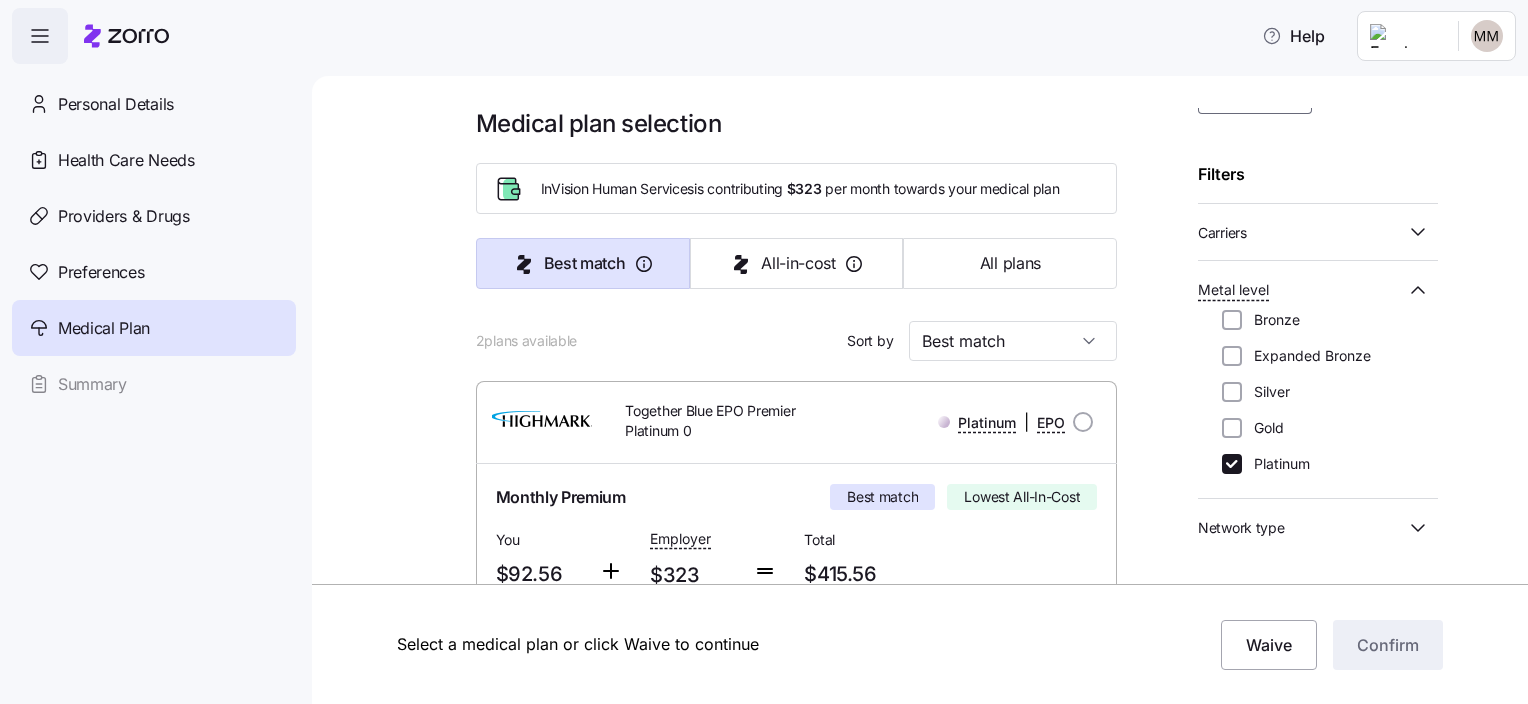 click 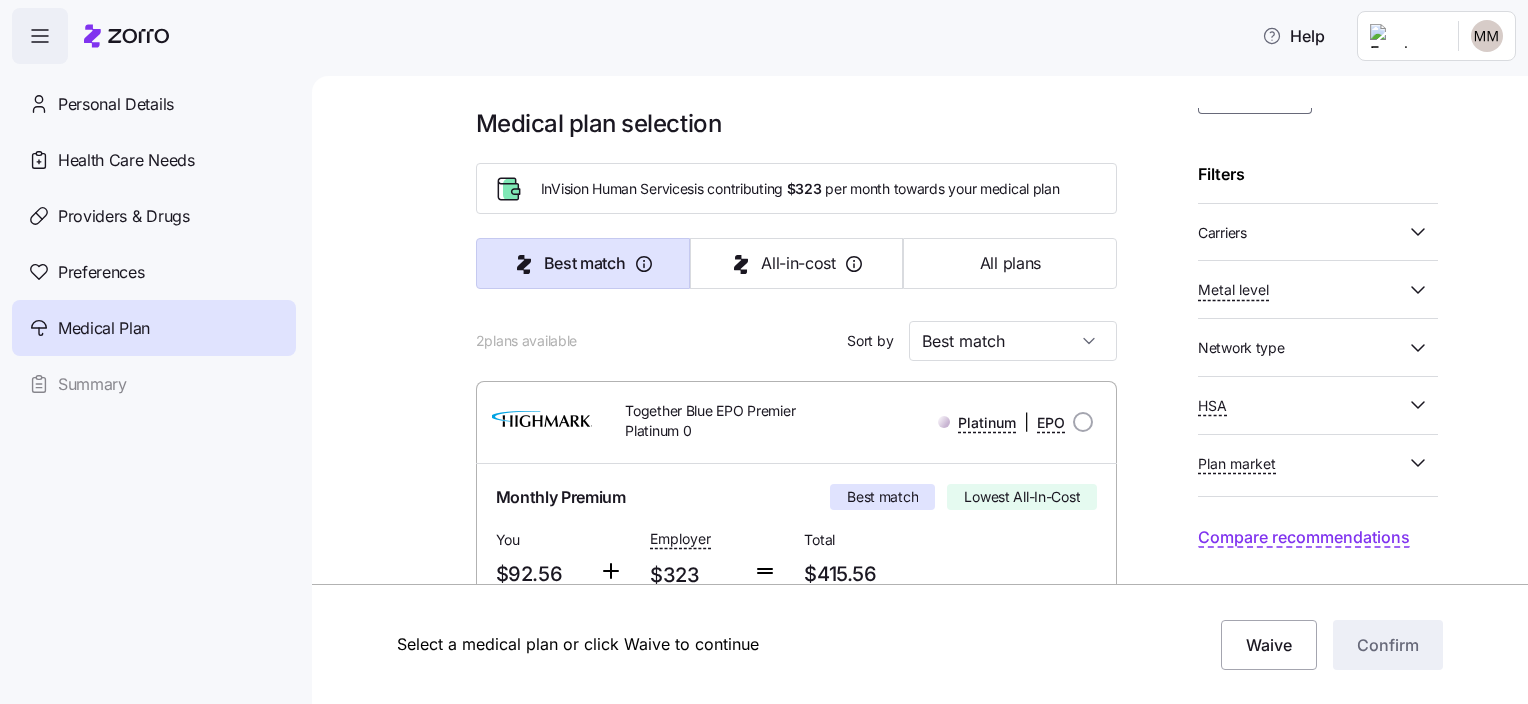 click 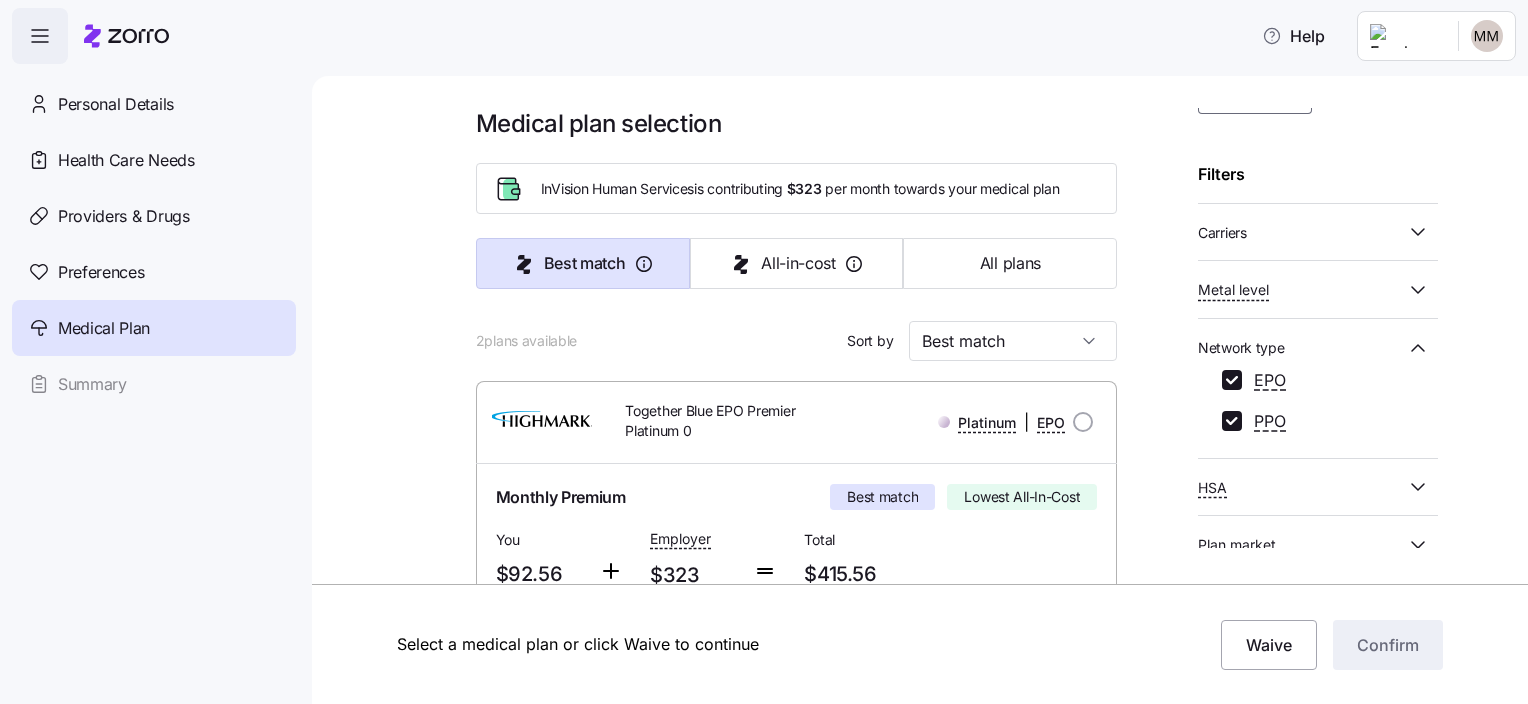 click 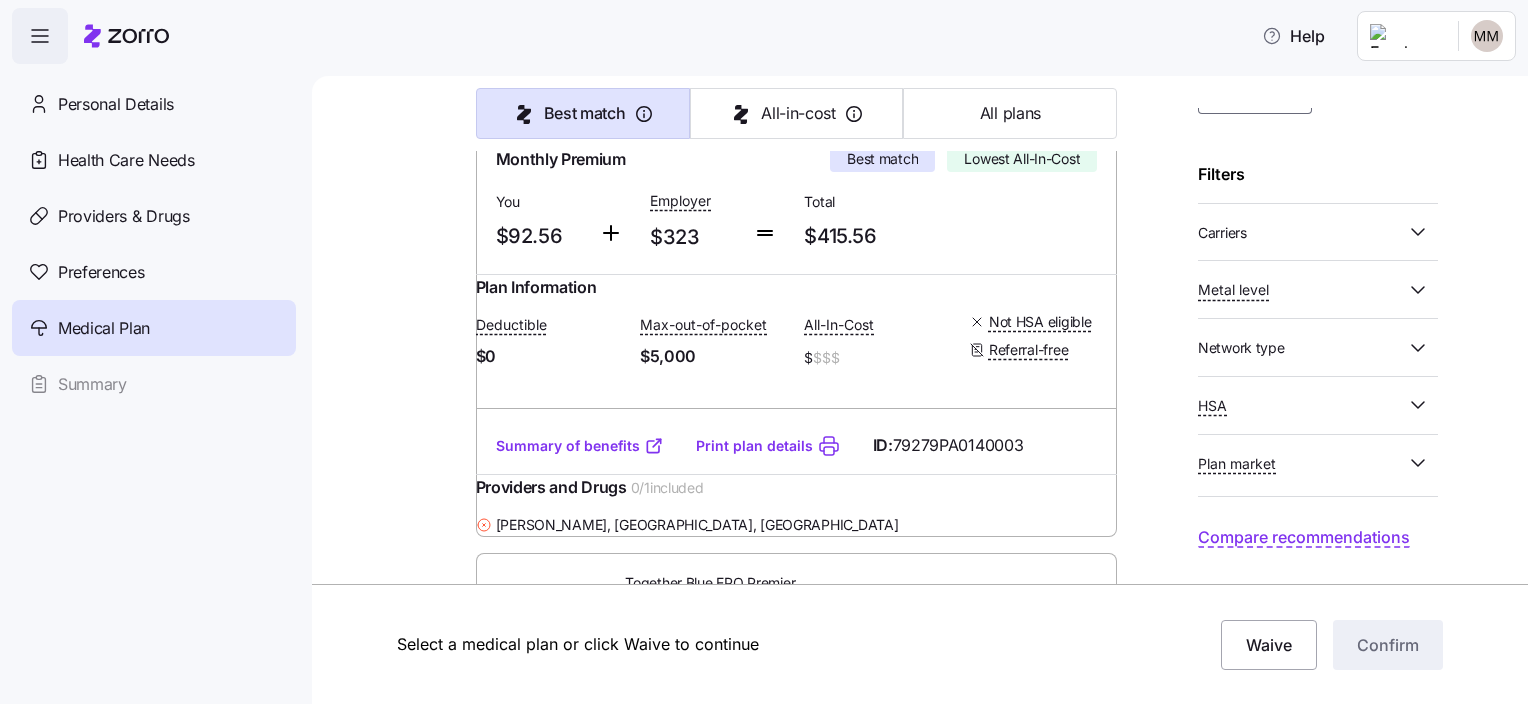 scroll, scrollTop: 238, scrollLeft: 0, axis: vertical 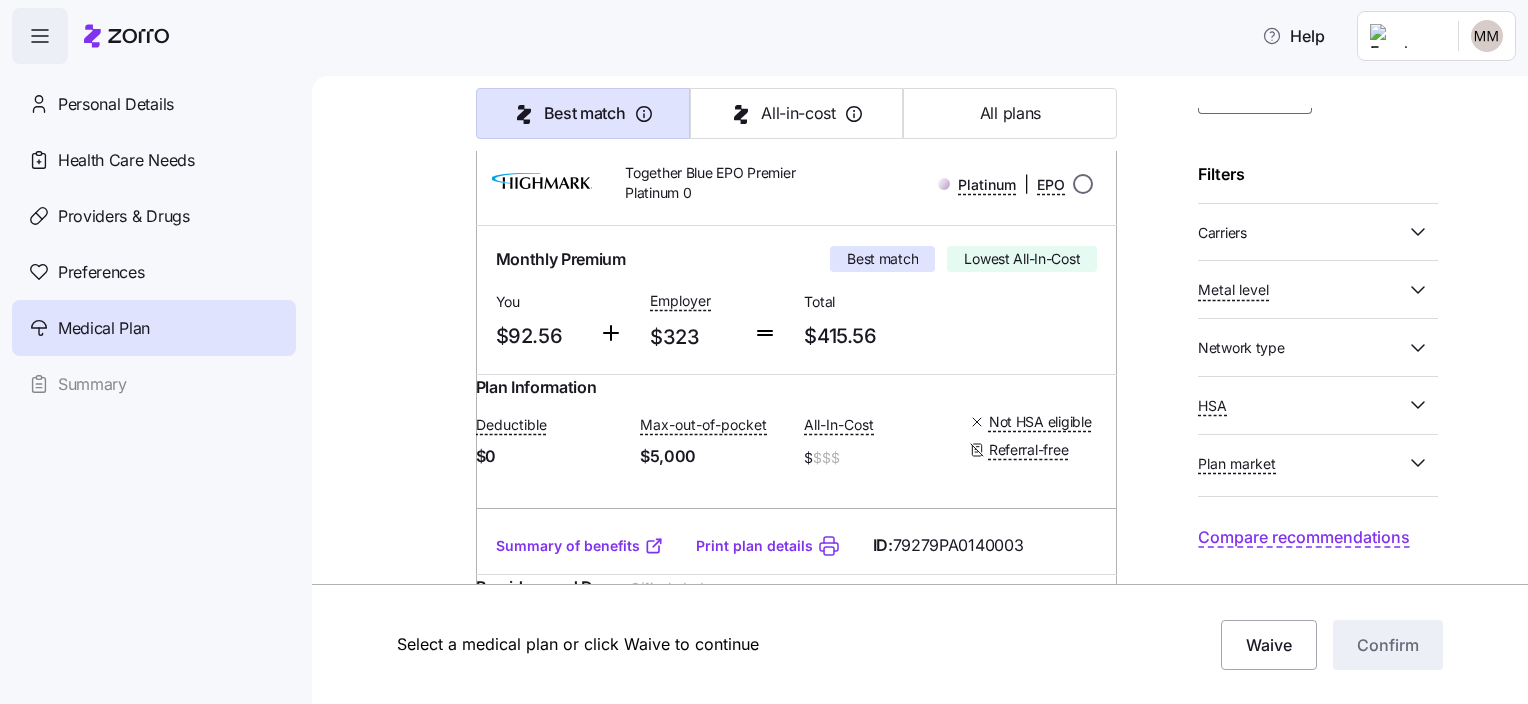 click at bounding box center (1083, 184) 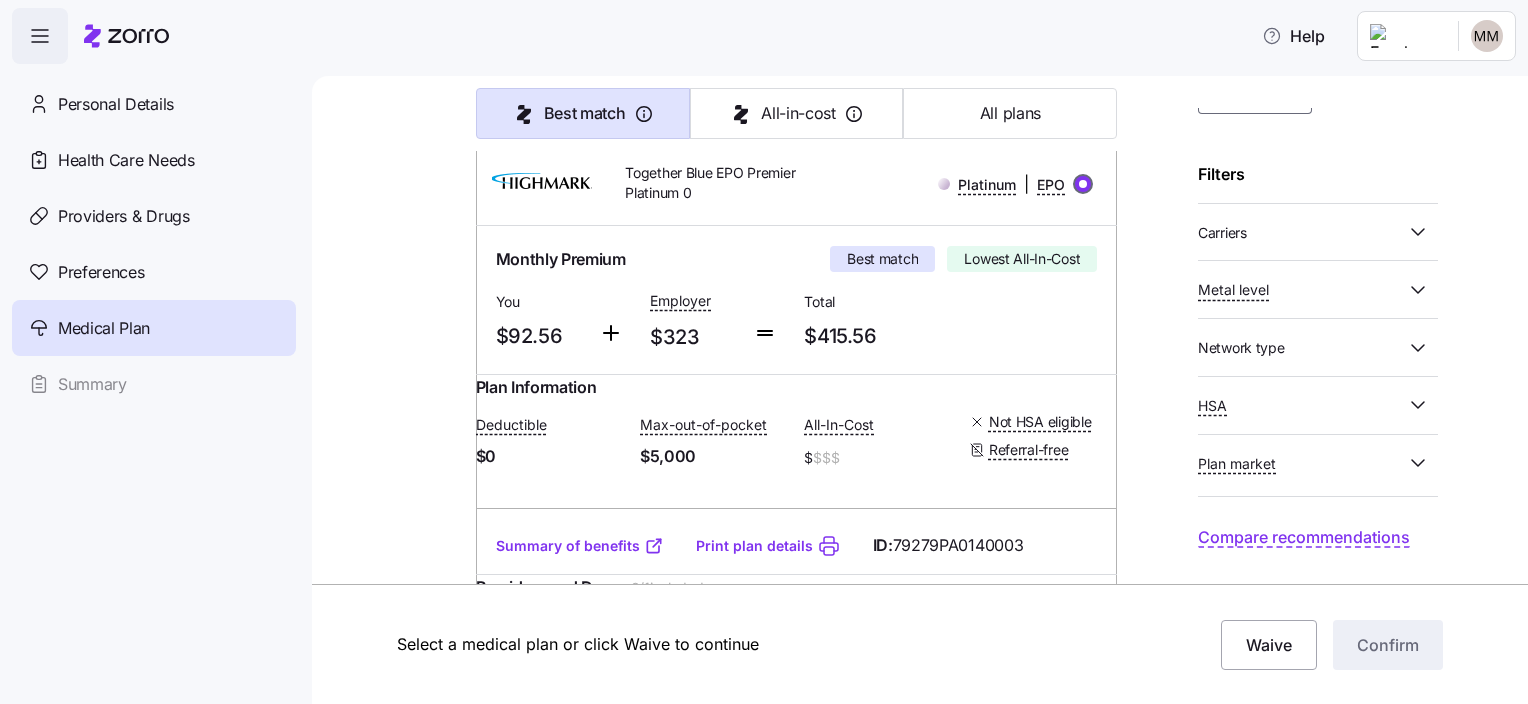radio on "true" 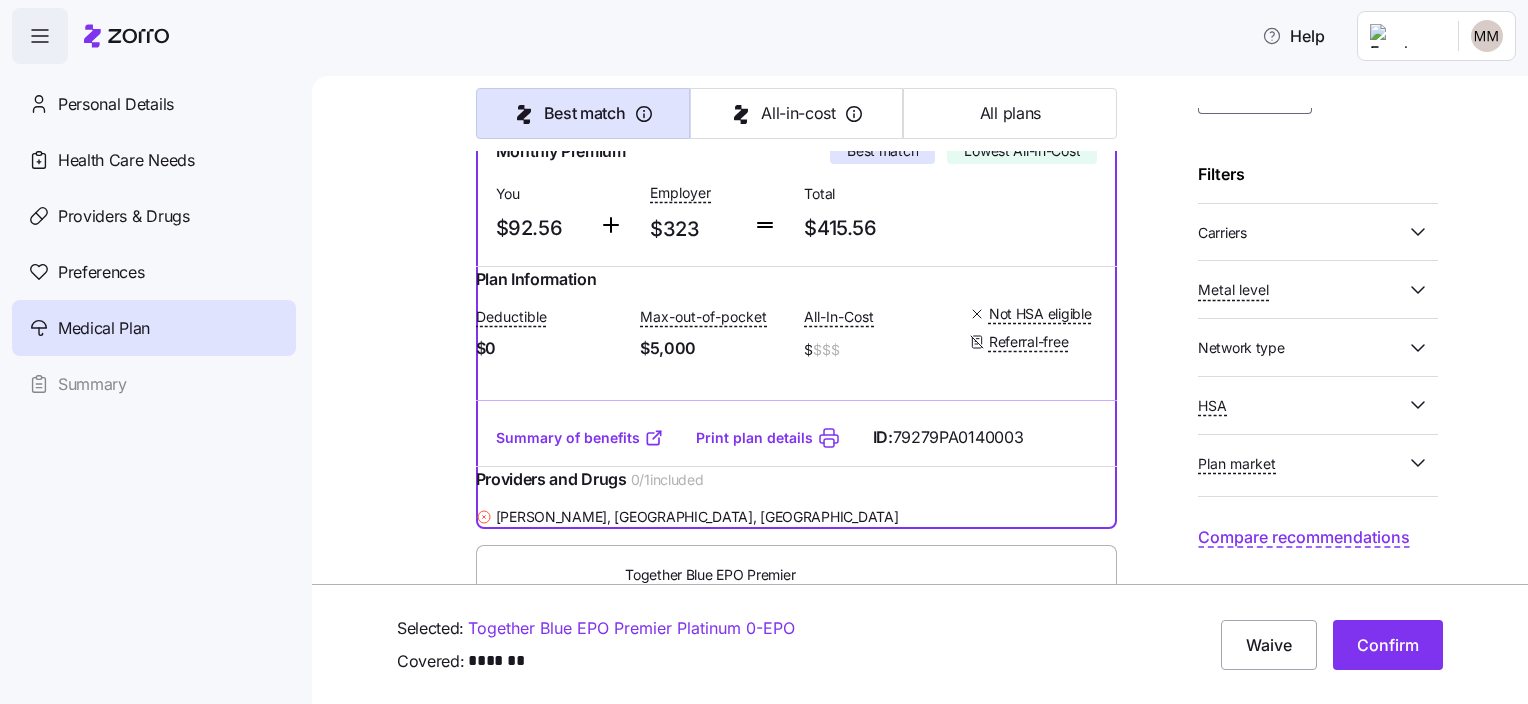 scroll, scrollTop: 438, scrollLeft: 0, axis: vertical 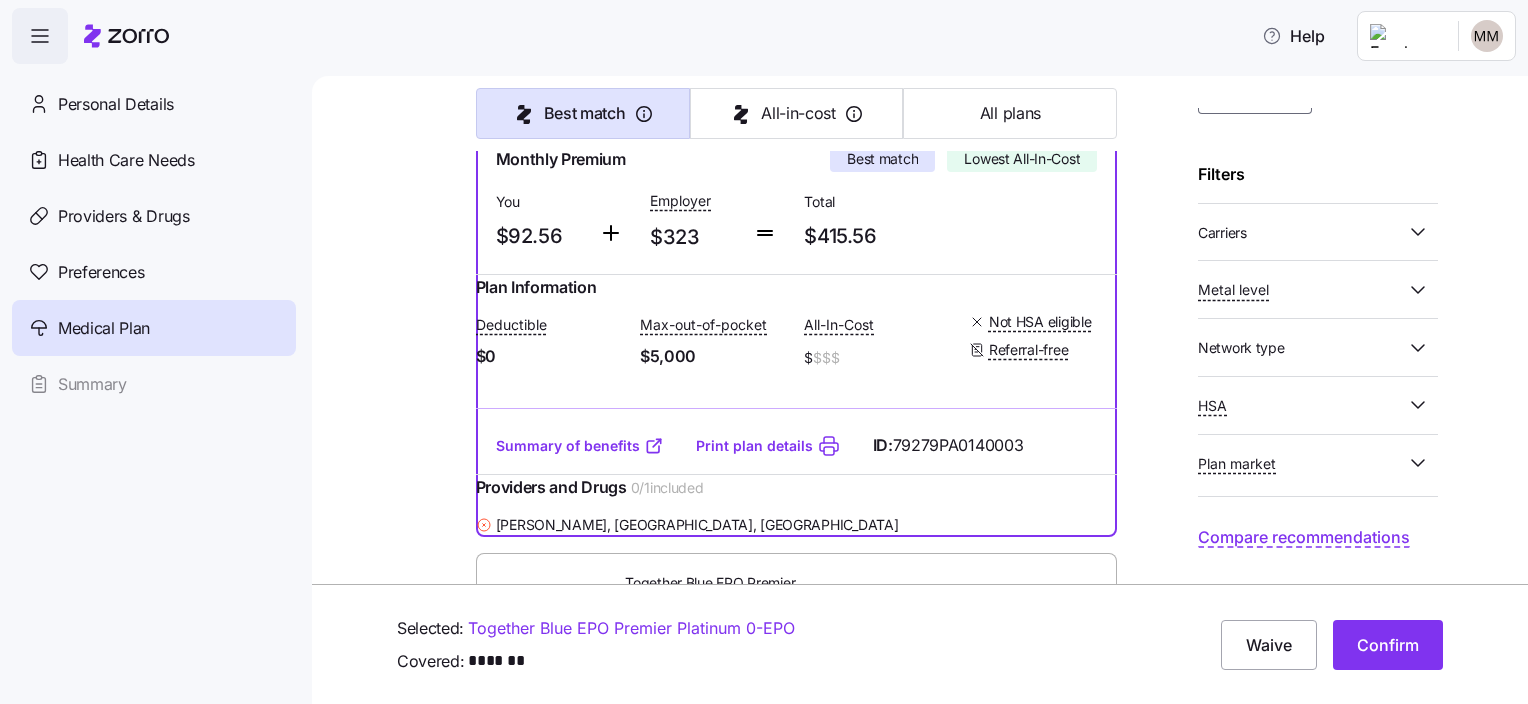 click on "Summary of benefits" at bounding box center [580, 446] 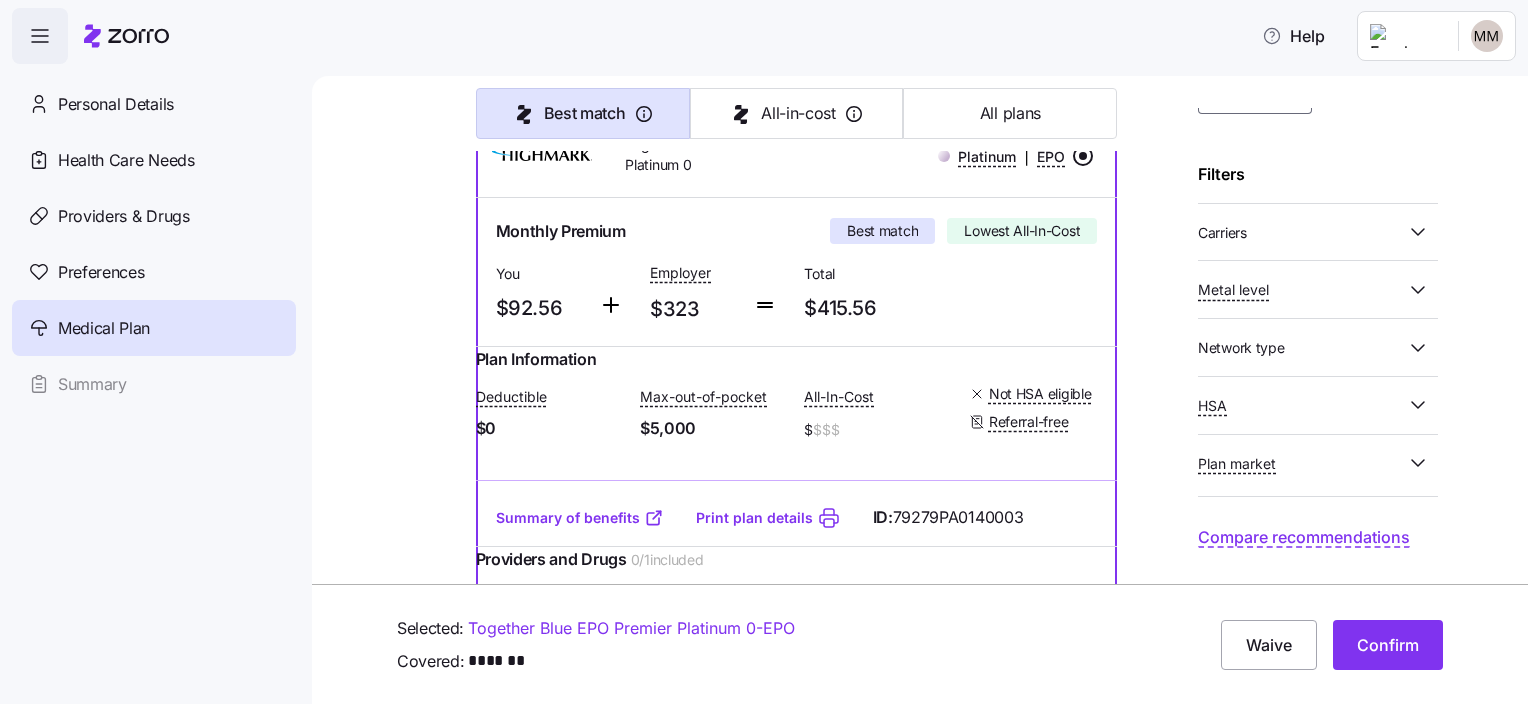scroll, scrollTop: 138, scrollLeft: 0, axis: vertical 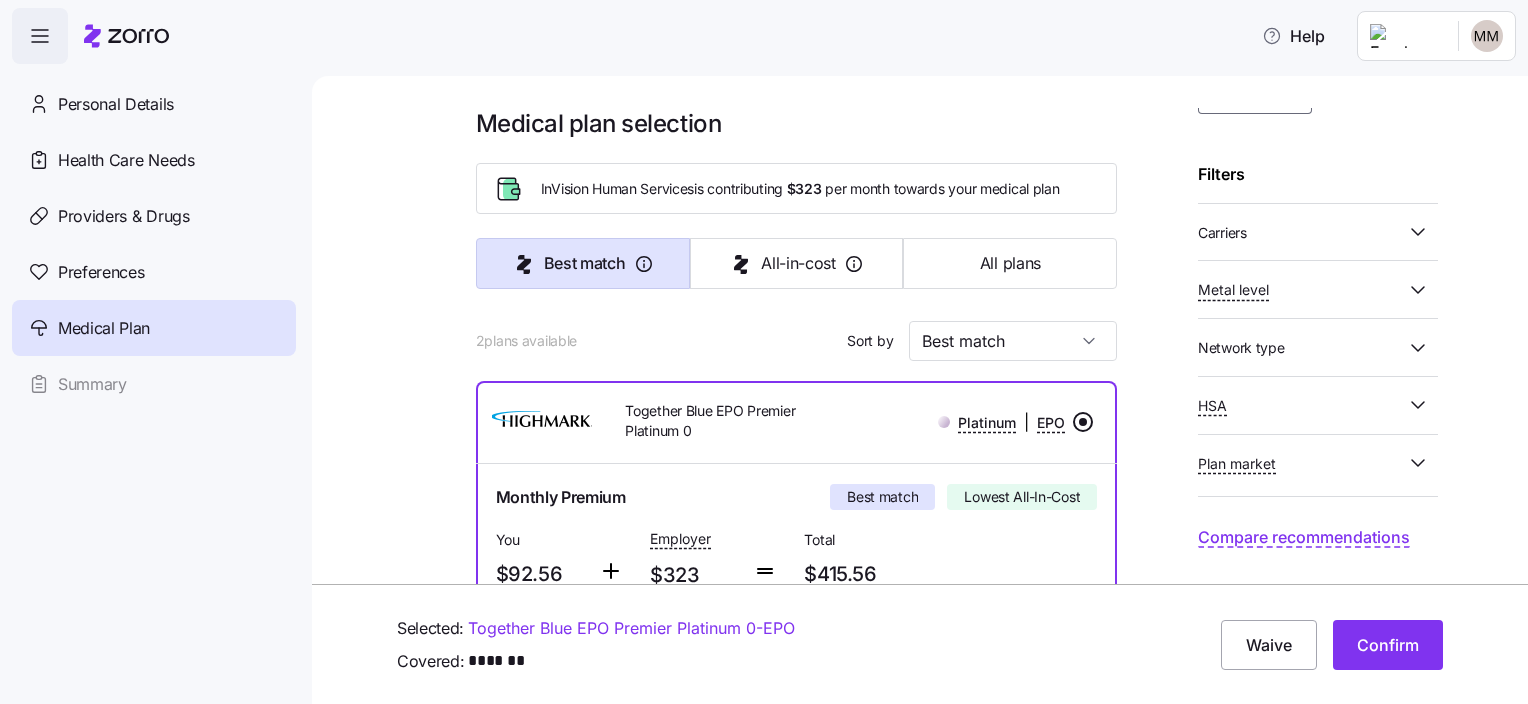 click 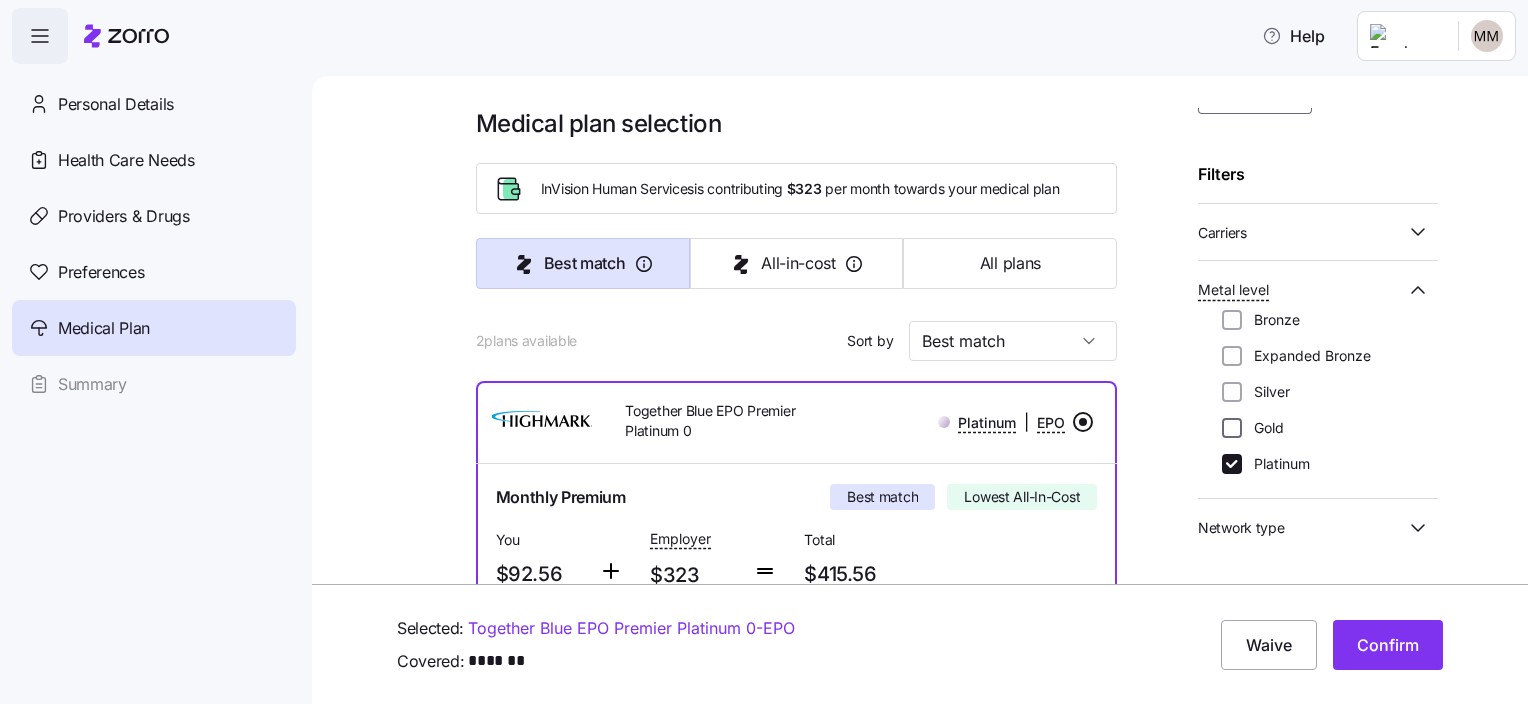 click on "Gold" at bounding box center [1232, 428] 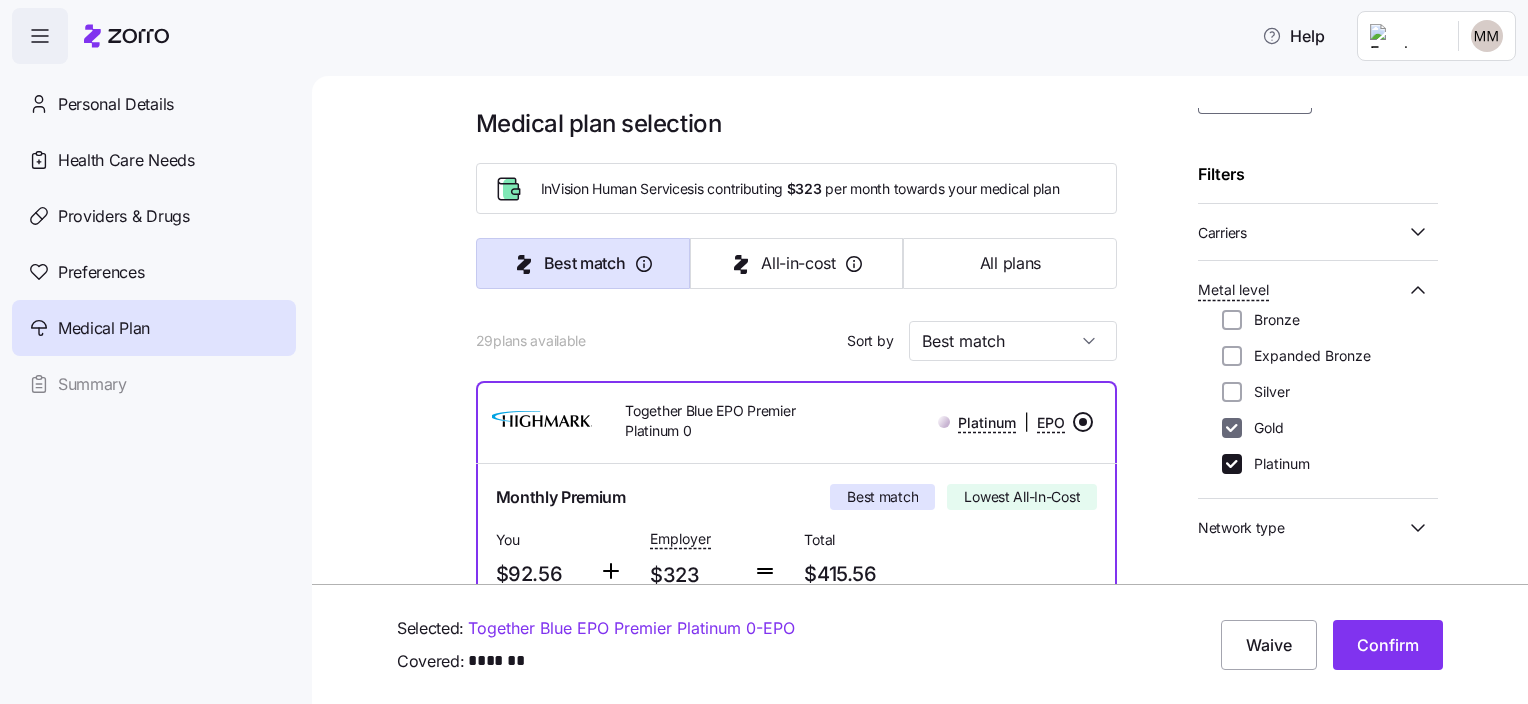 click on "Gold" at bounding box center [1232, 428] 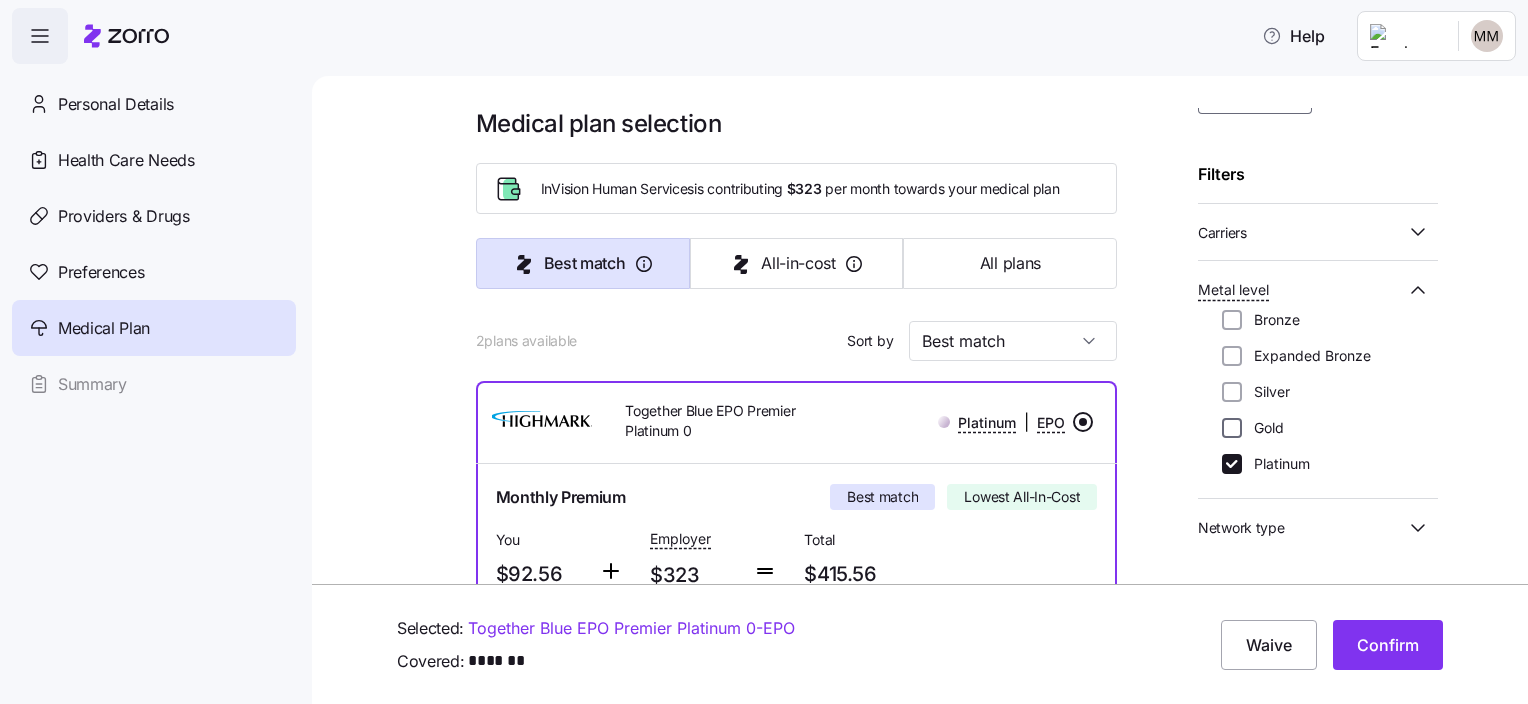 click on "Gold" at bounding box center (1232, 428) 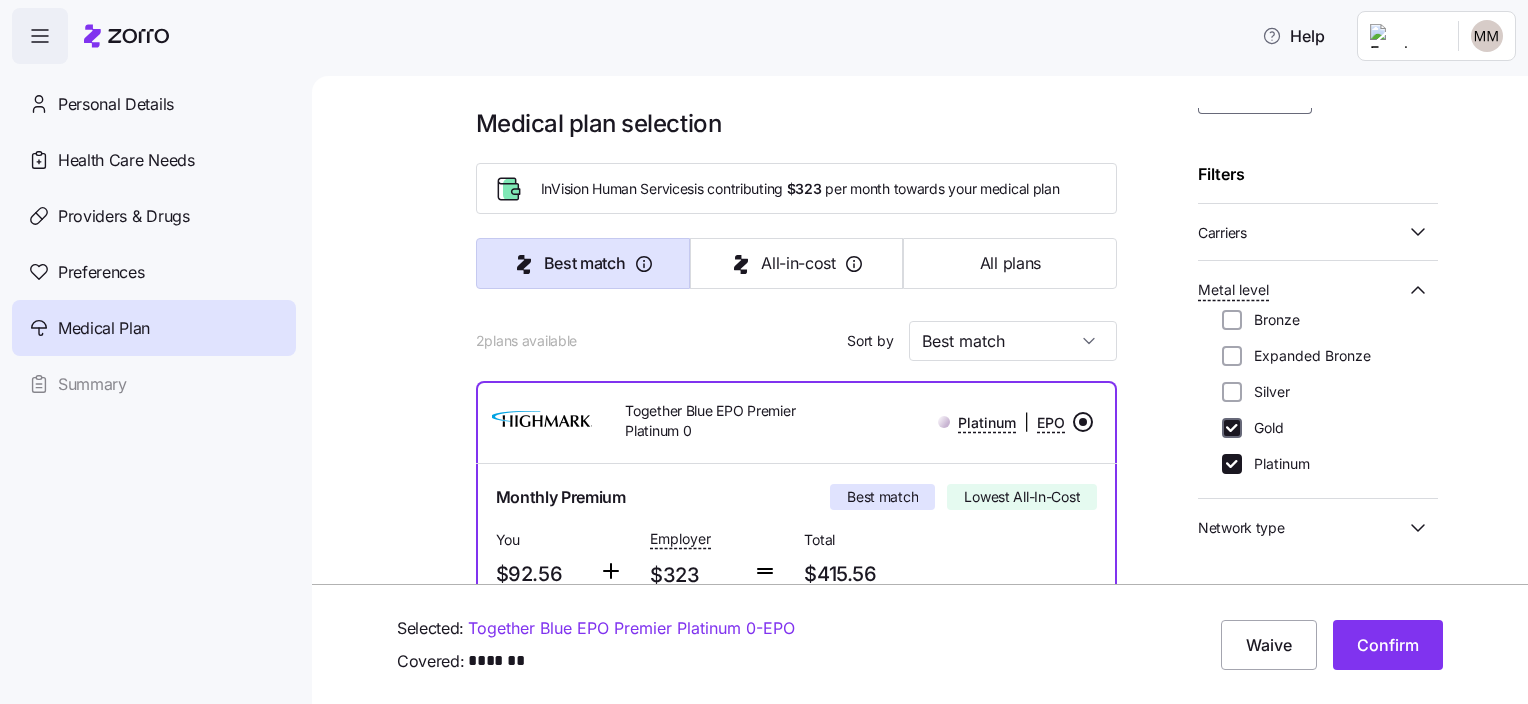 checkbox on "true" 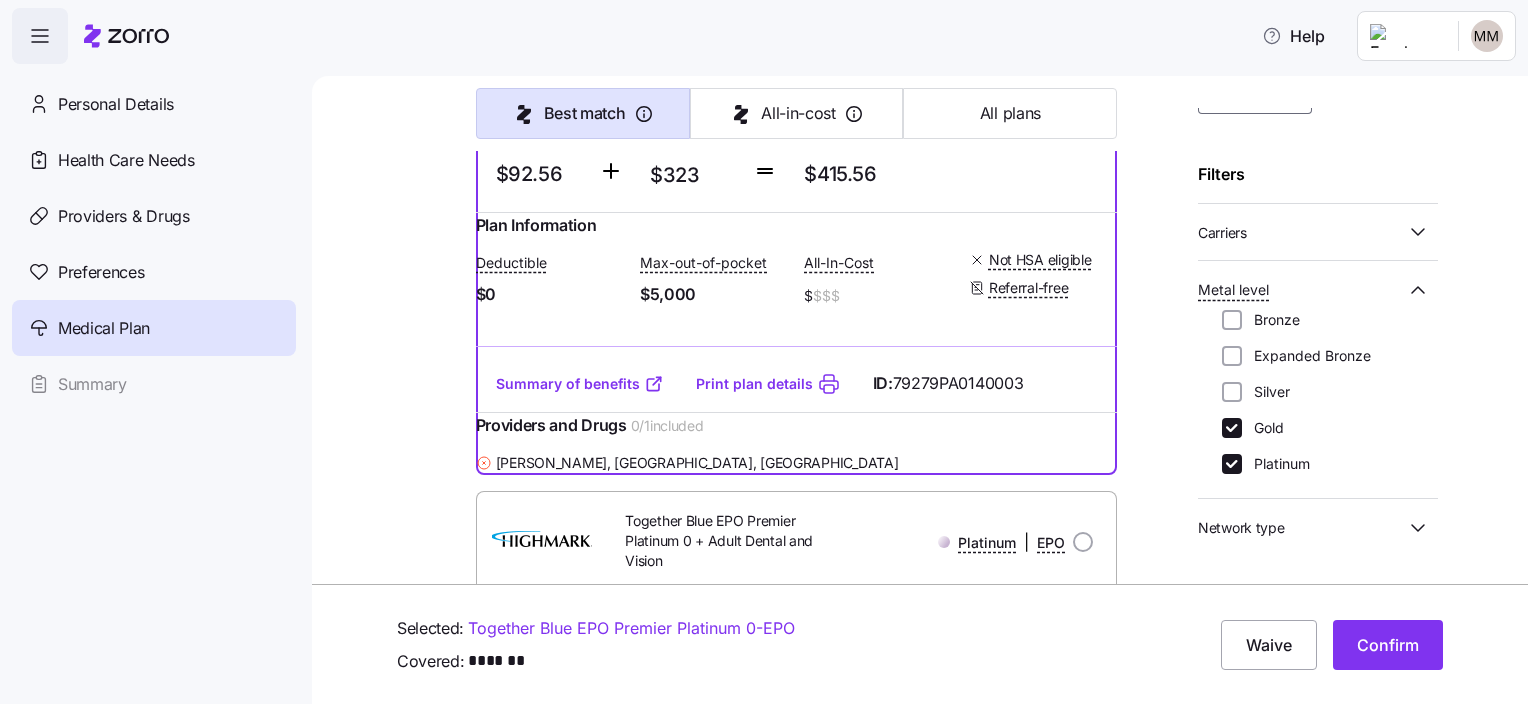 scroll, scrollTop: 200, scrollLeft: 0, axis: vertical 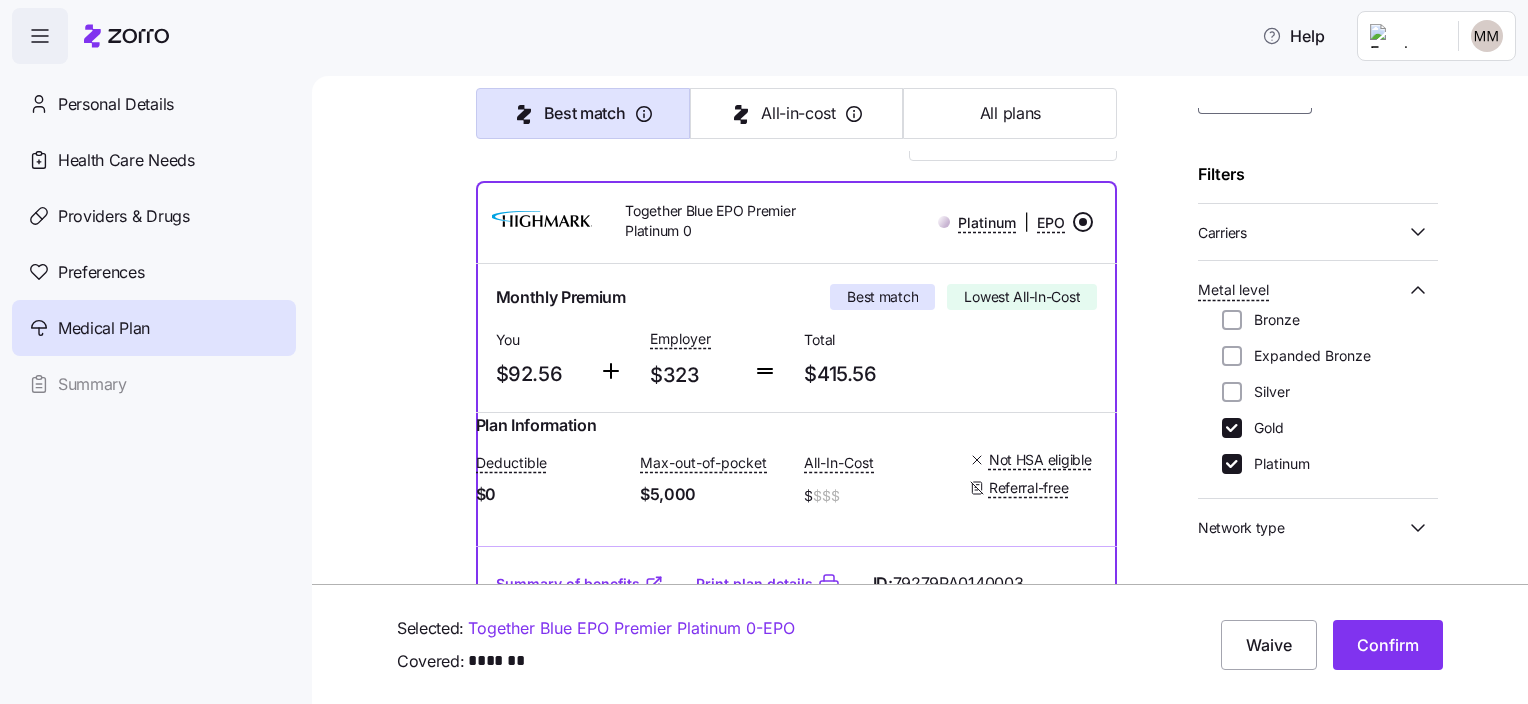 click 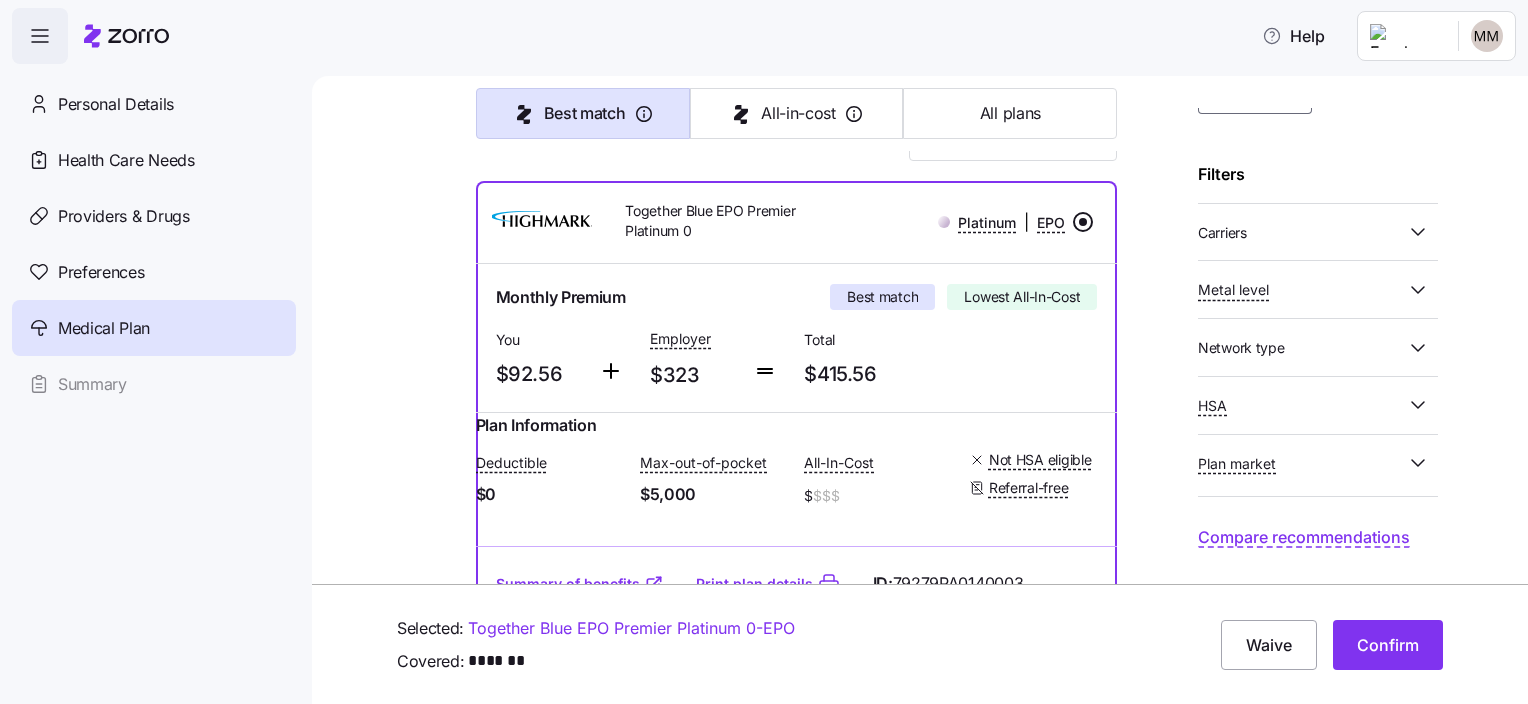 click 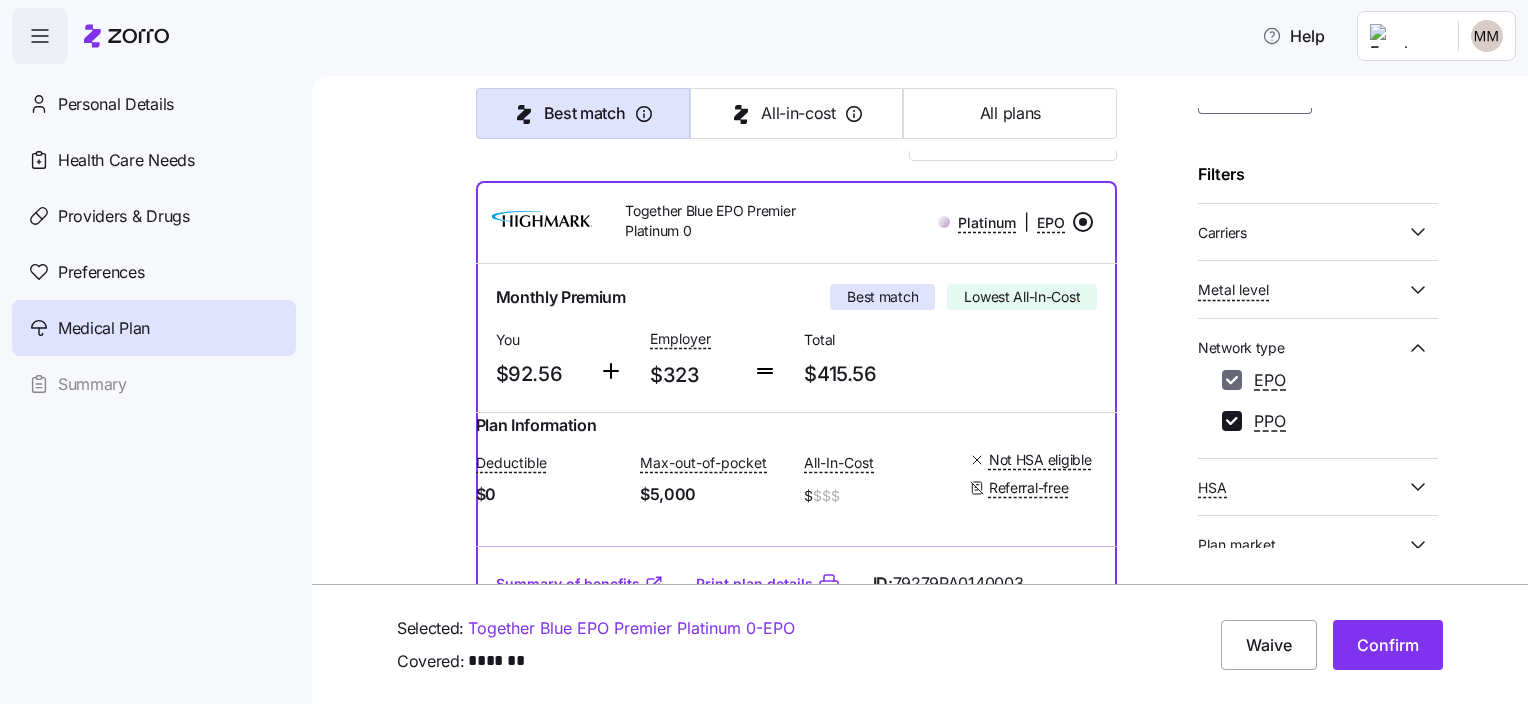 click on "EPO" at bounding box center (1232, 380) 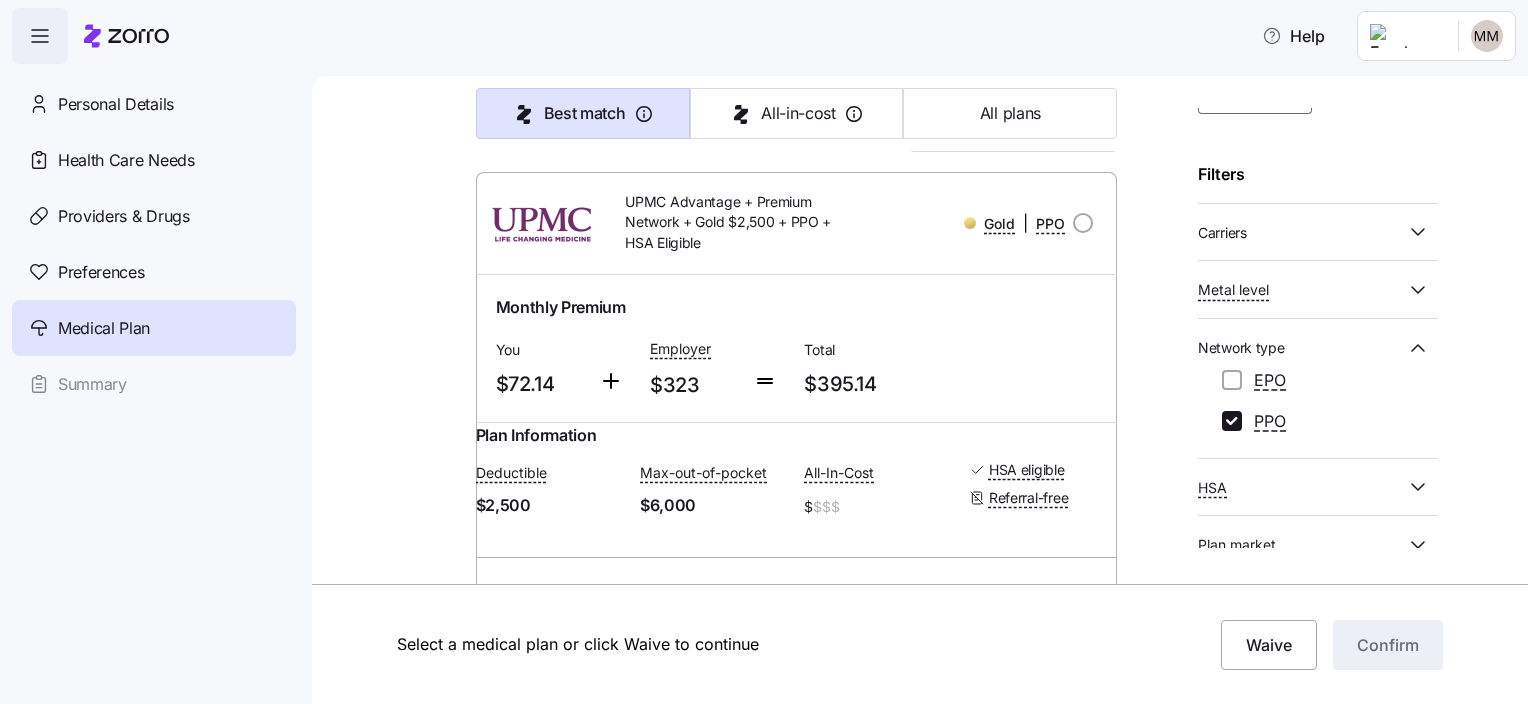 scroll, scrollTop: 0, scrollLeft: 0, axis: both 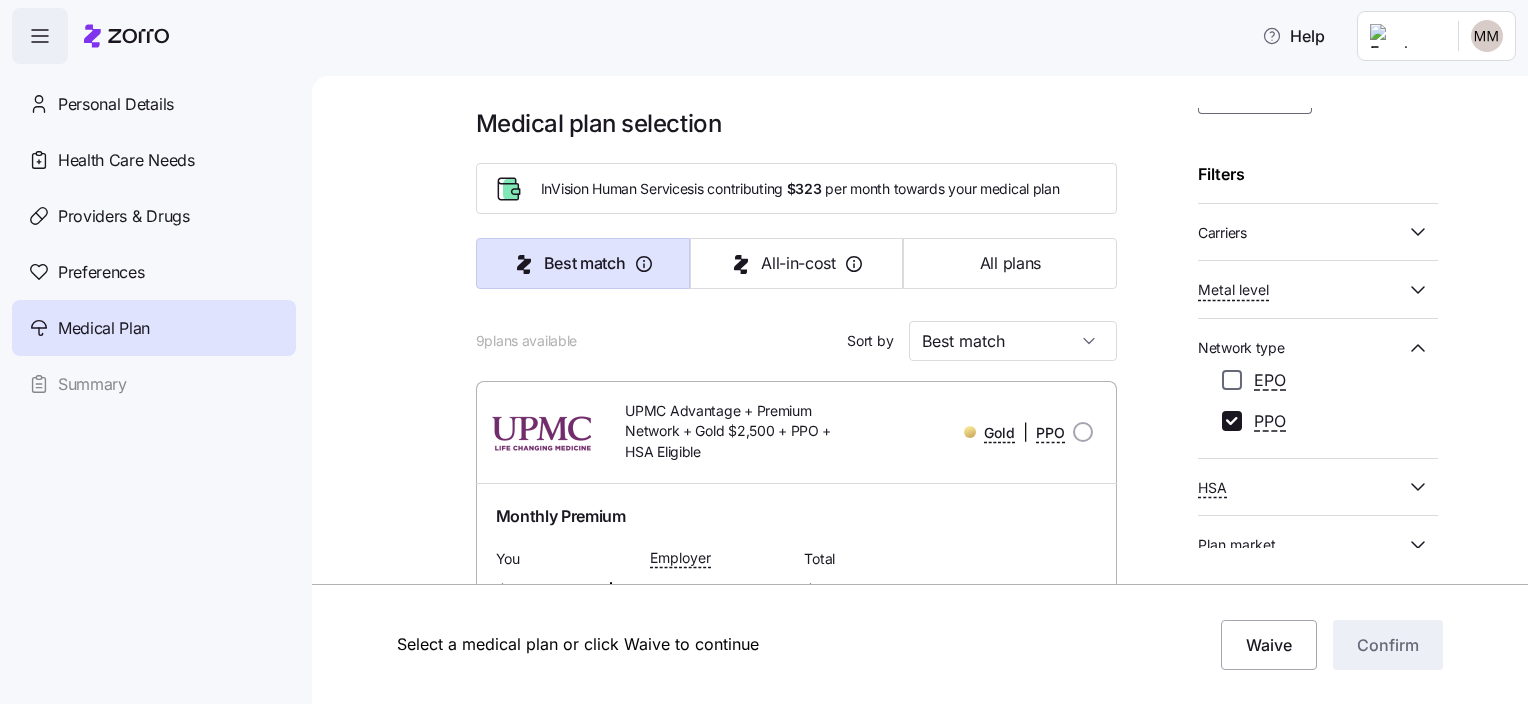 click on "EPO" at bounding box center [1232, 380] 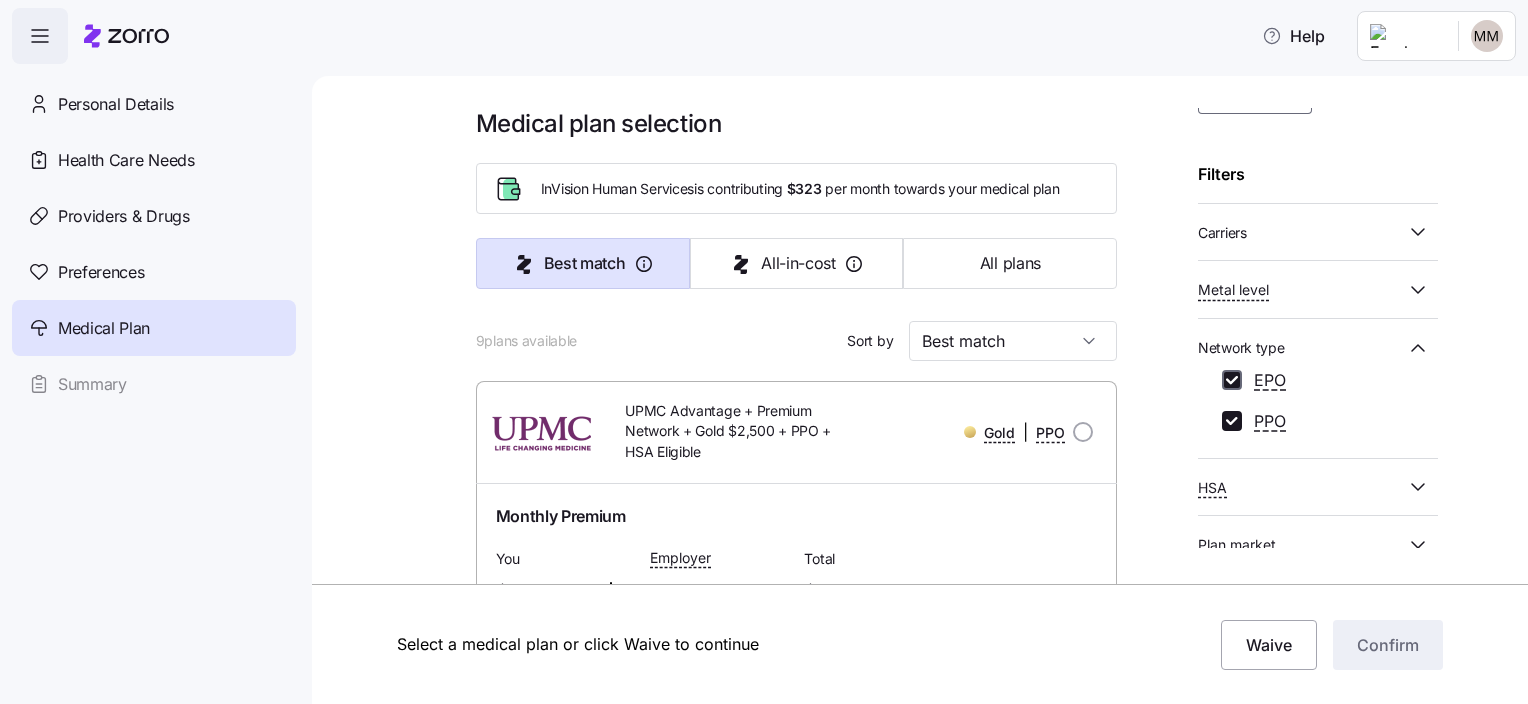 checkbox on "true" 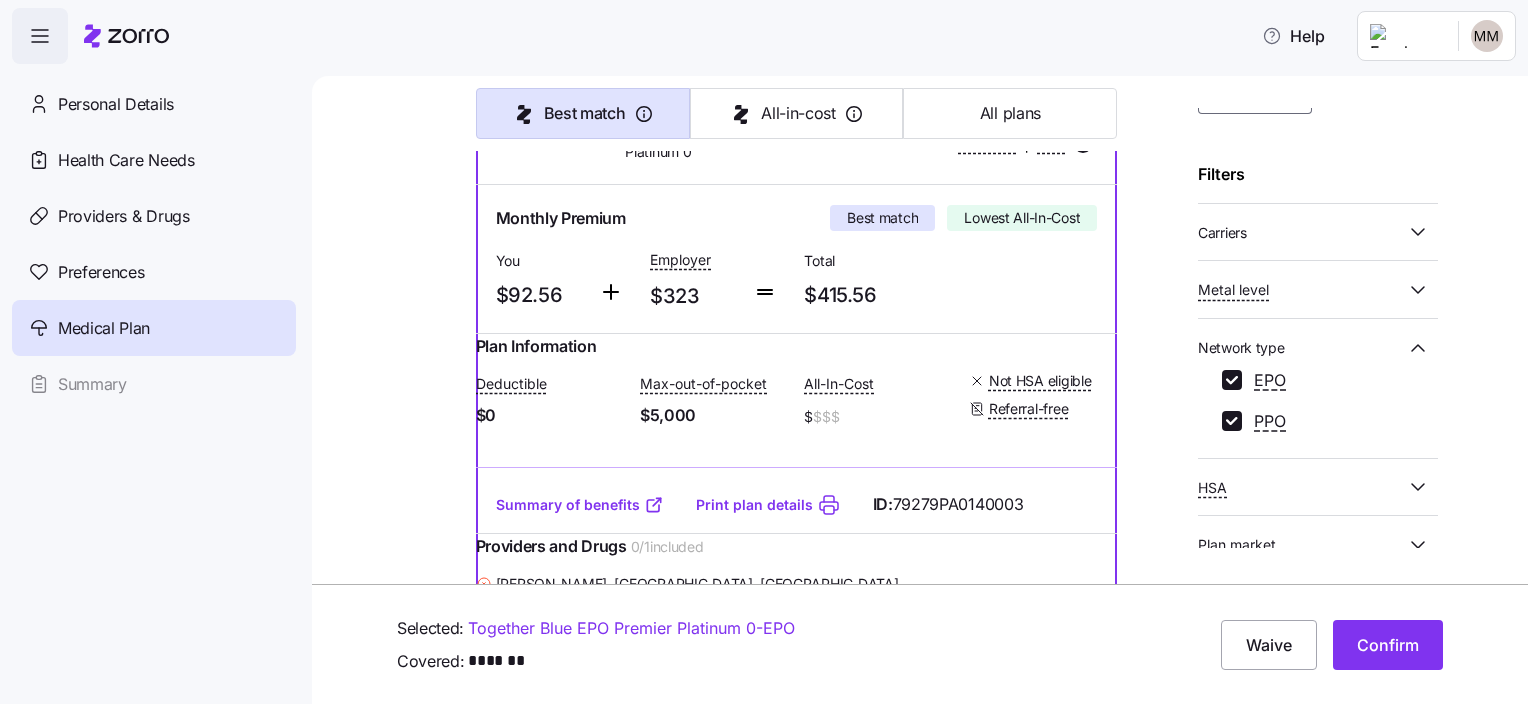 scroll, scrollTop: 200, scrollLeft: 0, axis: vertical 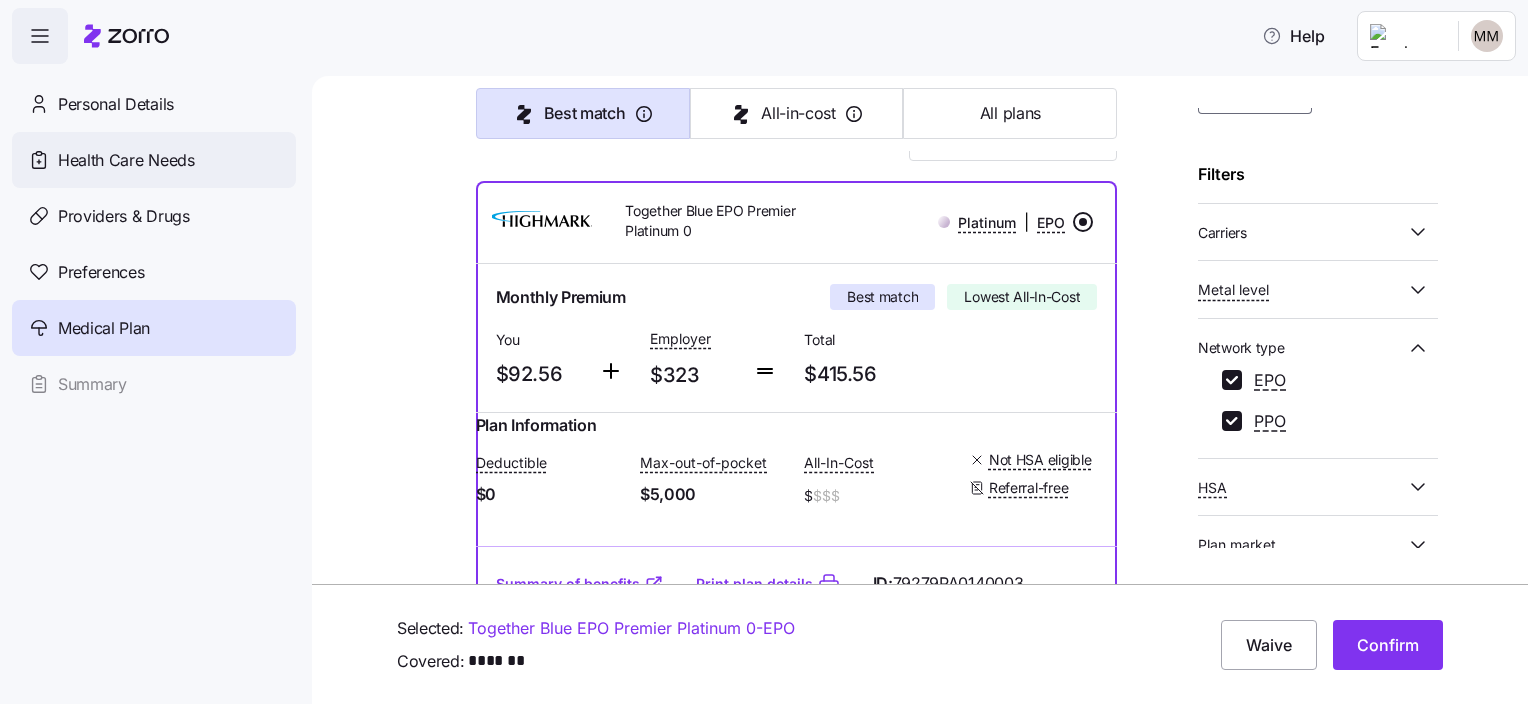 click on "Health Care Needs" at bounding box center [126, 160] 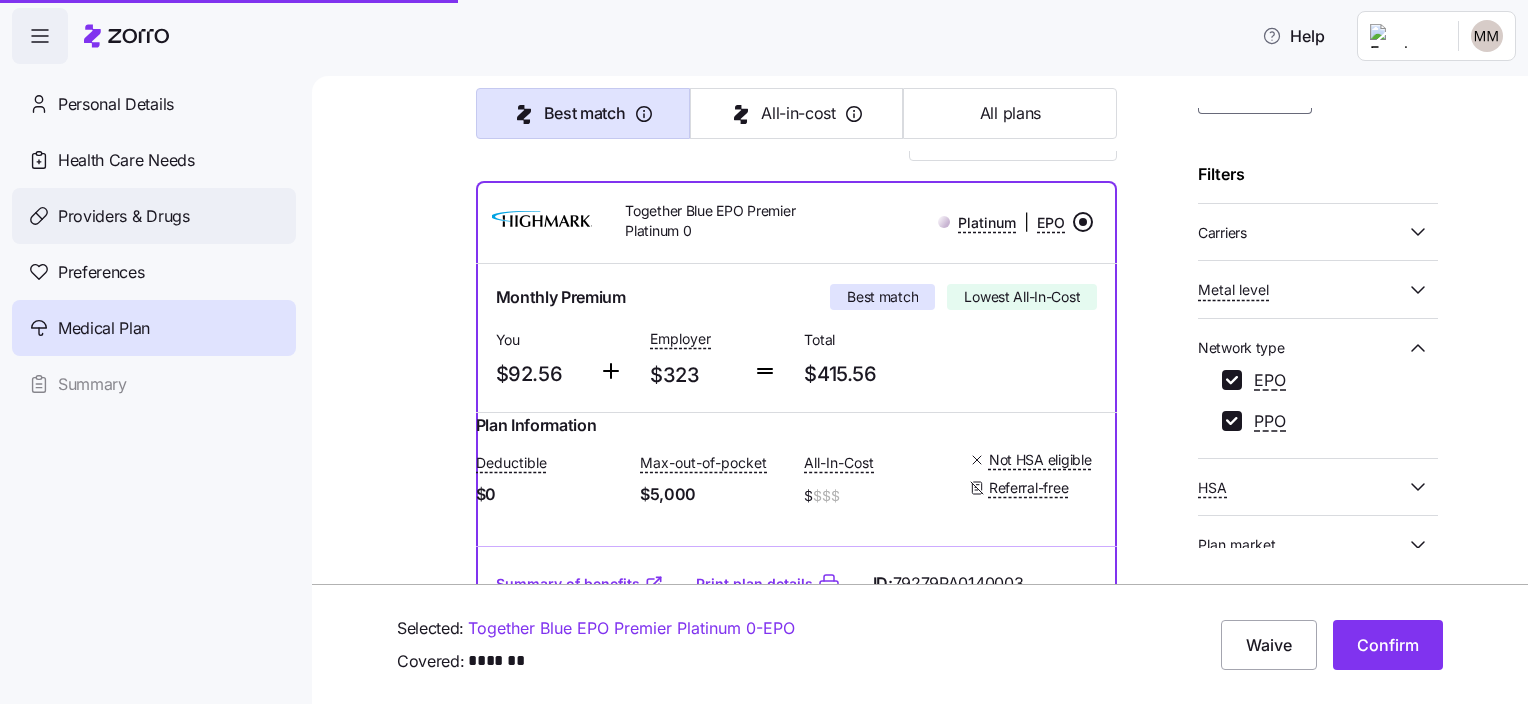 click on "Providers & Drugs" at bounding box center [124, 216] 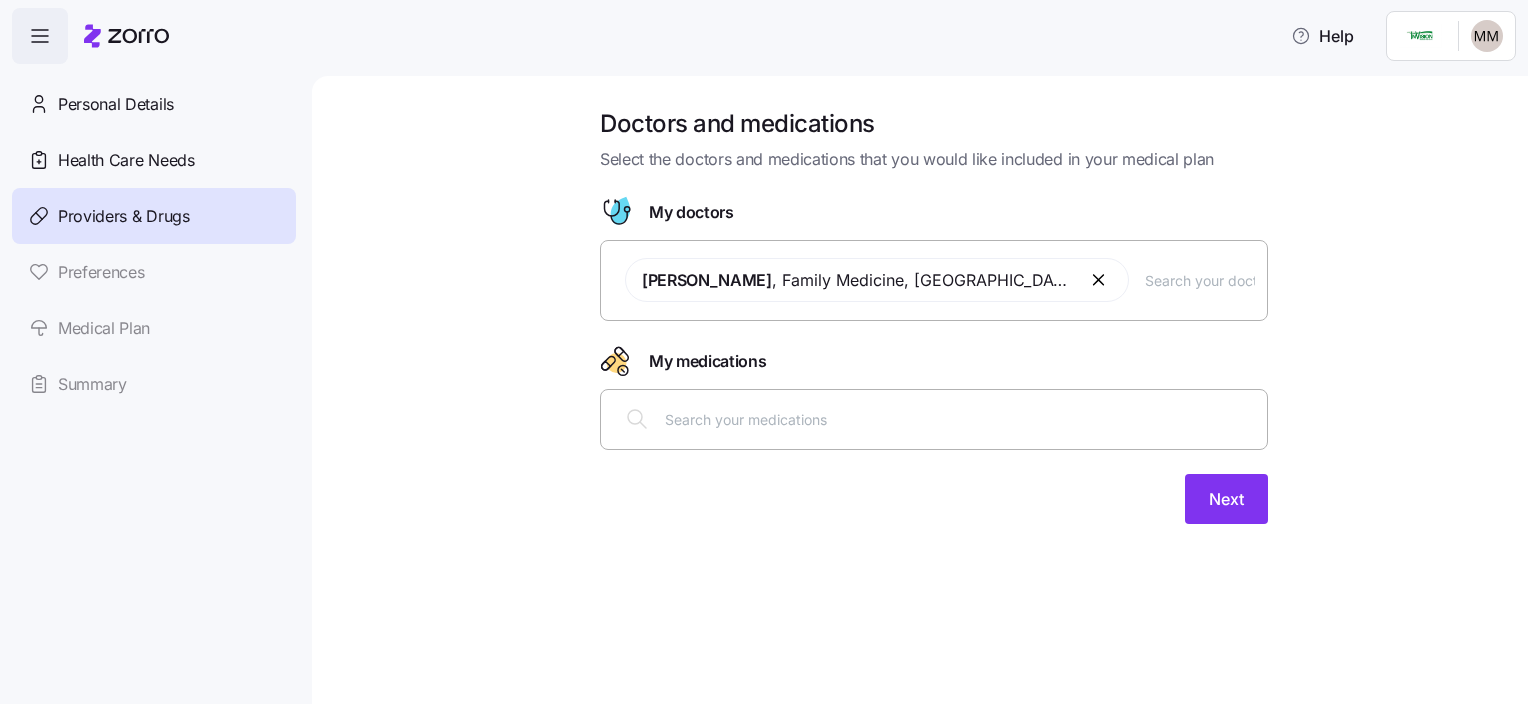click on "[PERSON_NAME] , Family Medicine , [GEOGRAPHIC_DATA], [GEOGRAPHIC_DATA]" at bounding box center [934, 280] 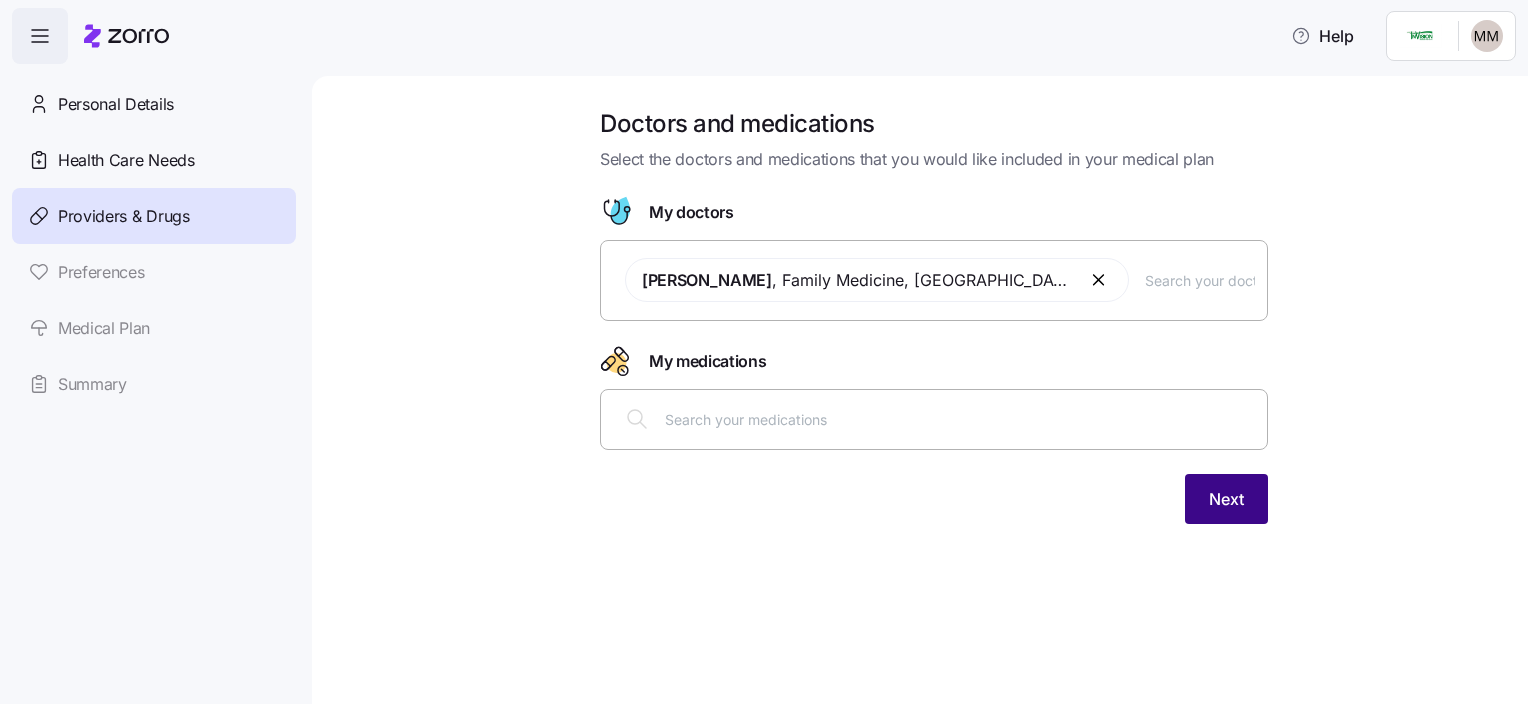 click on "Next" at bounding box center [1226, 499] 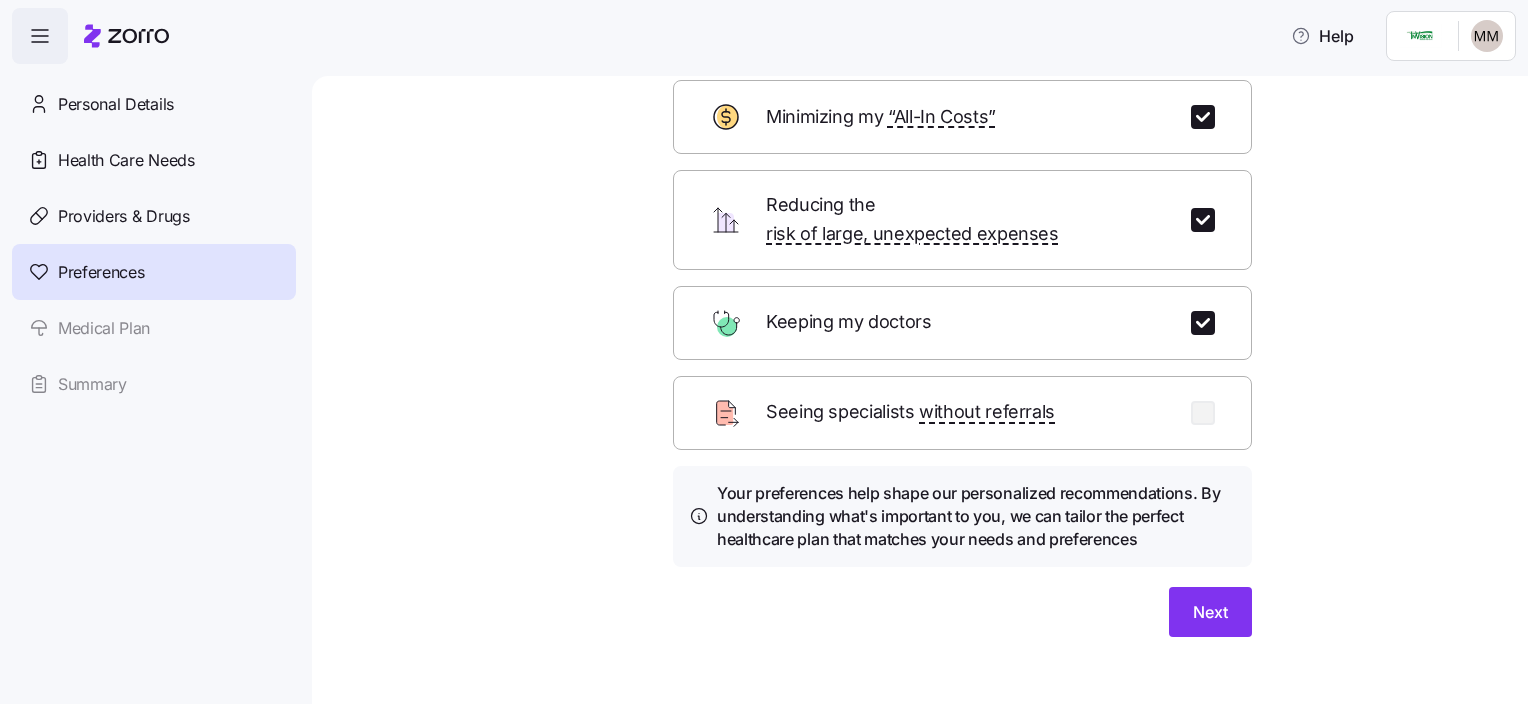 scroll, scrollTop: 118, scrollLeft: 0, axis: vertical 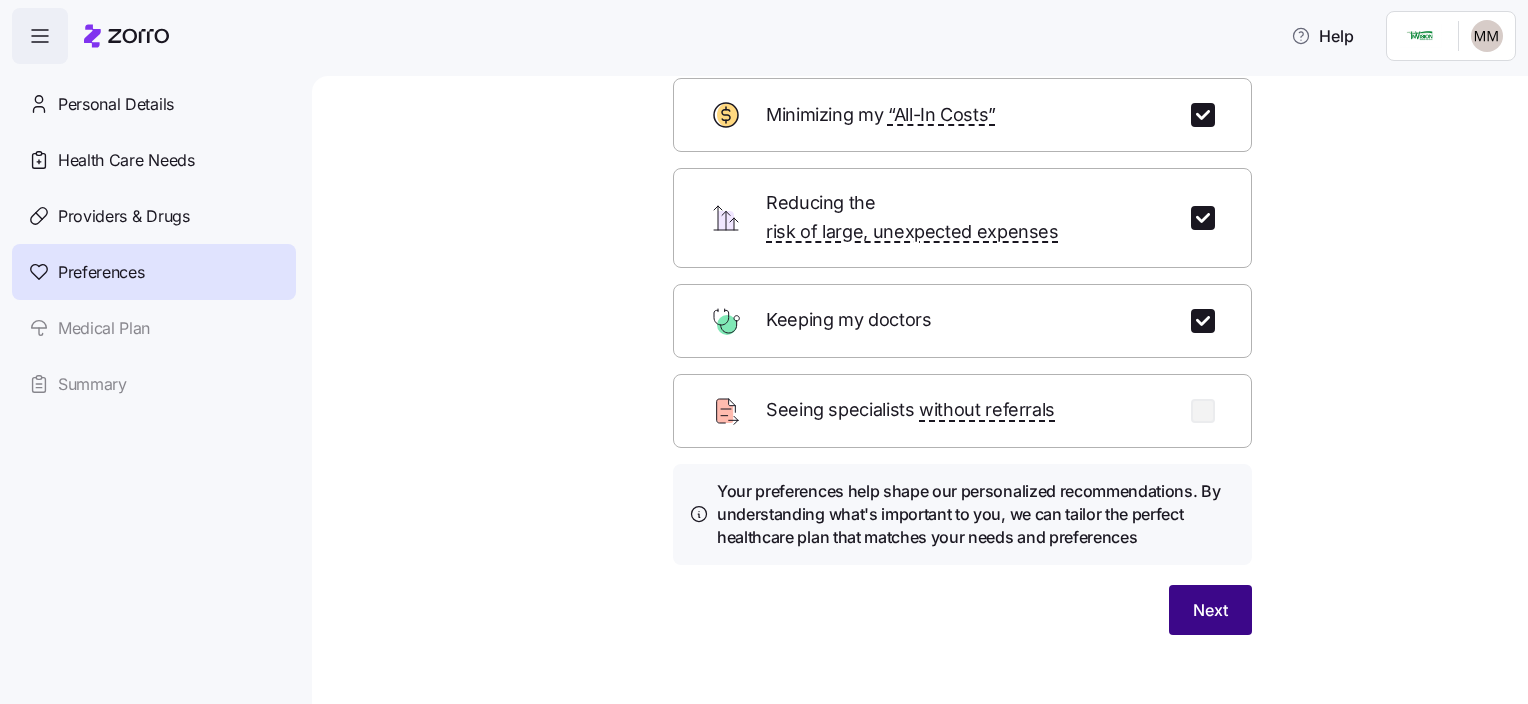 click on "Next" at bounding box center (1210, 610) 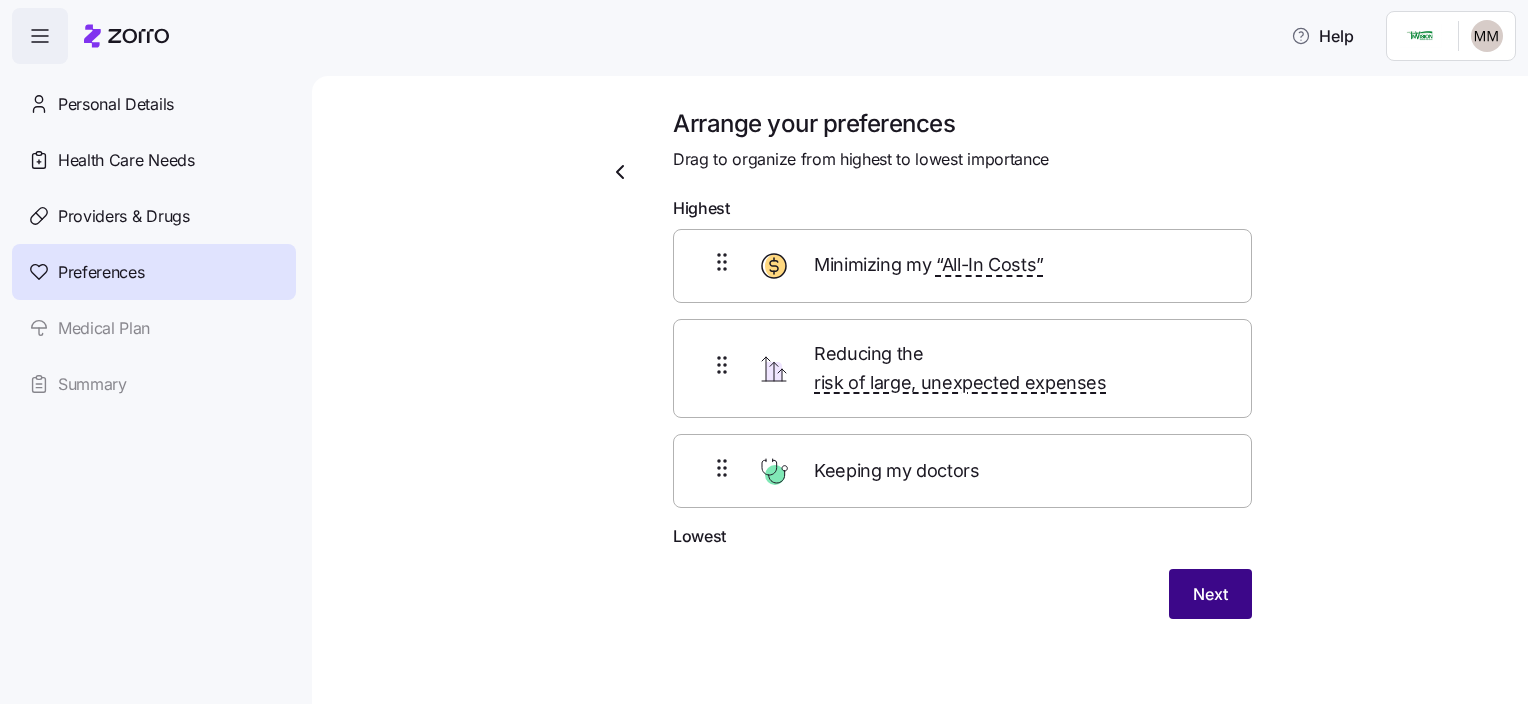 click on "Next" at bounding box center (1210, 594) 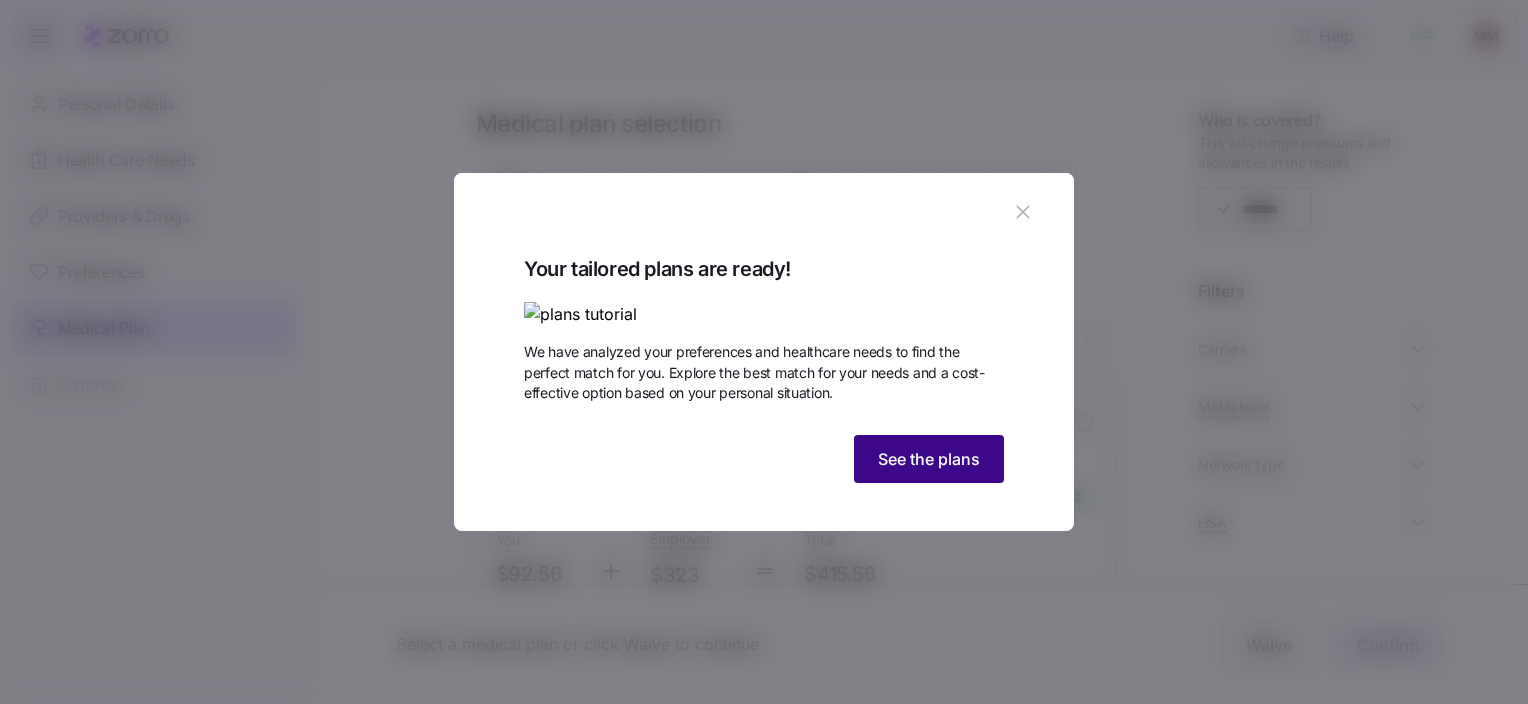 click on "See the plans" at bounding box center (929, 459) 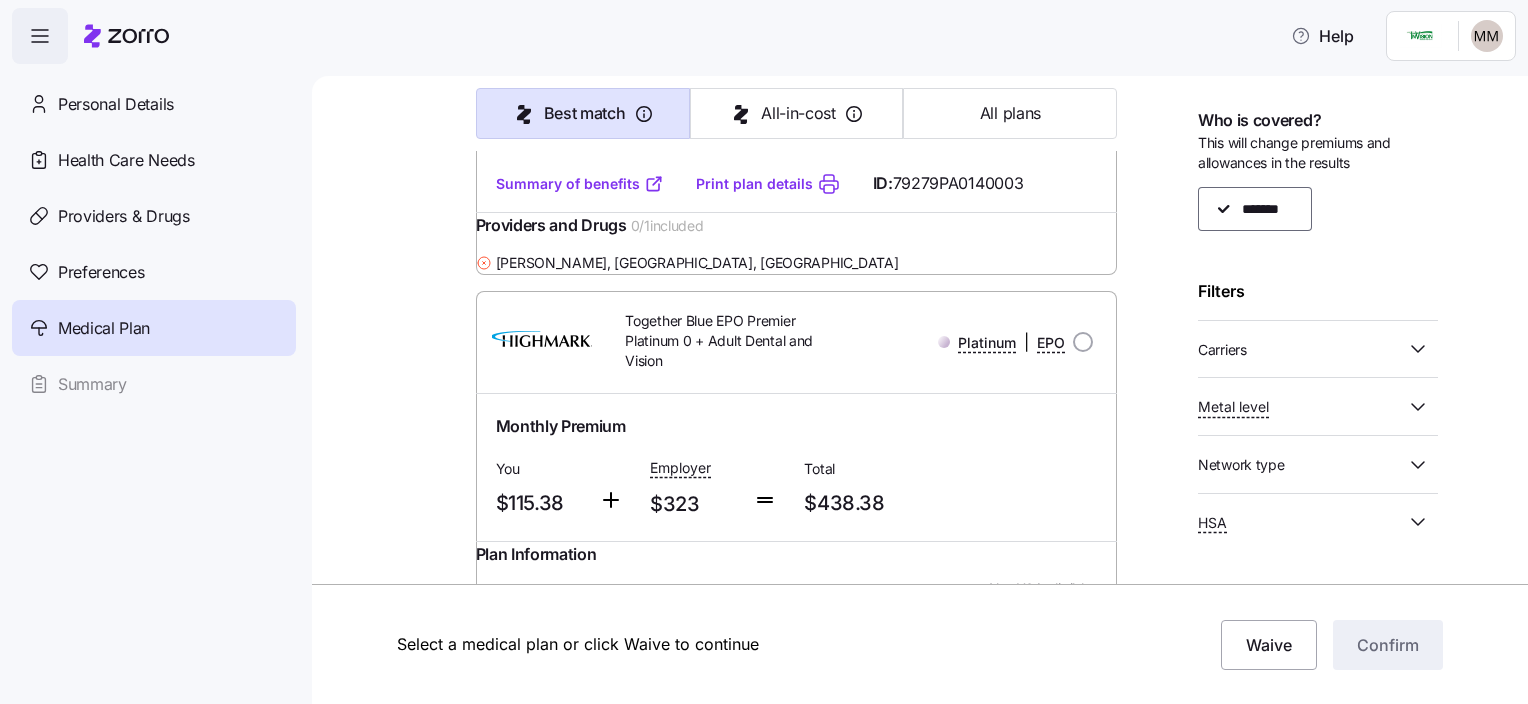 scroll, scrollTop: 600, scrollLeft: 0, axis: vertical 